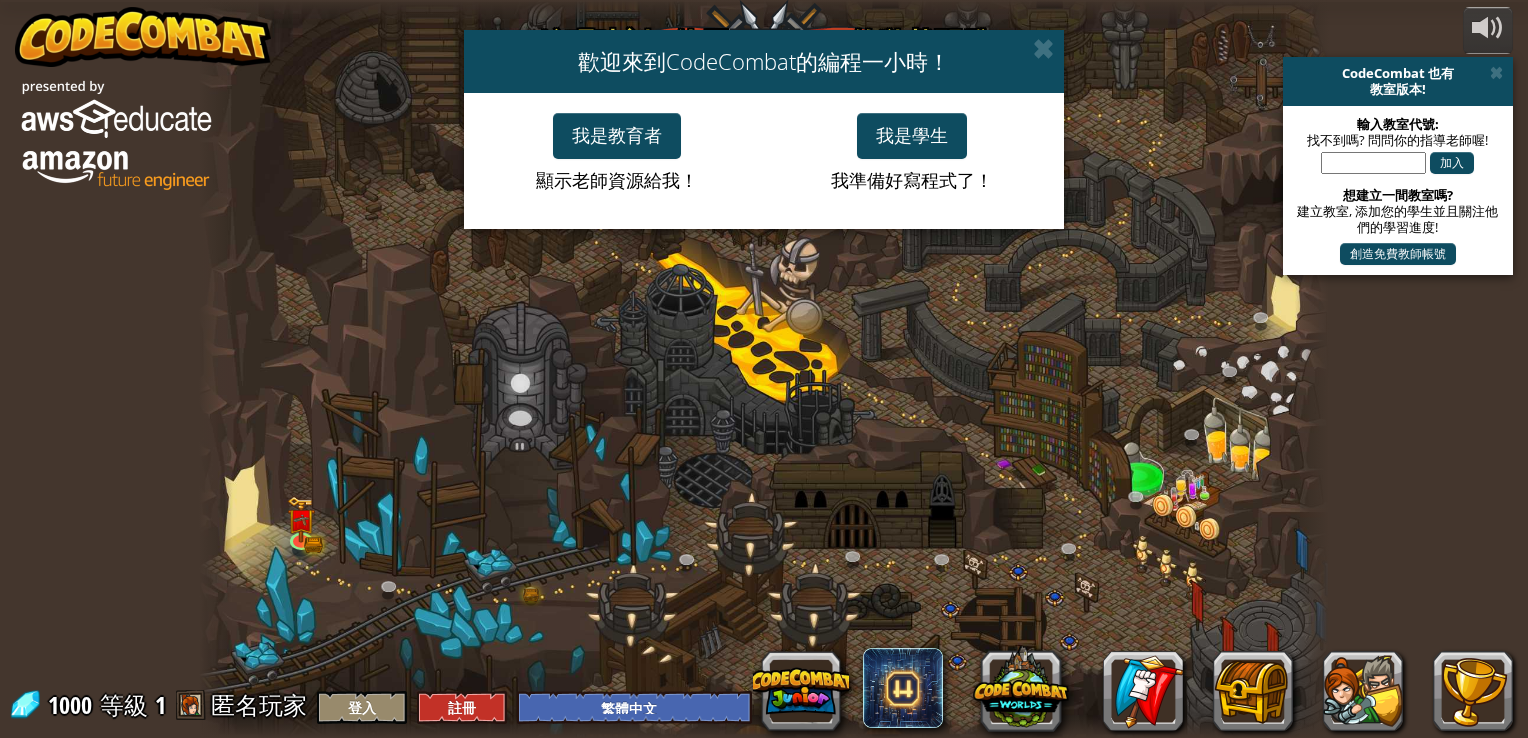 select on "zh-HANT" 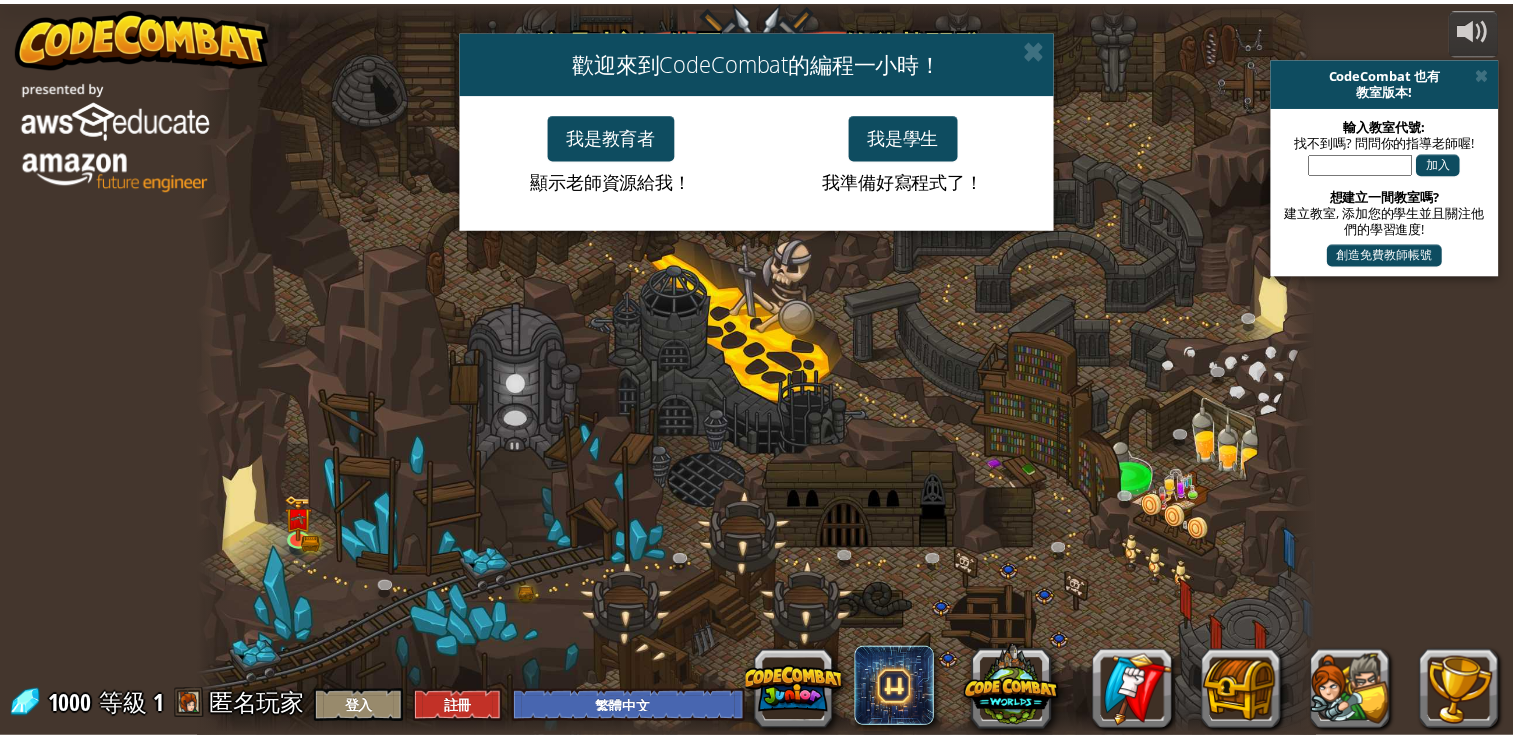 scroll, scrollTop: 0, scrollLeft: 0, axis: both 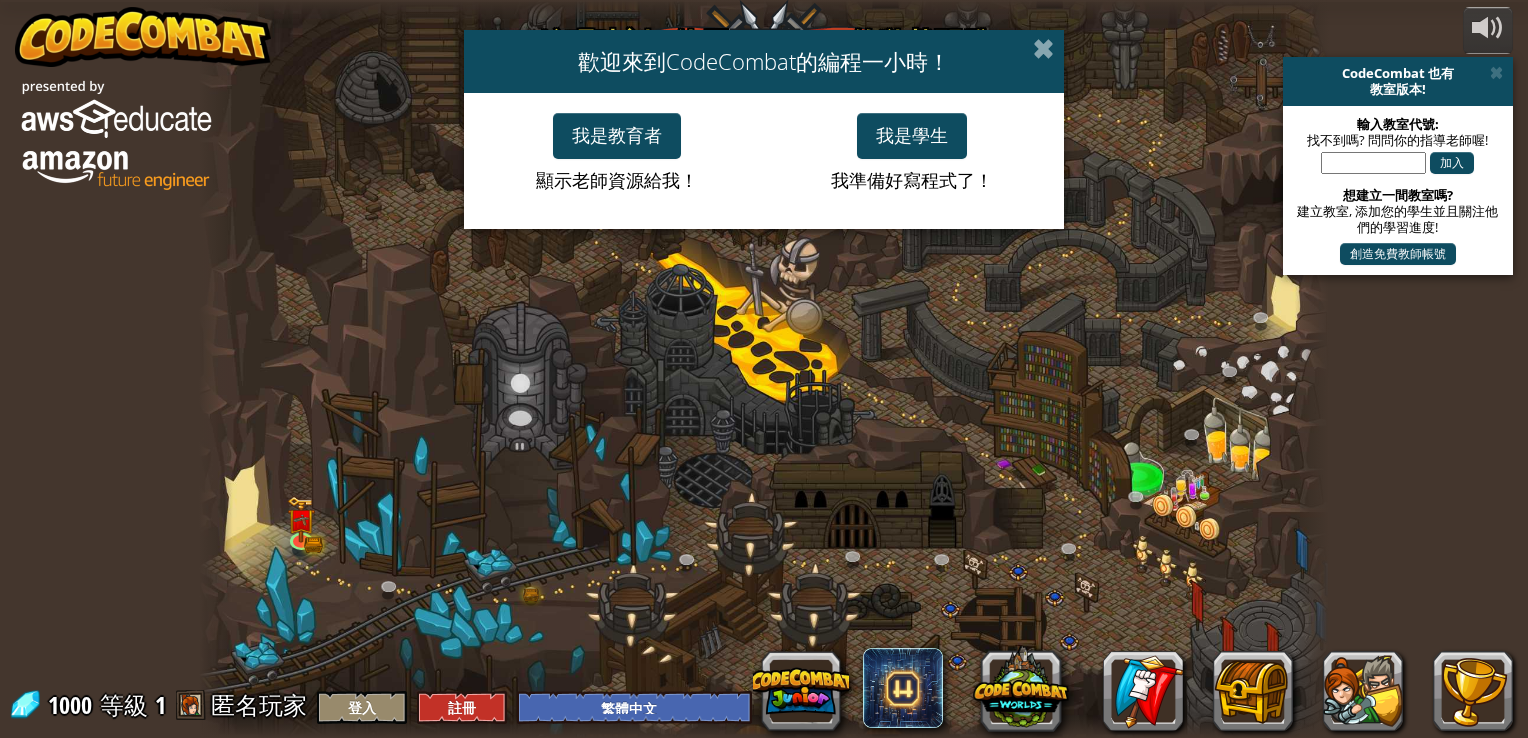 click at bounding box center (1043, 48) 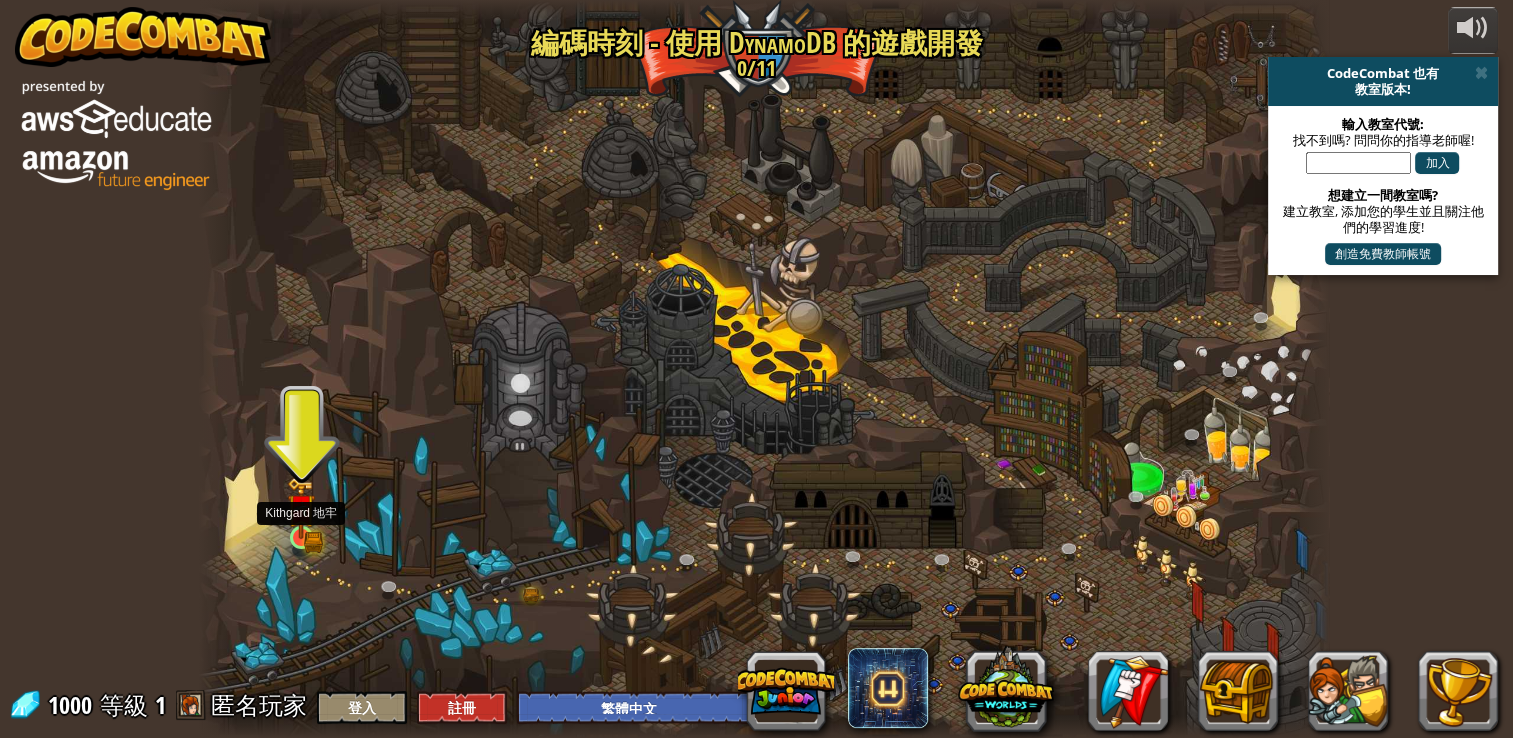 click at bounding box center [301, 508] 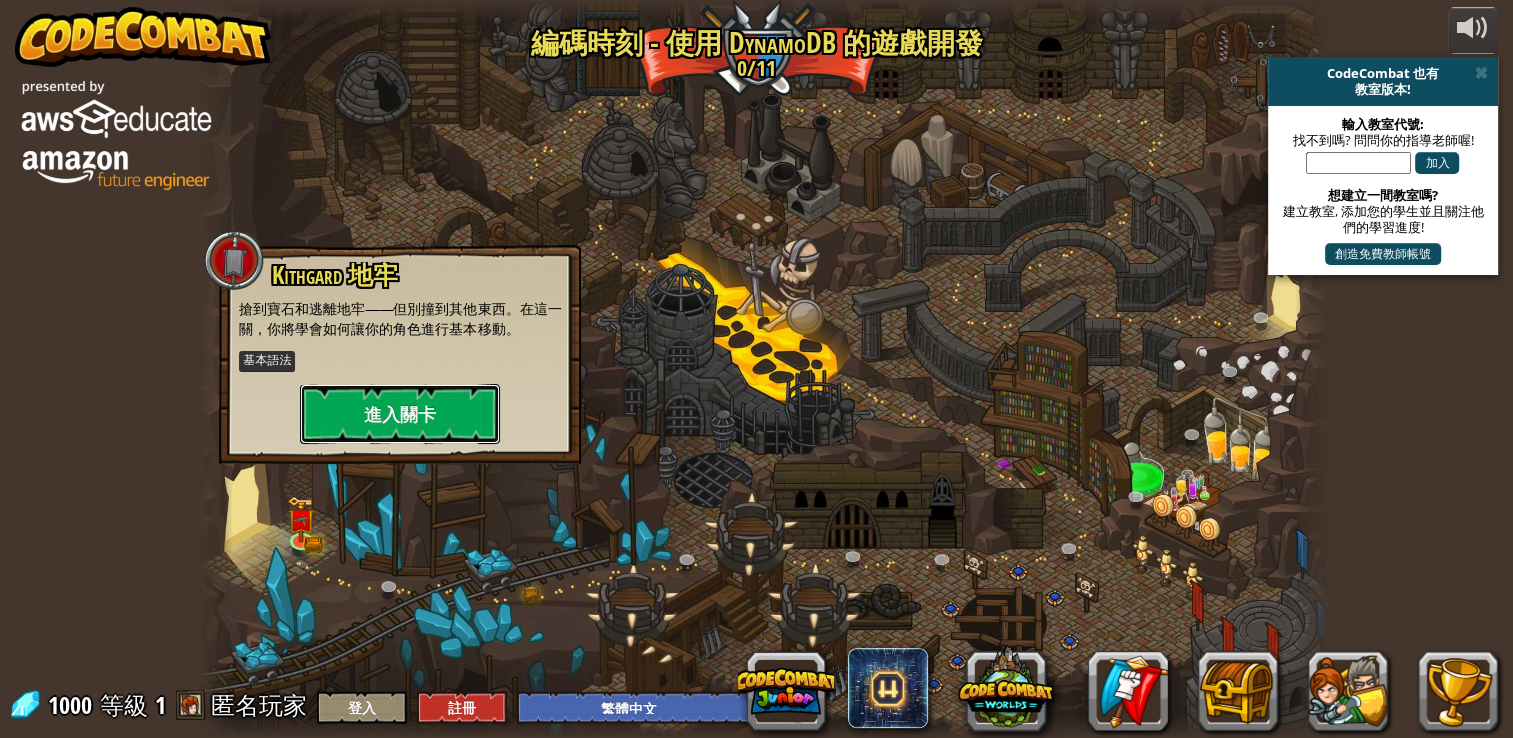 click on "進入關卡" at bounding box center (400, 414) 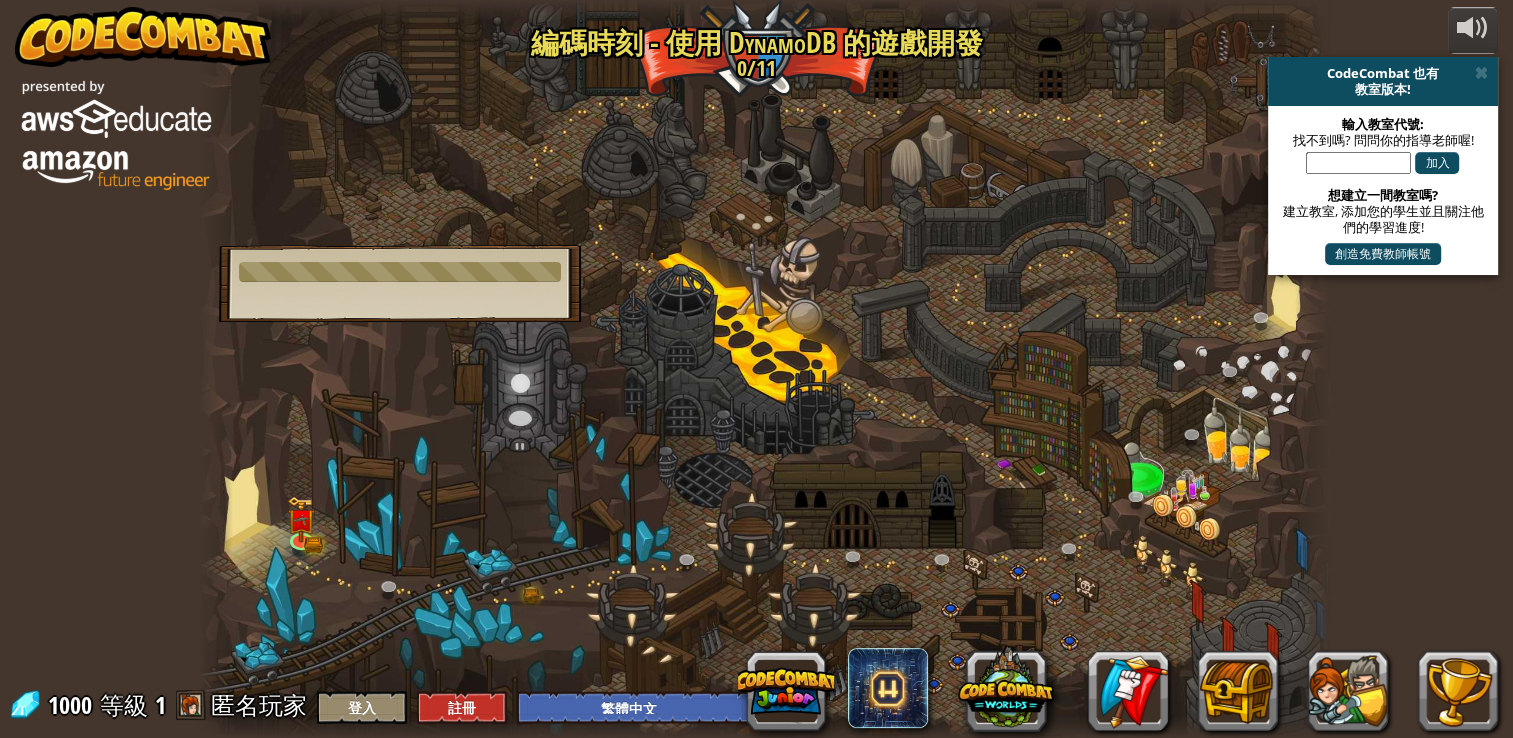 click on "Kithgard 地牢 搶到寶石和逃離地牢——但別撞到其他東西。在這一關，你將學會如何讓你的角色進行基本移動。
基本語法 進入關卡" at bounding box center [400, 283] 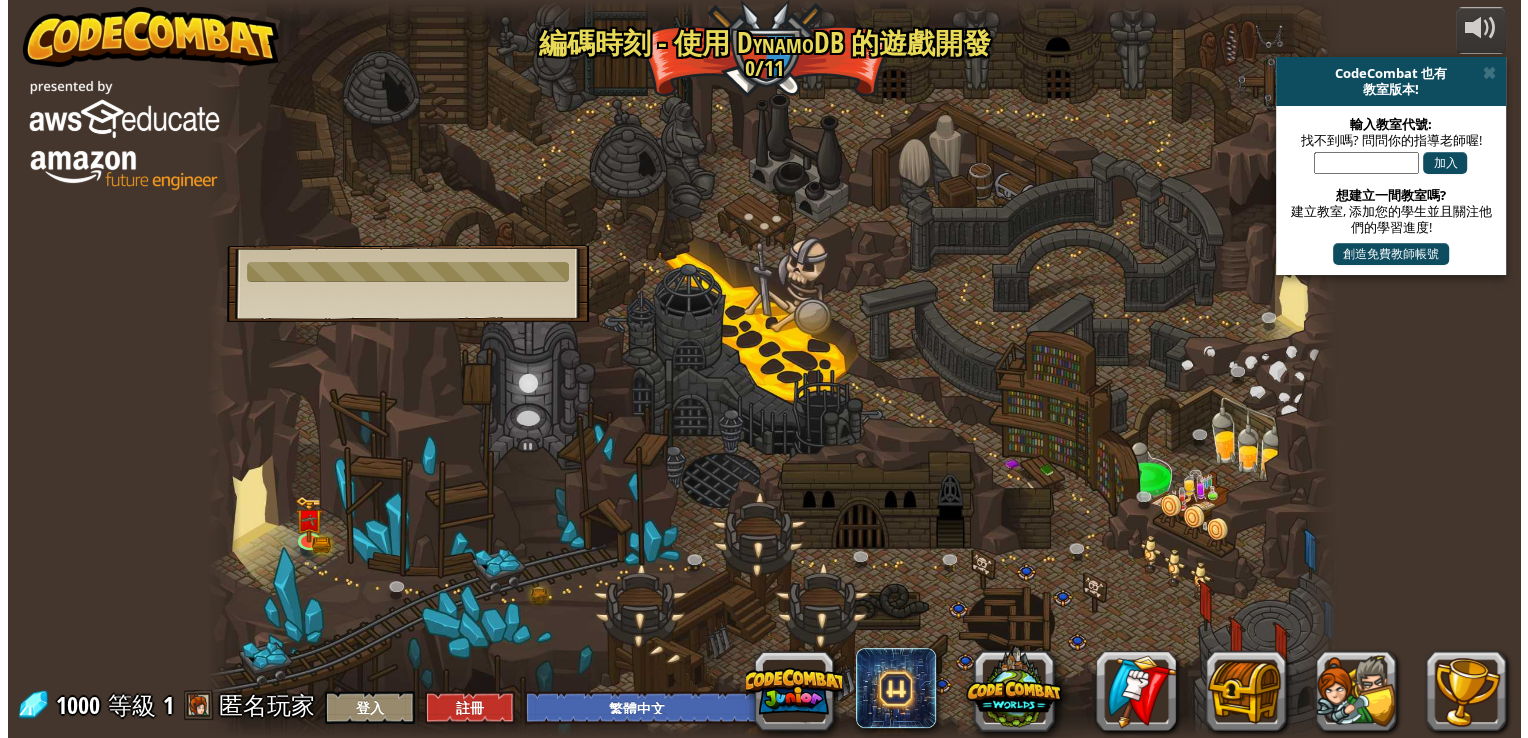 scroll, scrollTop: 0, scrollLeft: 0, axis: both 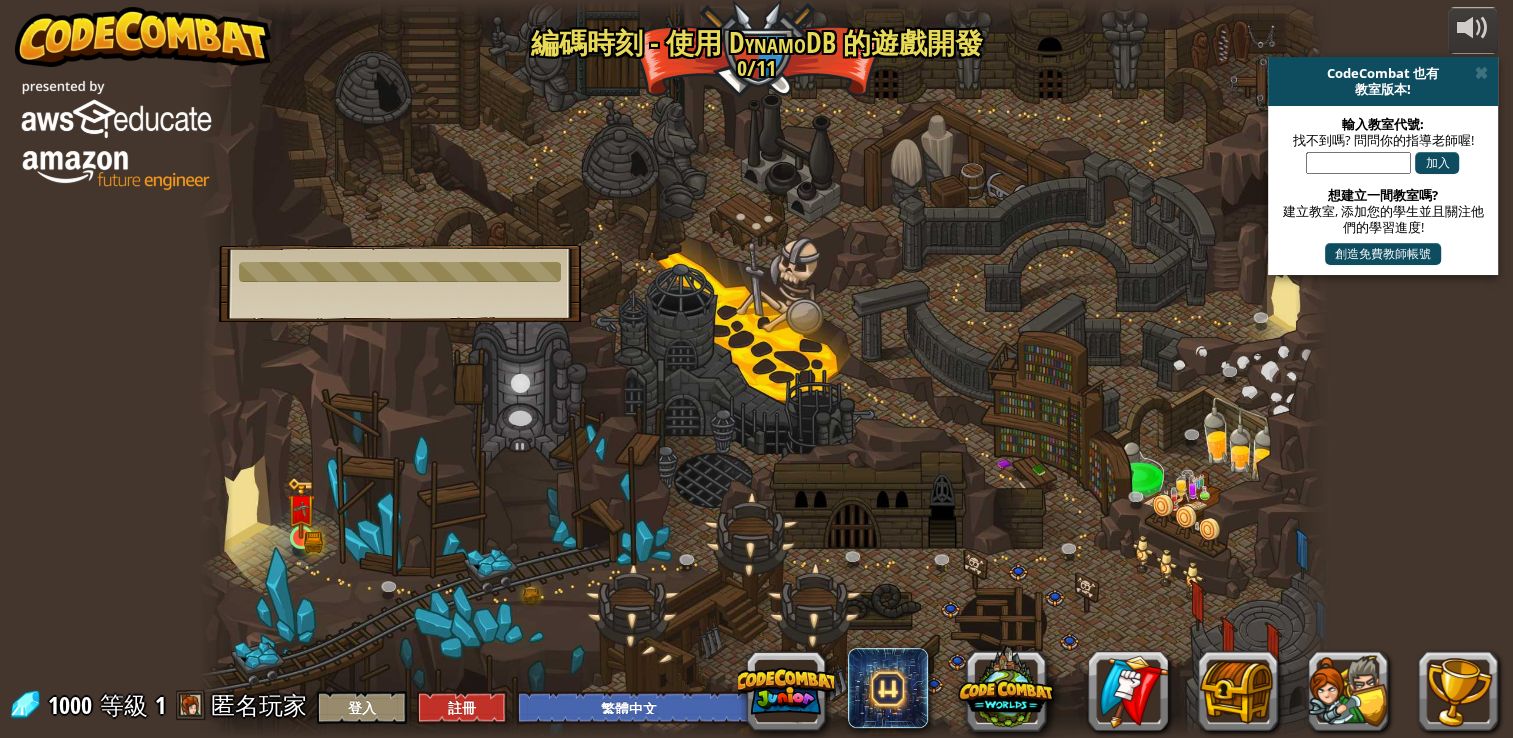 drag, startPoint x: 335, startPoint y: 442, endPoint x: 304, endPoint y: 506, distance: 71.11259 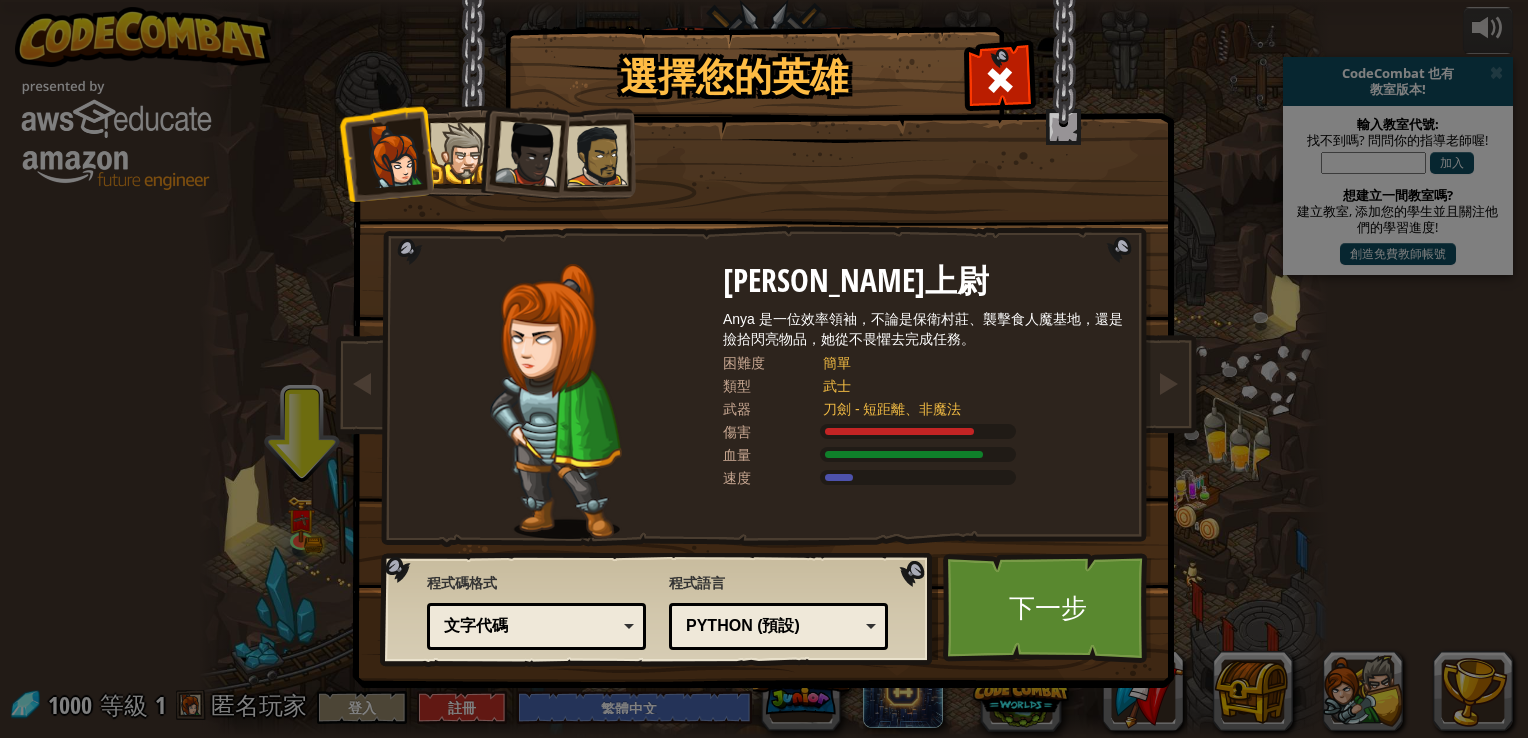 click on "選擇您的英雄 1000 [PERSON_NAME]上尉 [PERSON_NAME] 是一位效率領袖，不論是保衛村莊、襲擊食人魔基地，還是撿拾閃亮物品，她從不畏懼去完成任務。 困難度 簡單 類型 武士 武器 刀劍 - 短距離、非魔法 傷害 血量 速度 Tharin Thunderfist爵士 一位強大的戰士。Tharin 喜歡三樣東西：探險、建造東西和戰鬥。他強壯但速度慢。 困難度 簡單 類型 武士 武器 刀劍 - 短距離、非魔法 傷害 血量 速度 艾達女士 [PERSON_NAME]達女士在這片土地為人們聲張正義，沒人知道她閒暇時候做什麼 困難度 簡單 類型 武士 武器 刀劍 - 短距離、非魔法 傷害 血量 速度 [PERSON_NAME] 的決鬥 [PERSON_NAME] 在世界各地到處旅行，用劍來測試他的技能尋找挑戰。 困難度 簡單 類型 武士 武器 刀劍 - 短距離、非魔法 傷害 血量 速度 程式碼格式 文字代碼 塊和代碼 塊狀 塊狀（圖標） 文字代碼 塊和代碼 - 块和文本代碼並排 程式語言 JavaScript" at bounding box center (764, 369) 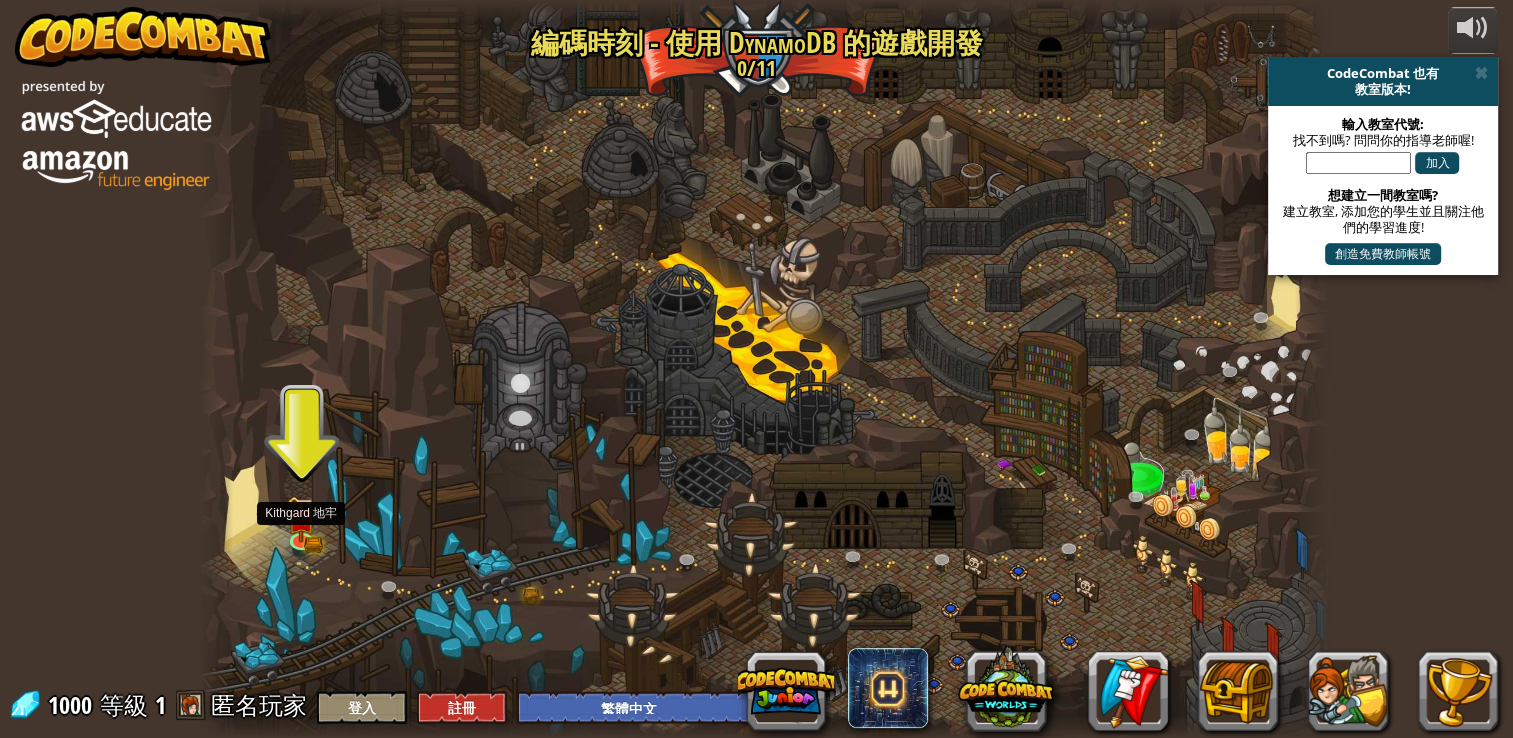 click at bounding box center (301, 520) 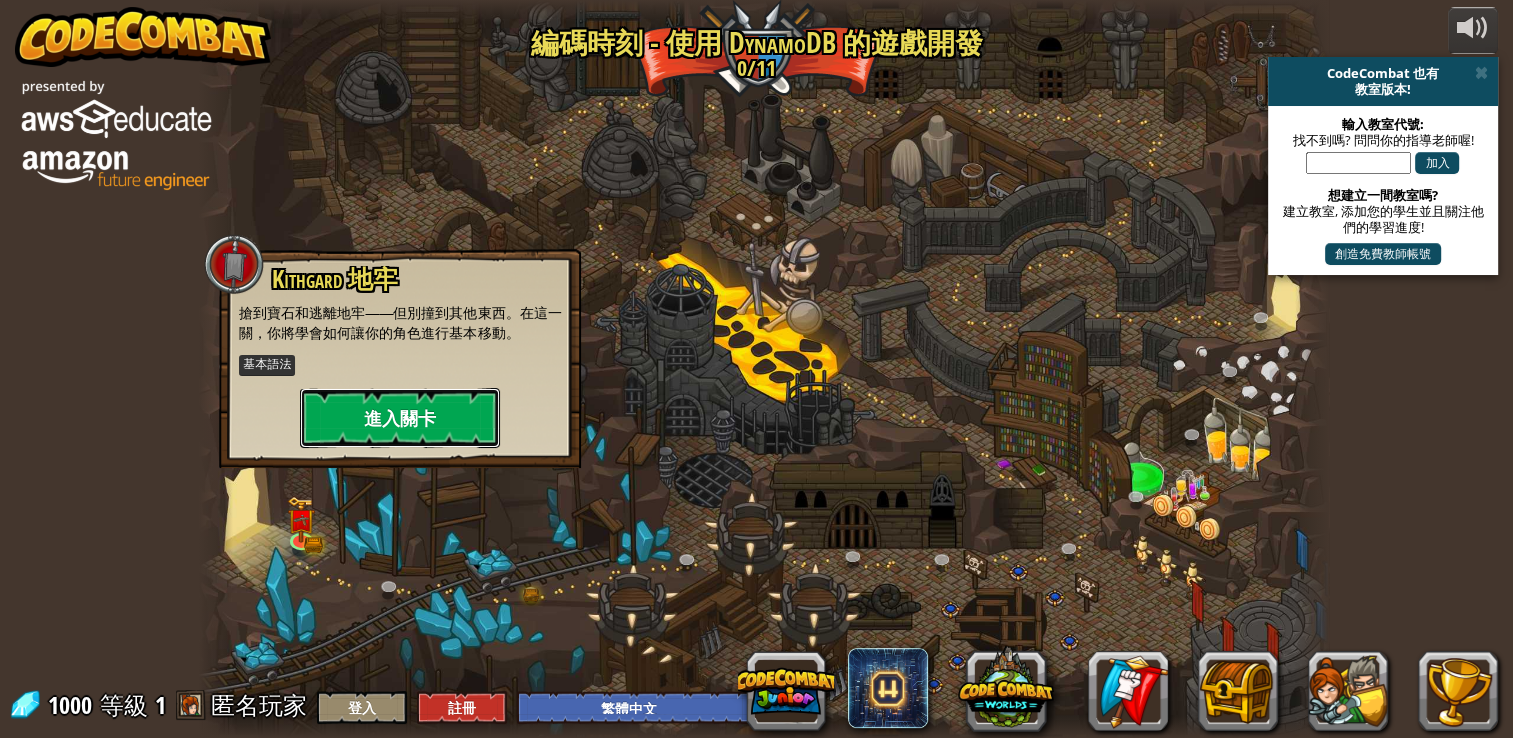 click on "進入關卡" at bounding box center (400, 418) 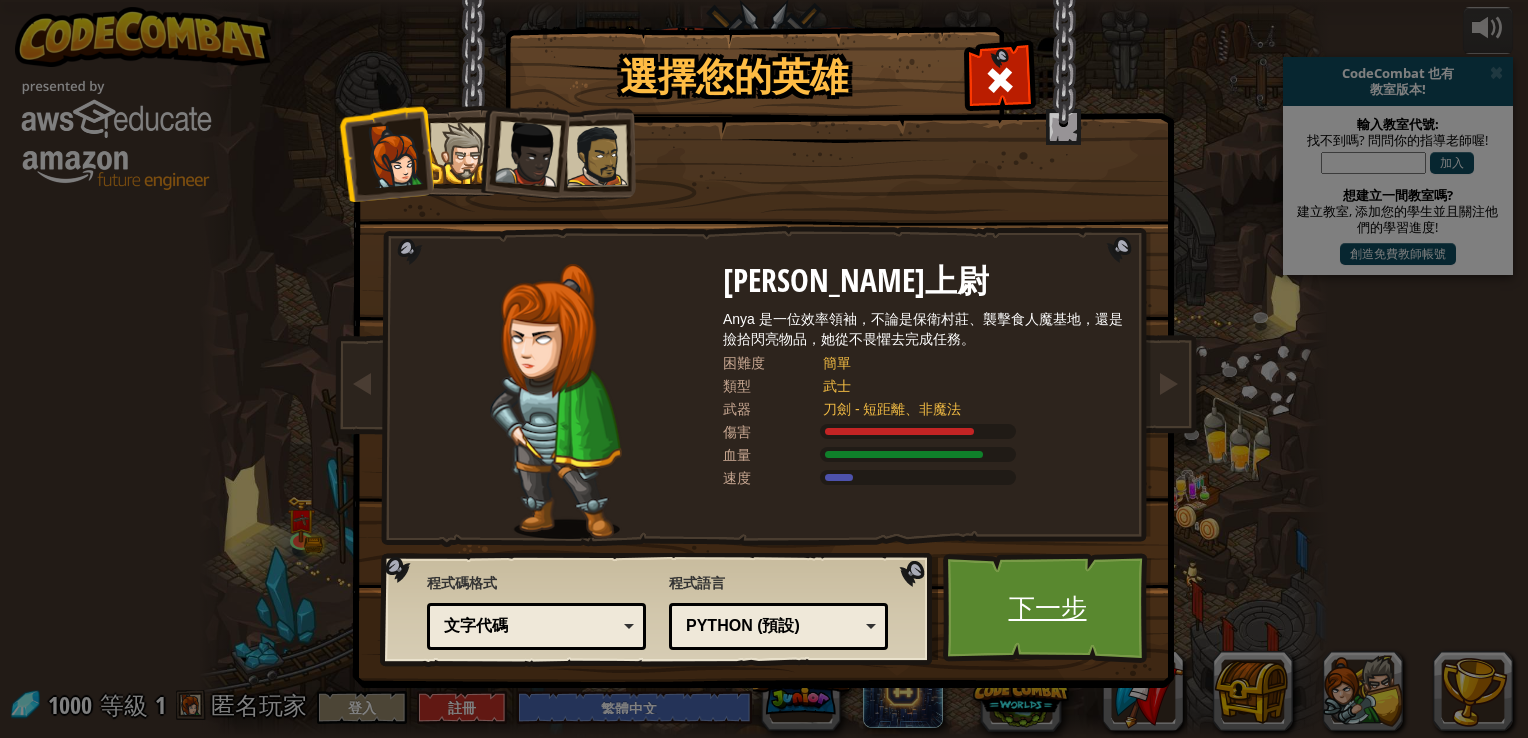click on "下一步" at bounding box center (1047, 608) 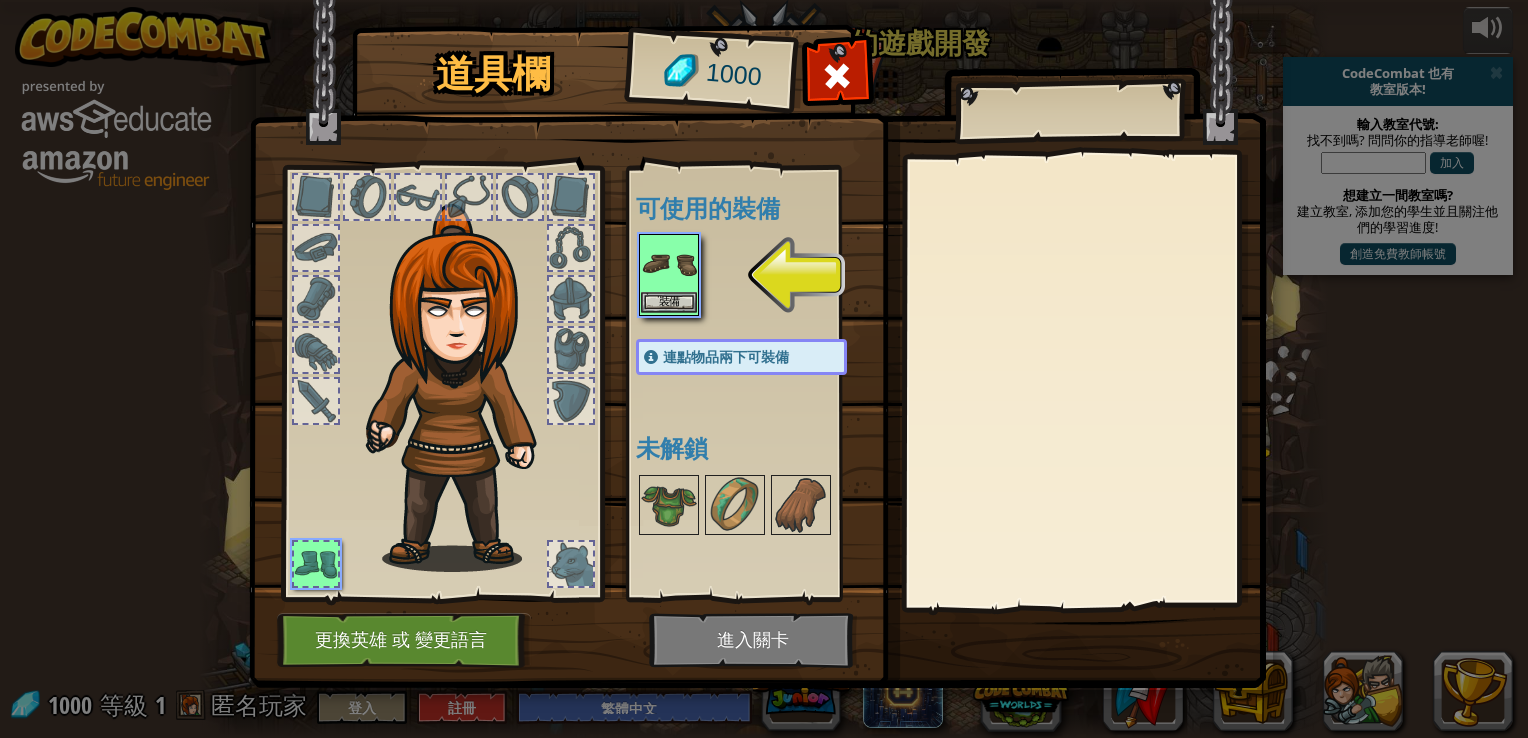 click at bounding box center (669, 264) 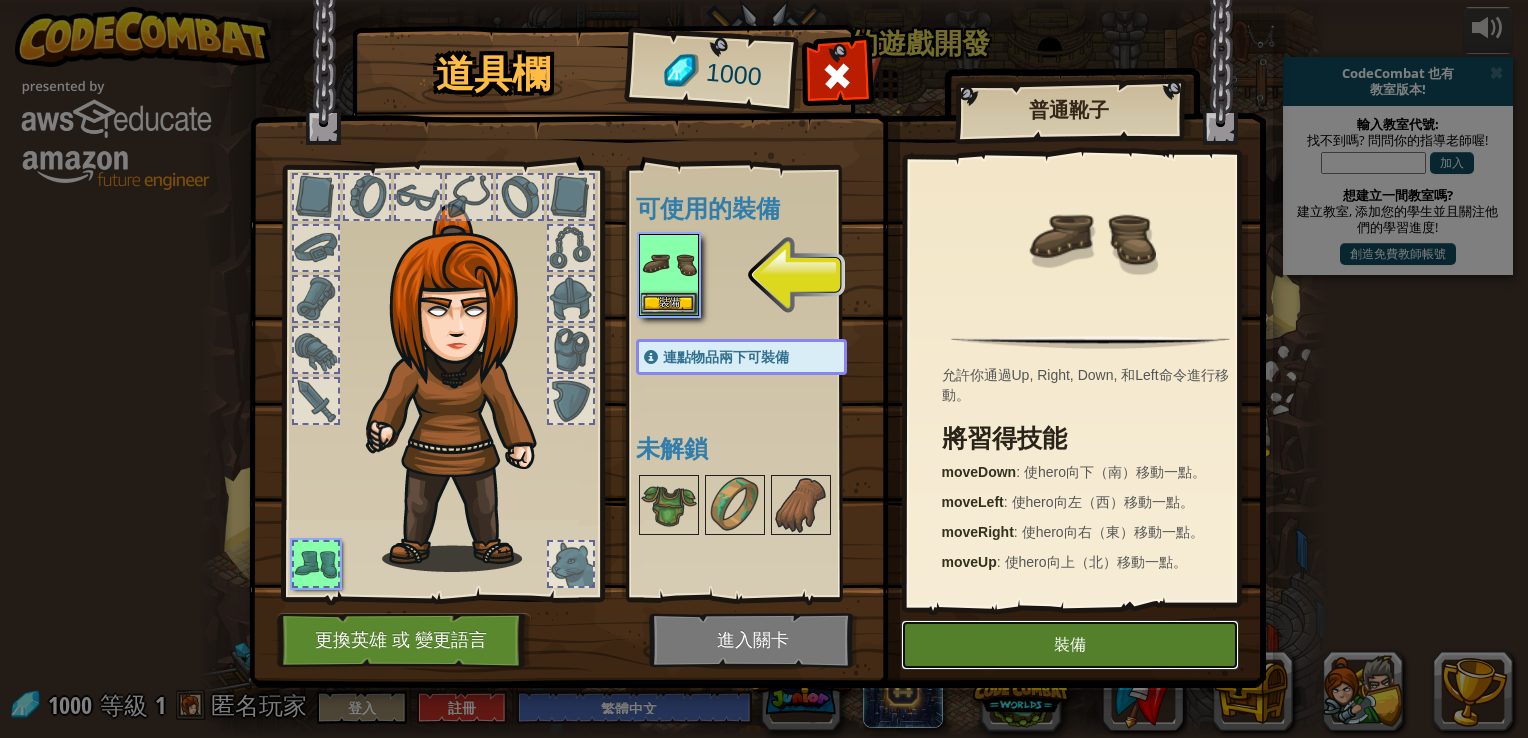 click on "裝備" at bounding box center [1070, 645] 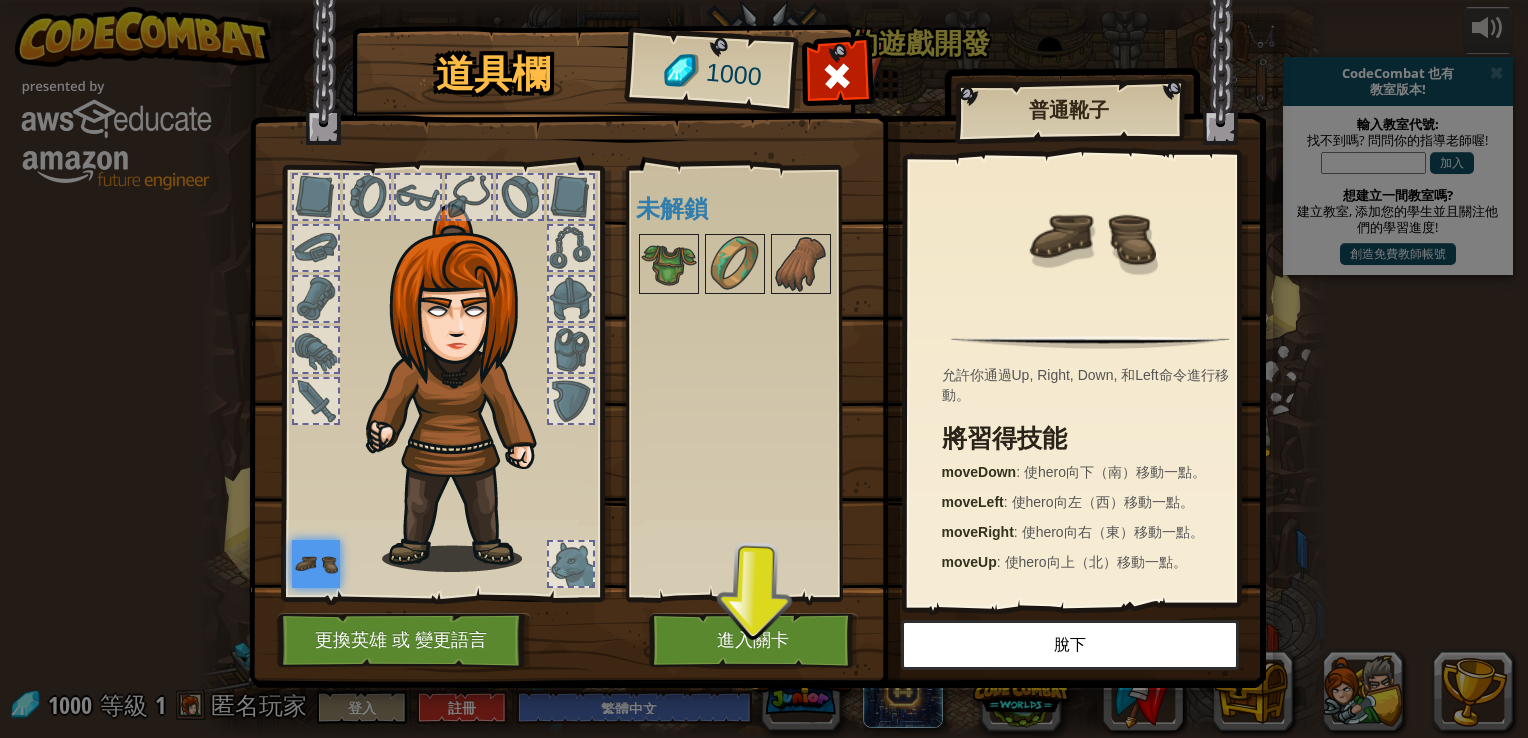 click on "可使用的裝備 裝備 連點物品兩下可裝備 未解鎖" at bounding box center [761, 383] 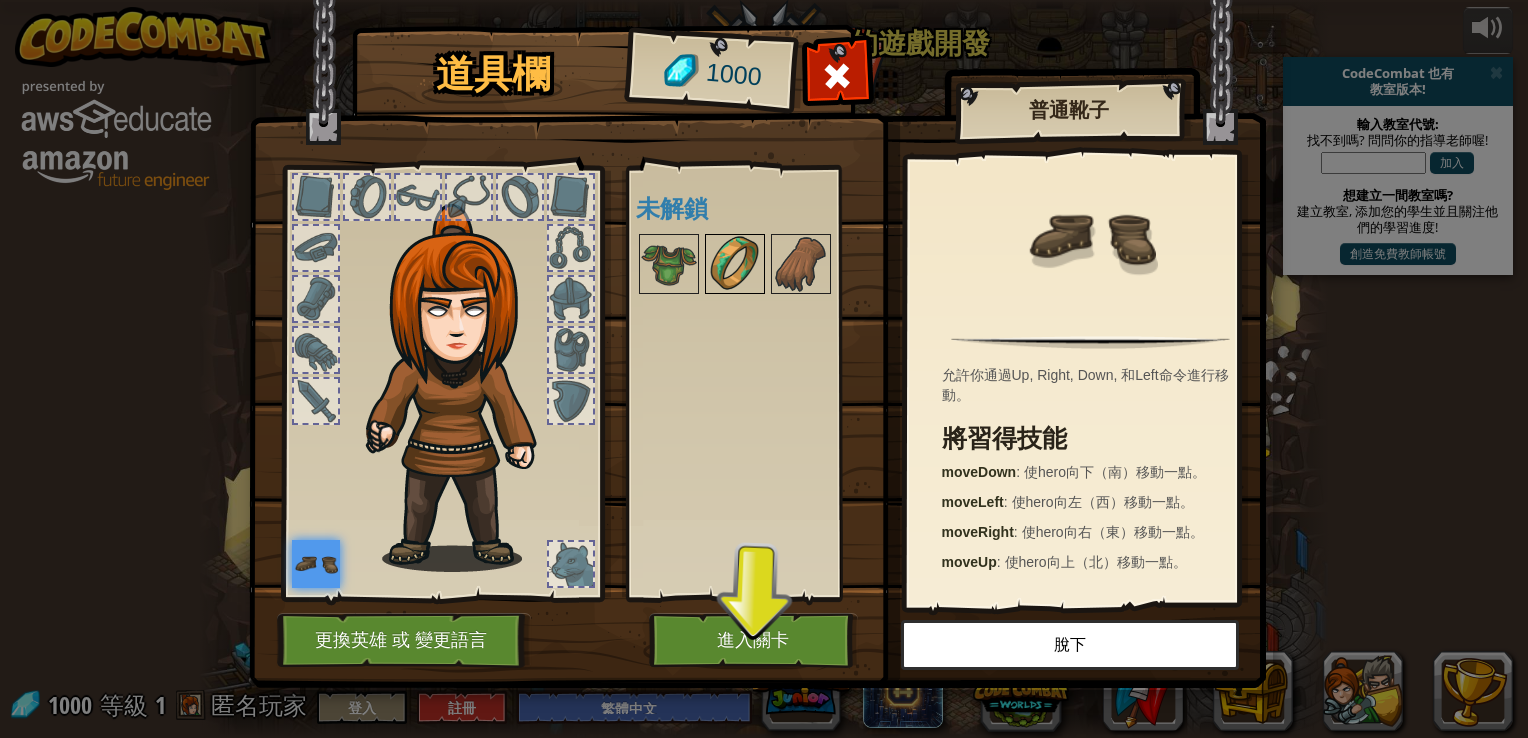 click at bounding box center [735, 264] 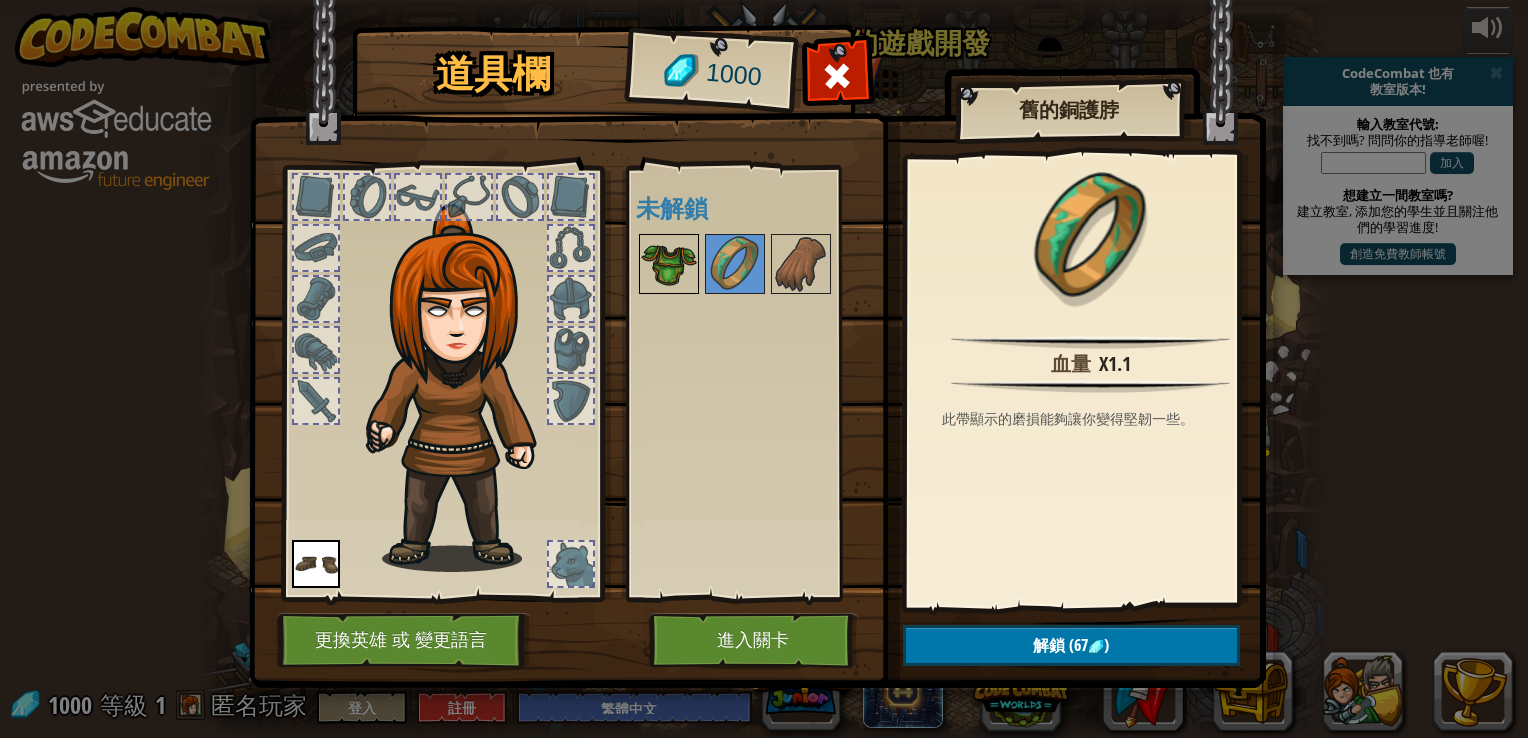 click at bounding box center (669, 264) 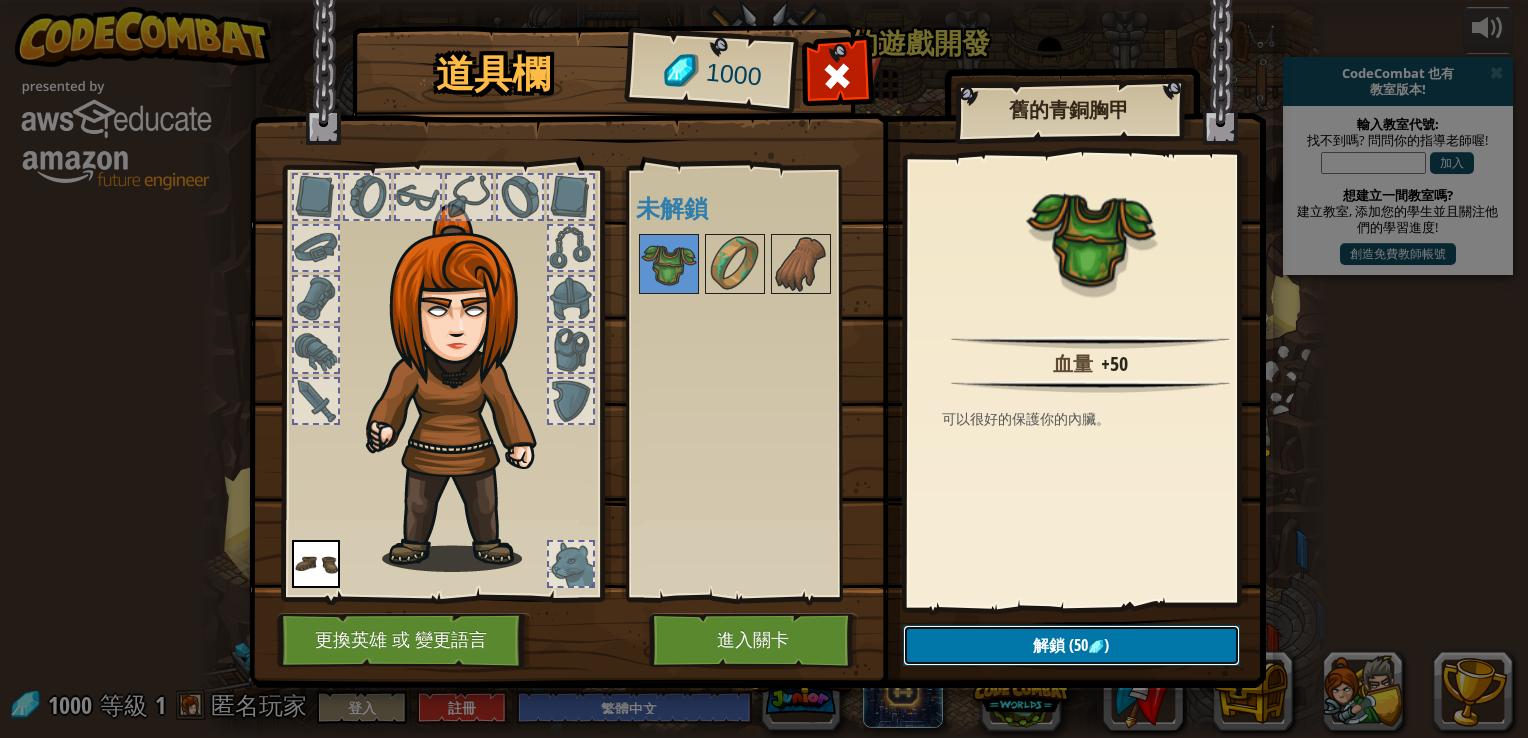 drag, startPoint x: 1128, startPoint y: 649, endPoint x: 1061, endPoint y: 635, distance: 68.44706 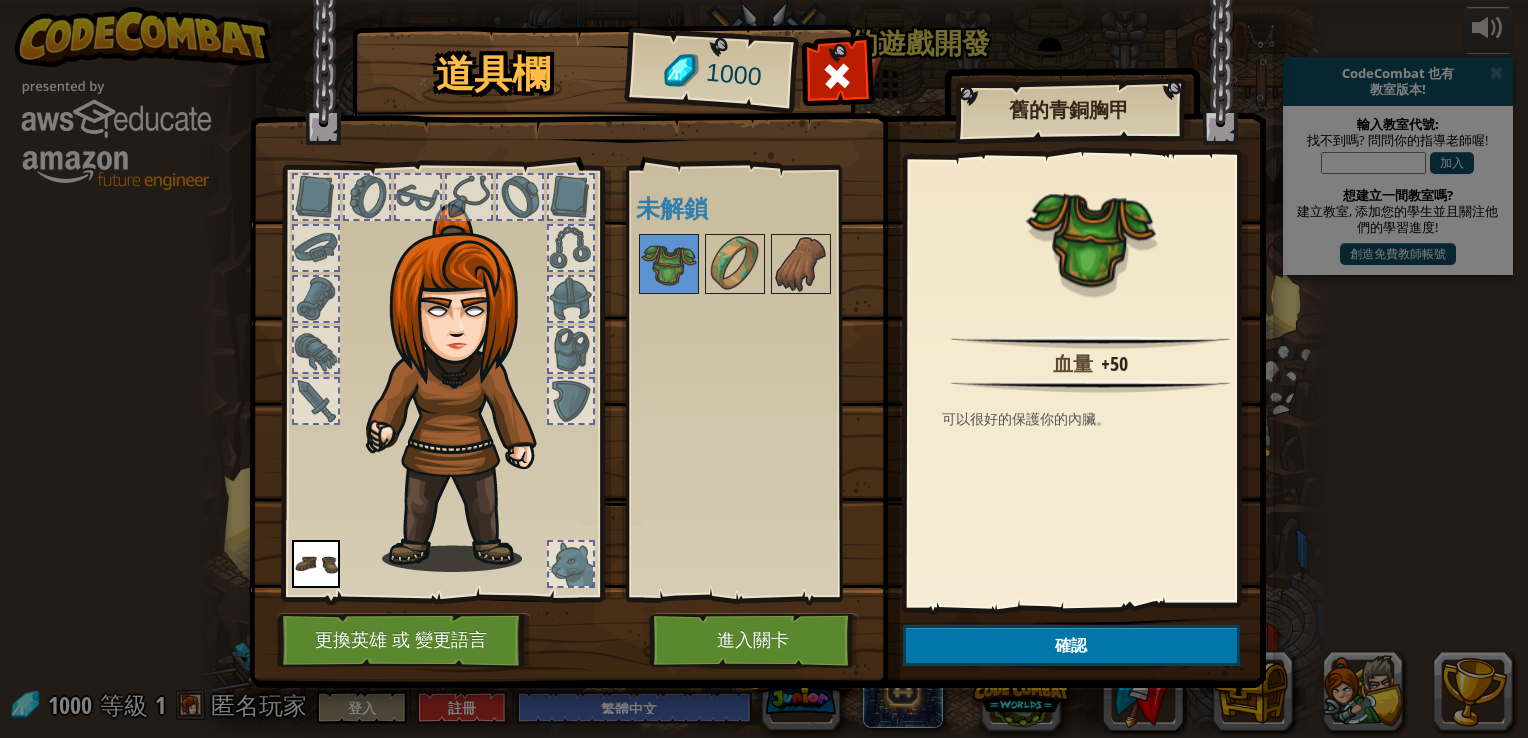 click at bounding box center [757, 325] 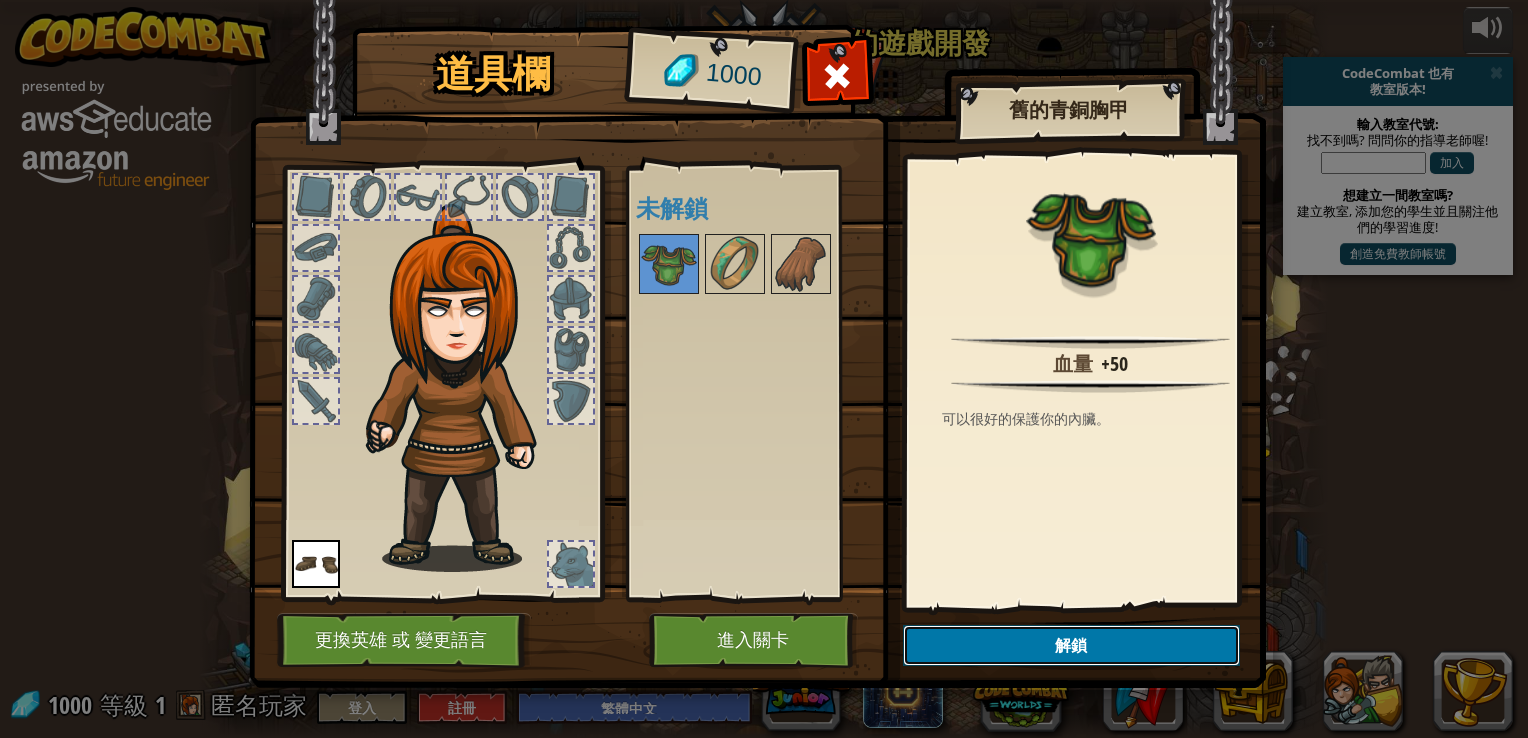 click on "解鎖" at bounding box center (1071, 645) 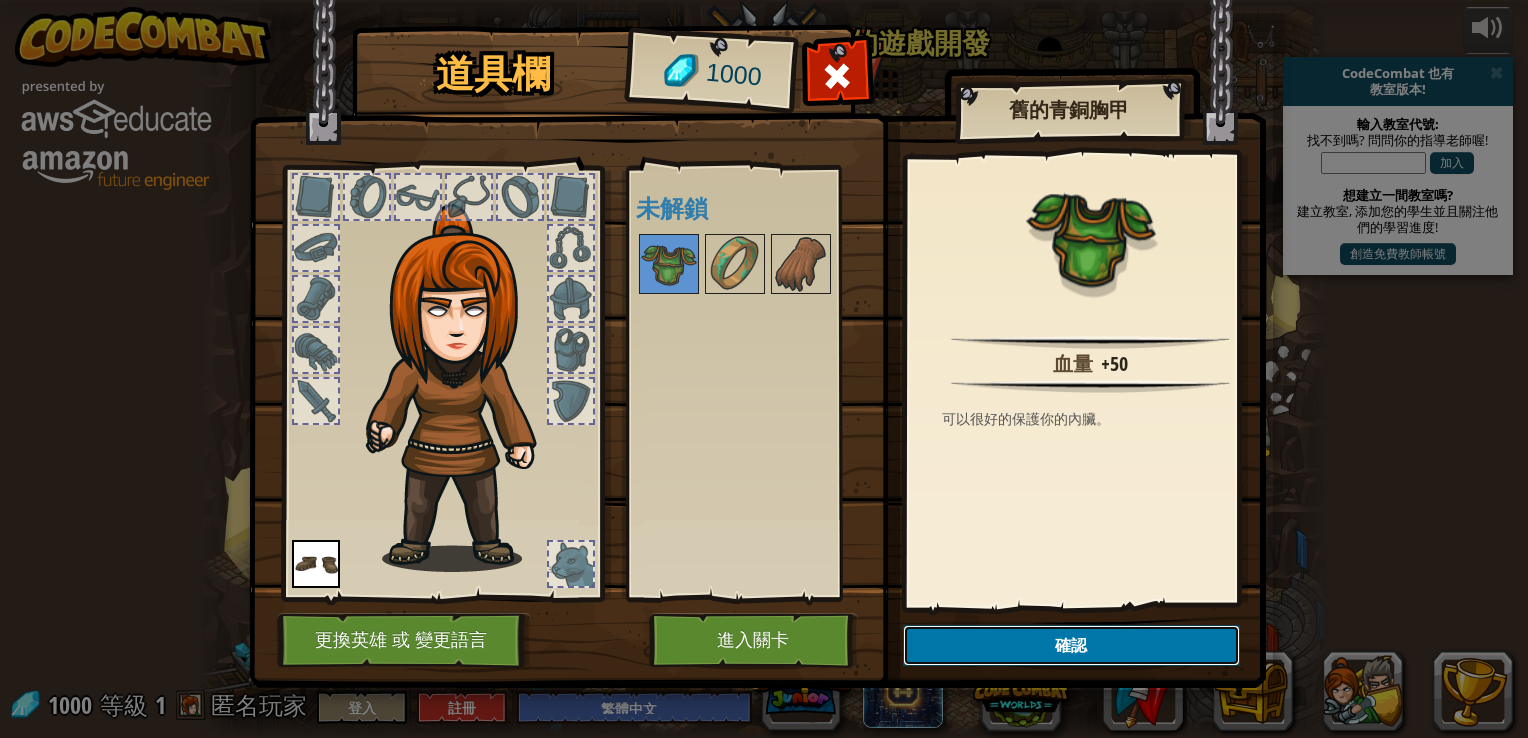 click on "確認" at bounding box center [1071, 645] 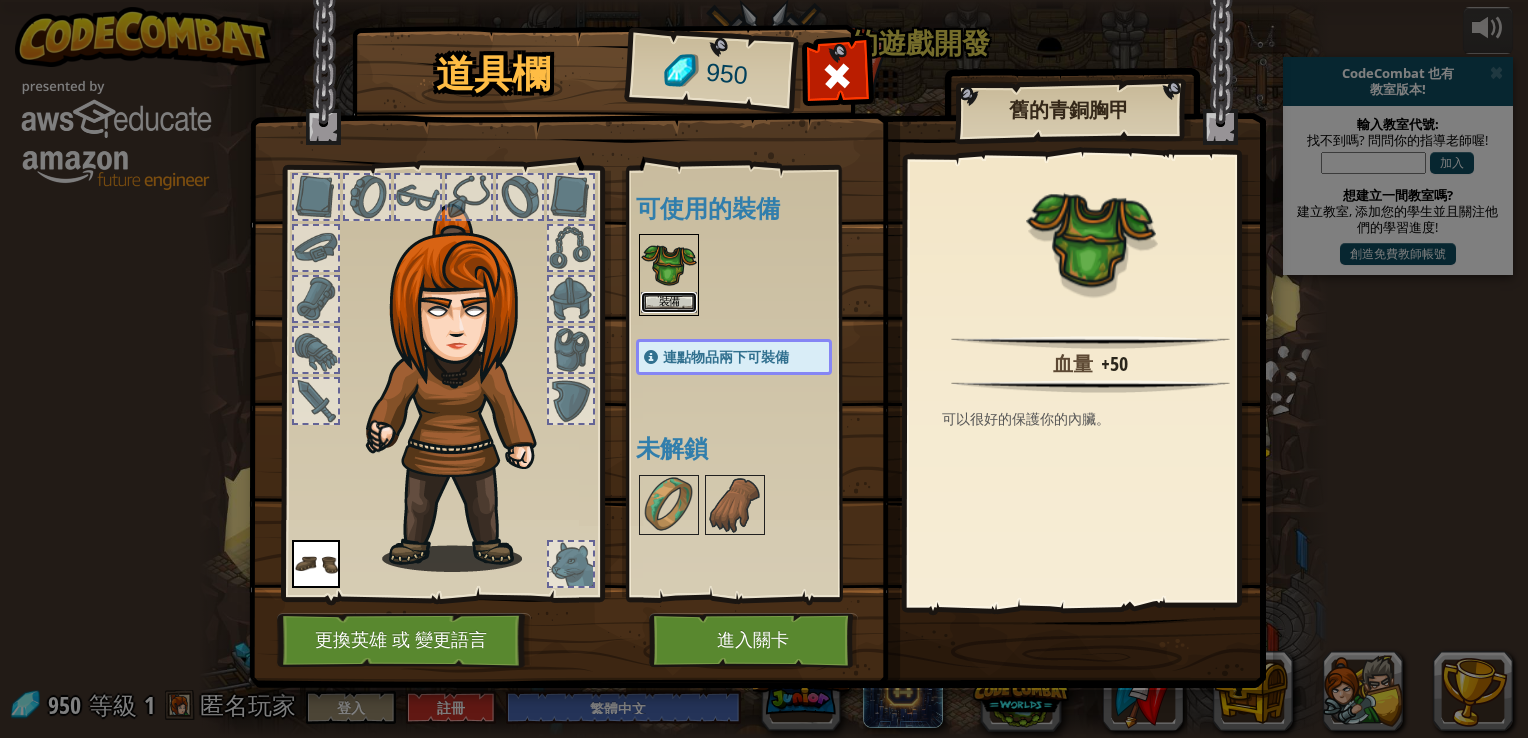 click on "裝備" at bounding box center (669, 302) 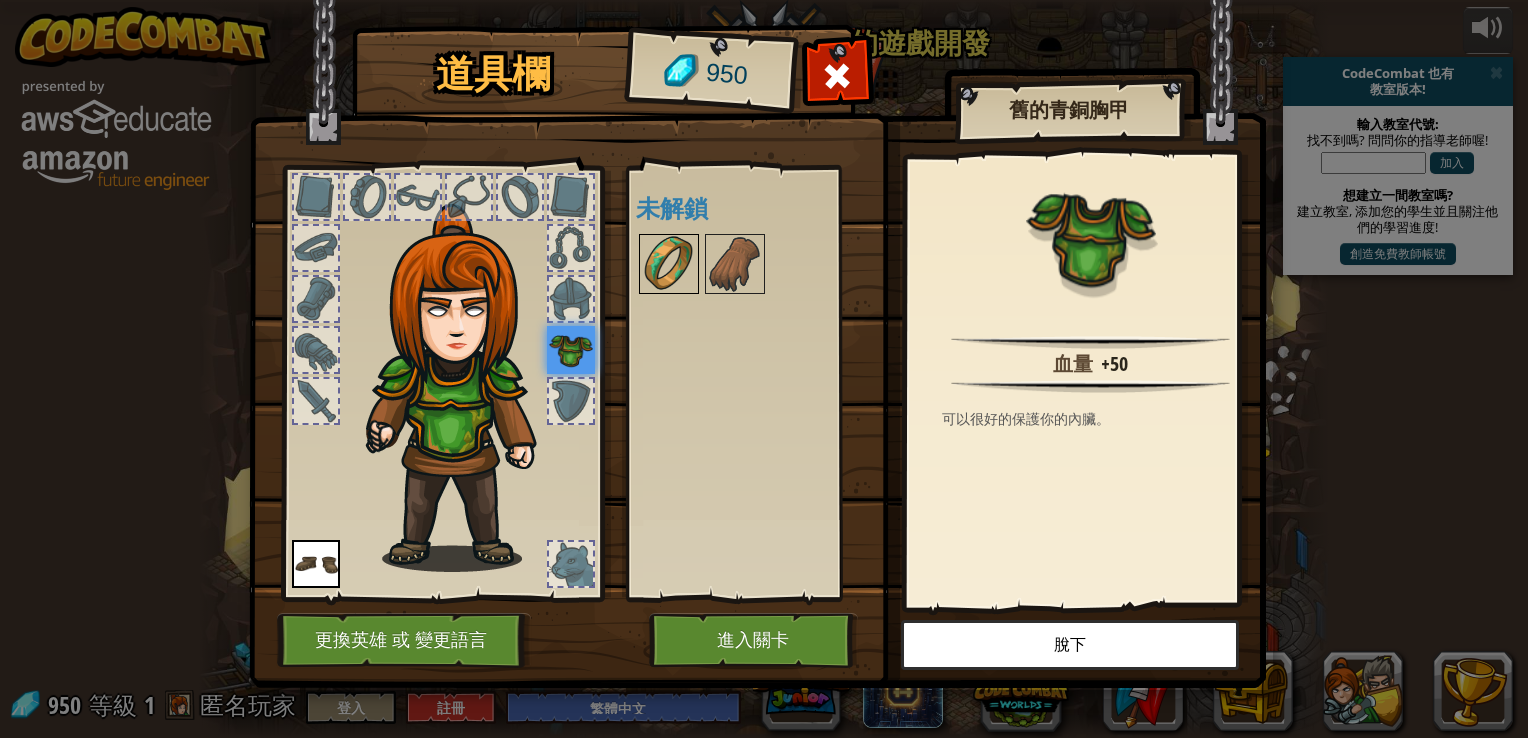 click at bounding box center [669, 264] 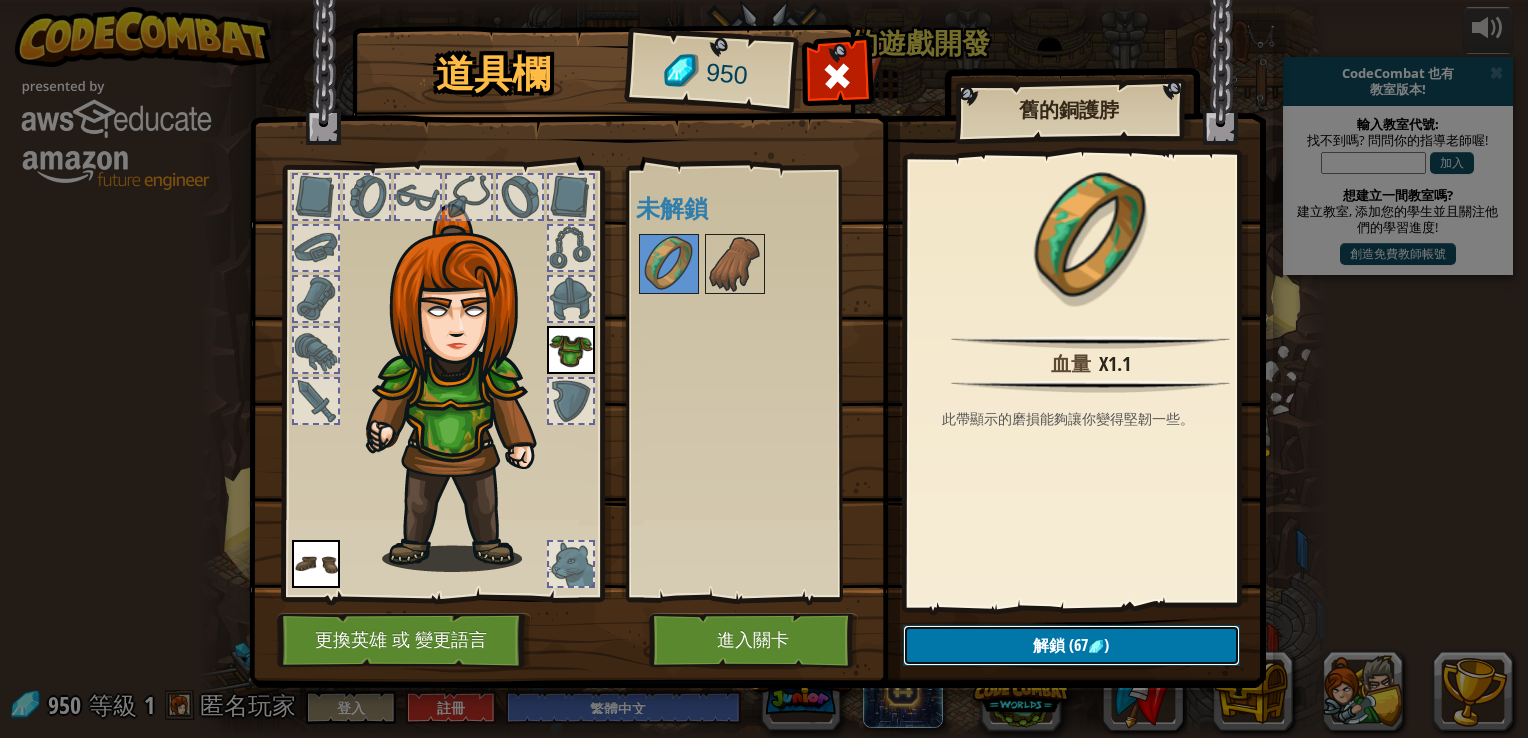 click on "(67" at bounding box center [1076, 645] 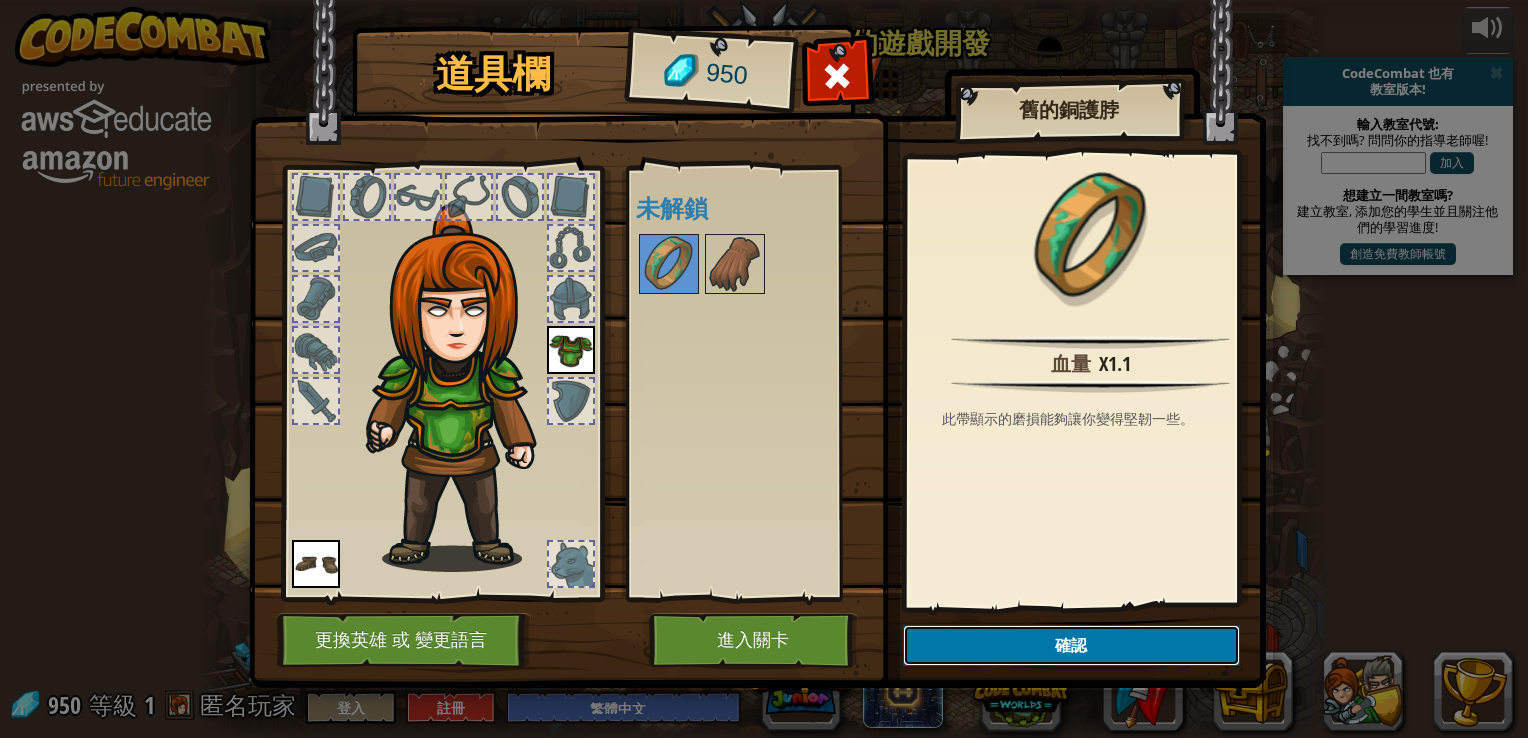 click on "確認" at bounding box center (1071, 645) 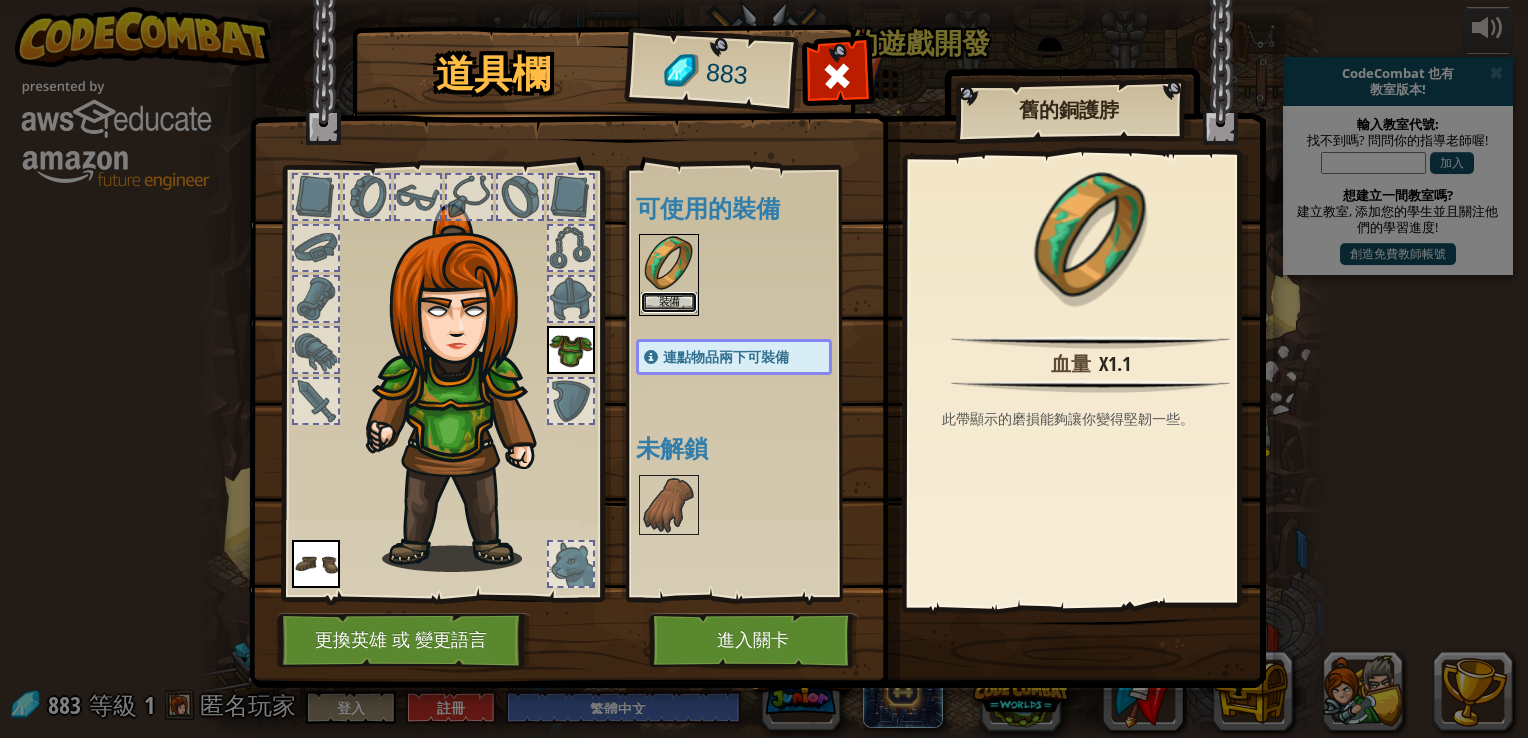 click on "裝備" at bounding box center (669, 302) 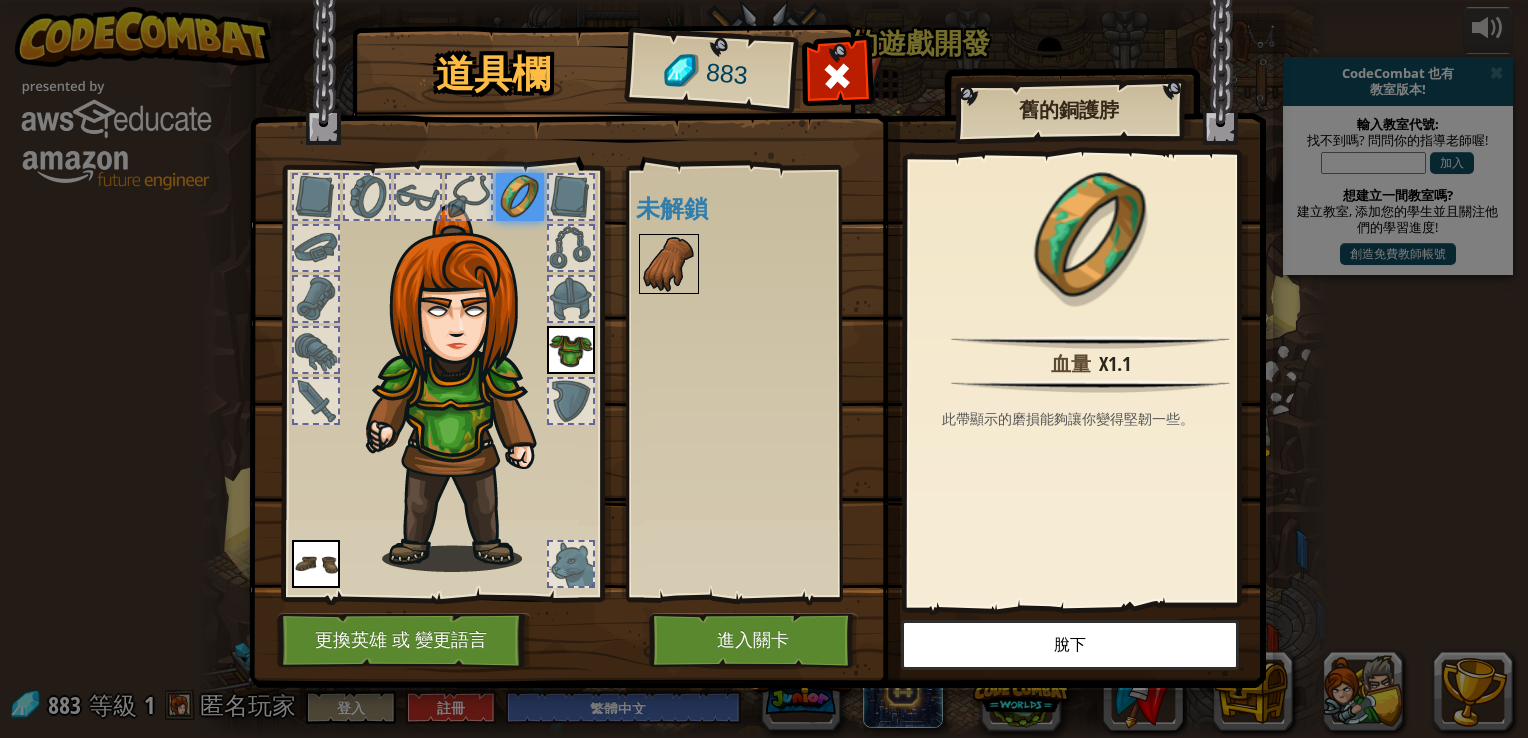 click at bounding box center (669, 264) 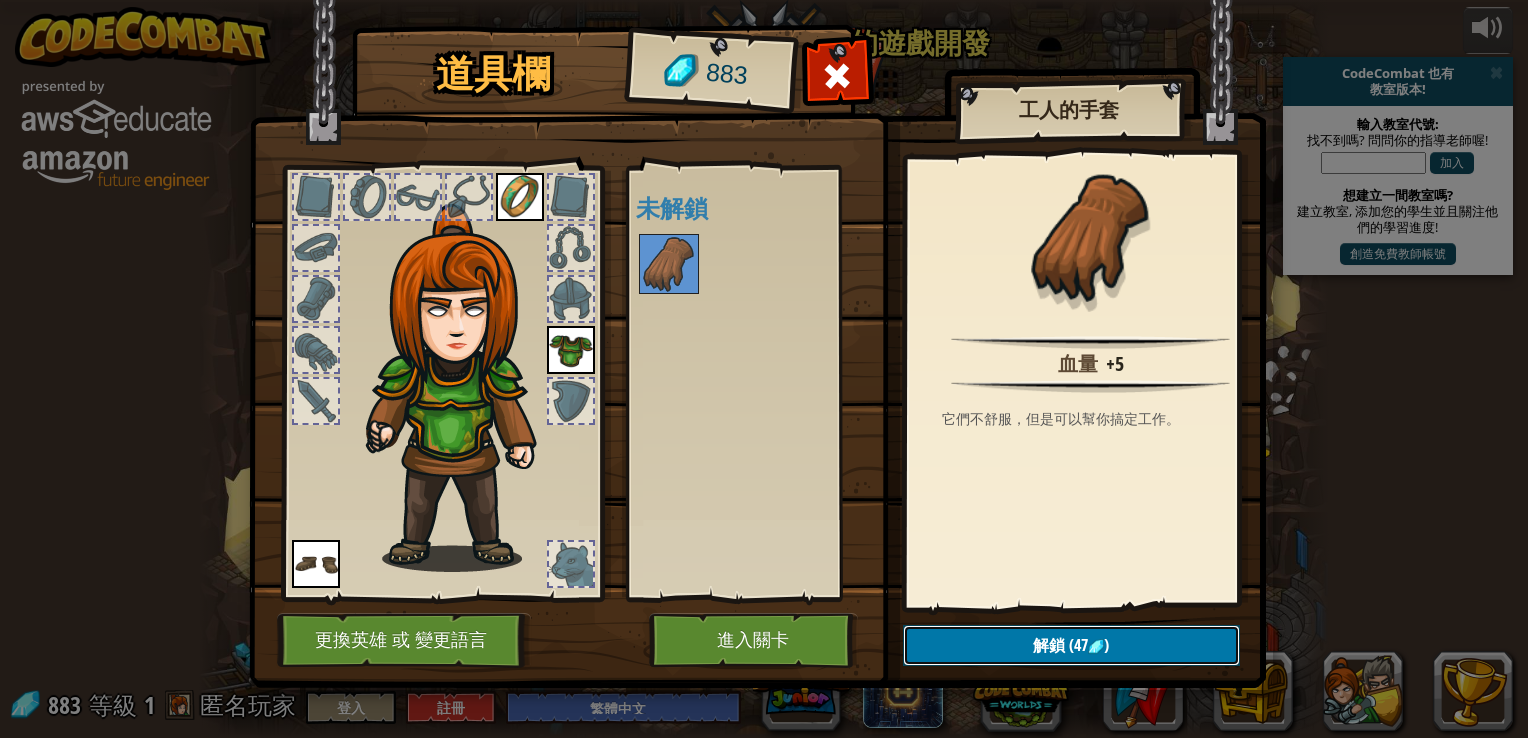 click on "解鎖 (47 )" at bounding box center [1071, 645] 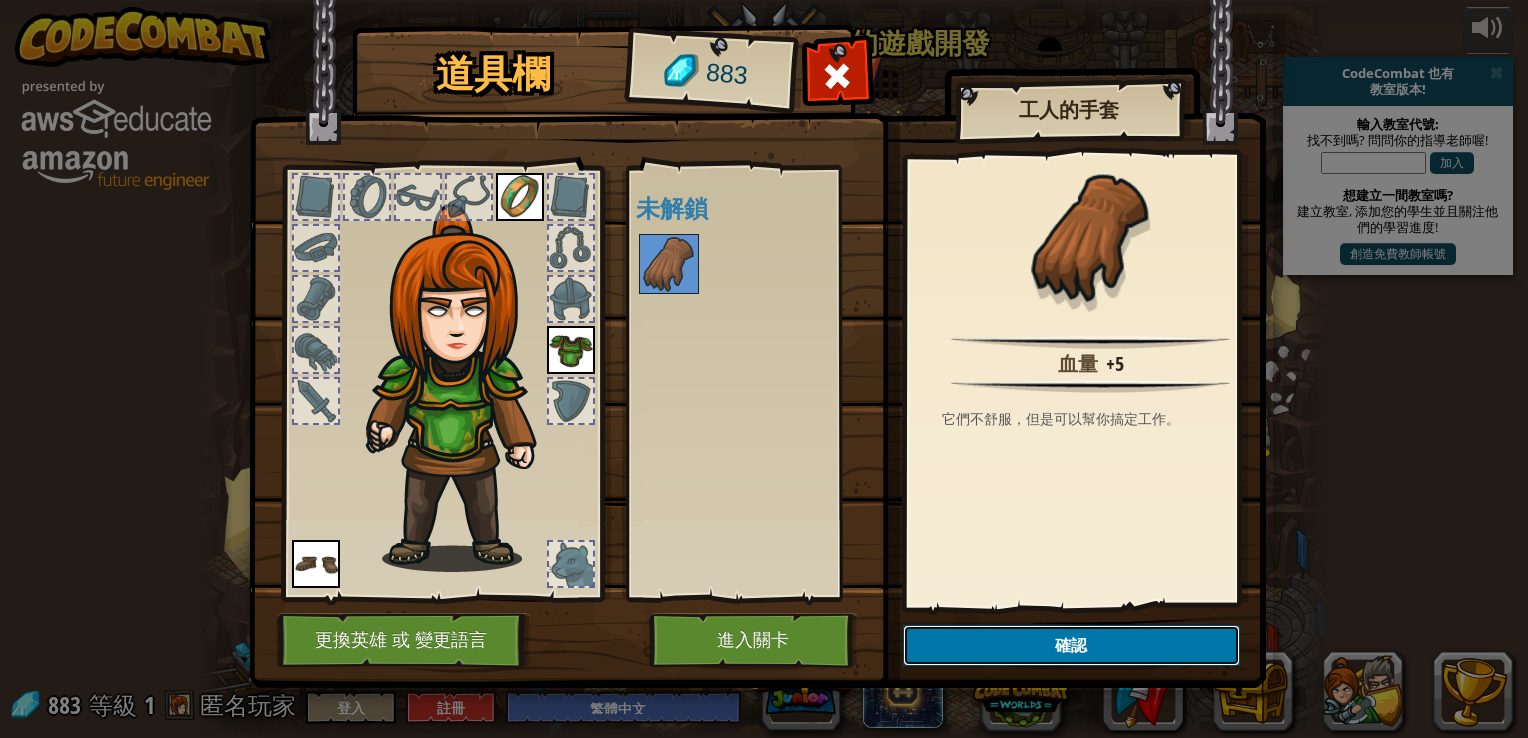 click on "確認" at bounding box center [1071, 645] 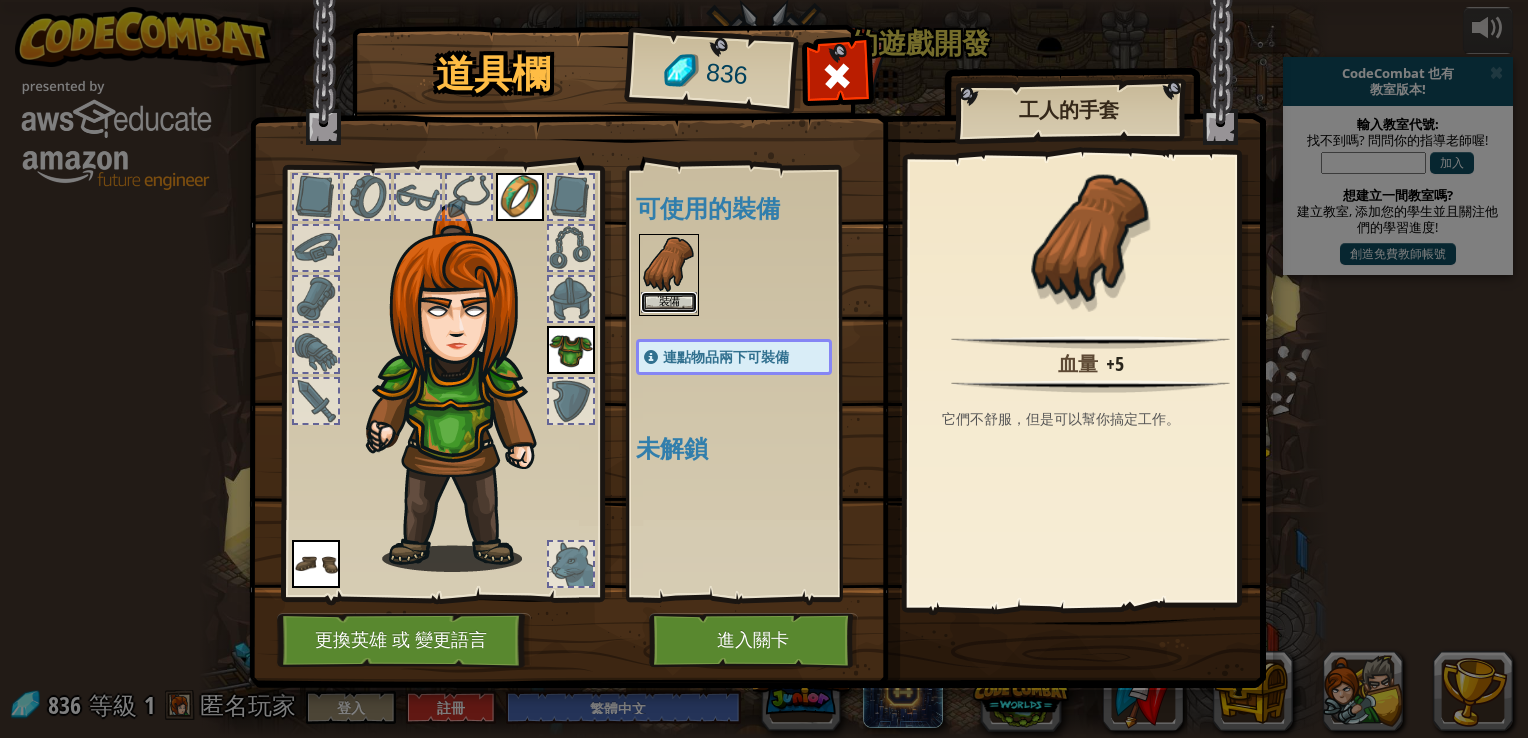 click on "裝備" at bounding box center (669, 302) 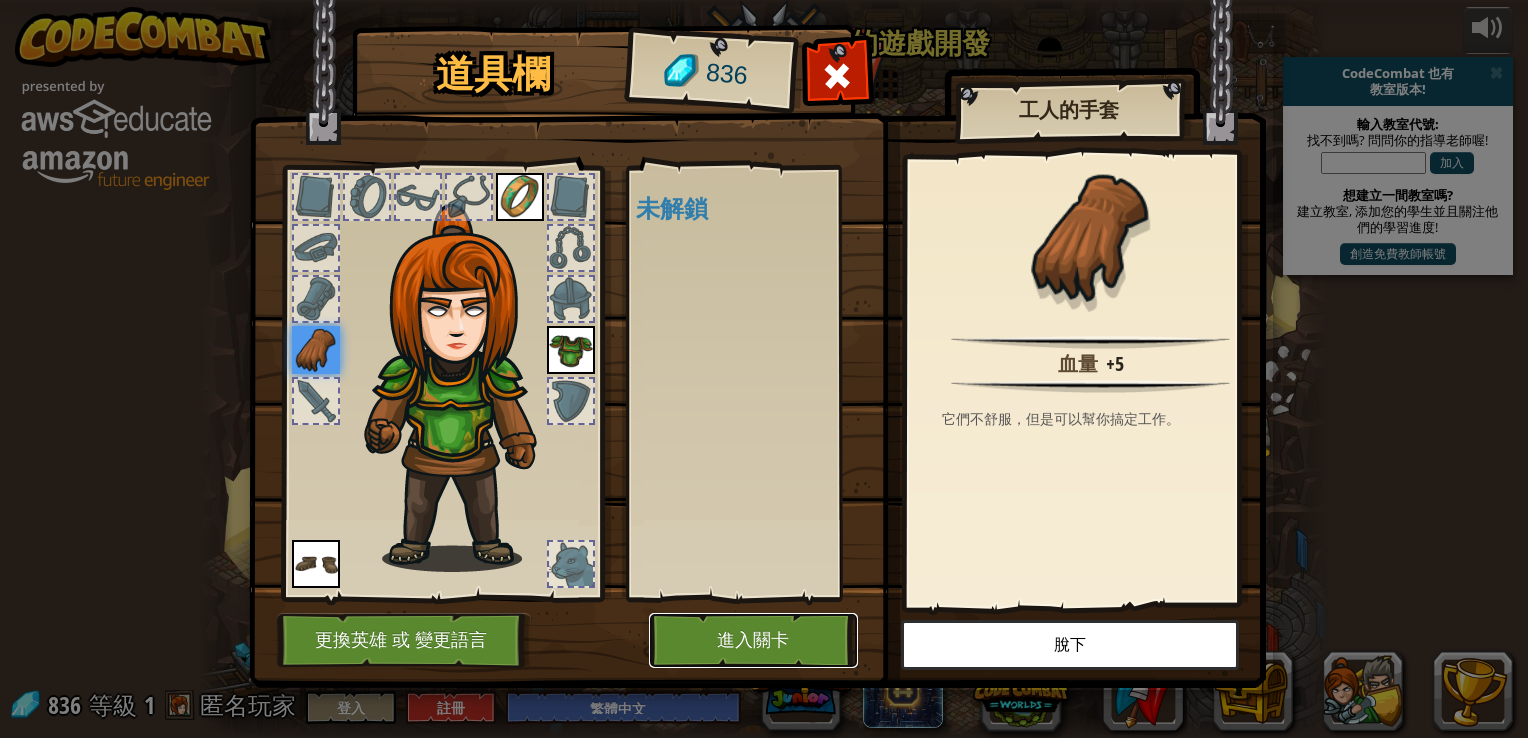 click on "進入關卡" at bounding box center [753, 640] 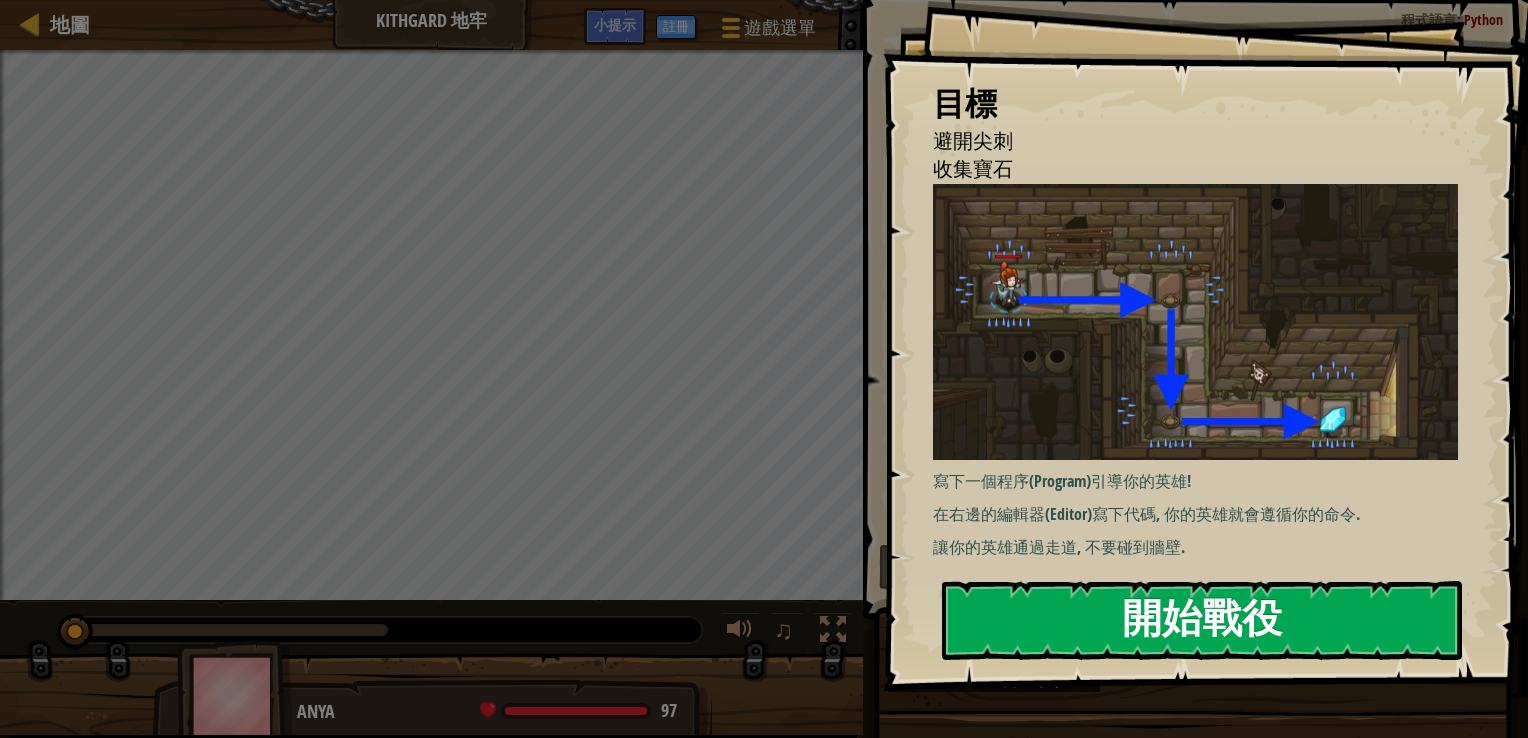 click on "開始戰役" at bounding box center (1202, 620) 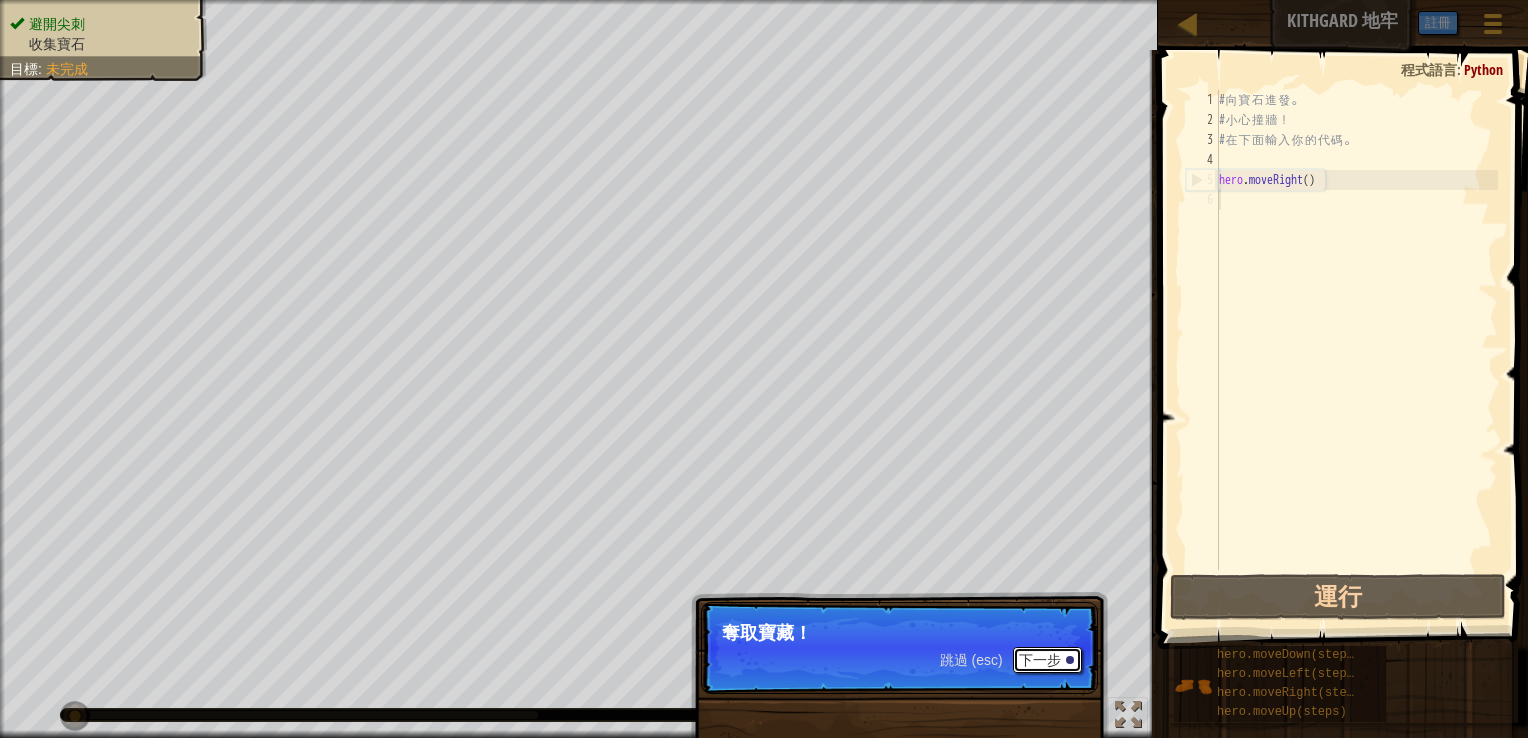 click on "下一步" at bounding box center (1047, 660) 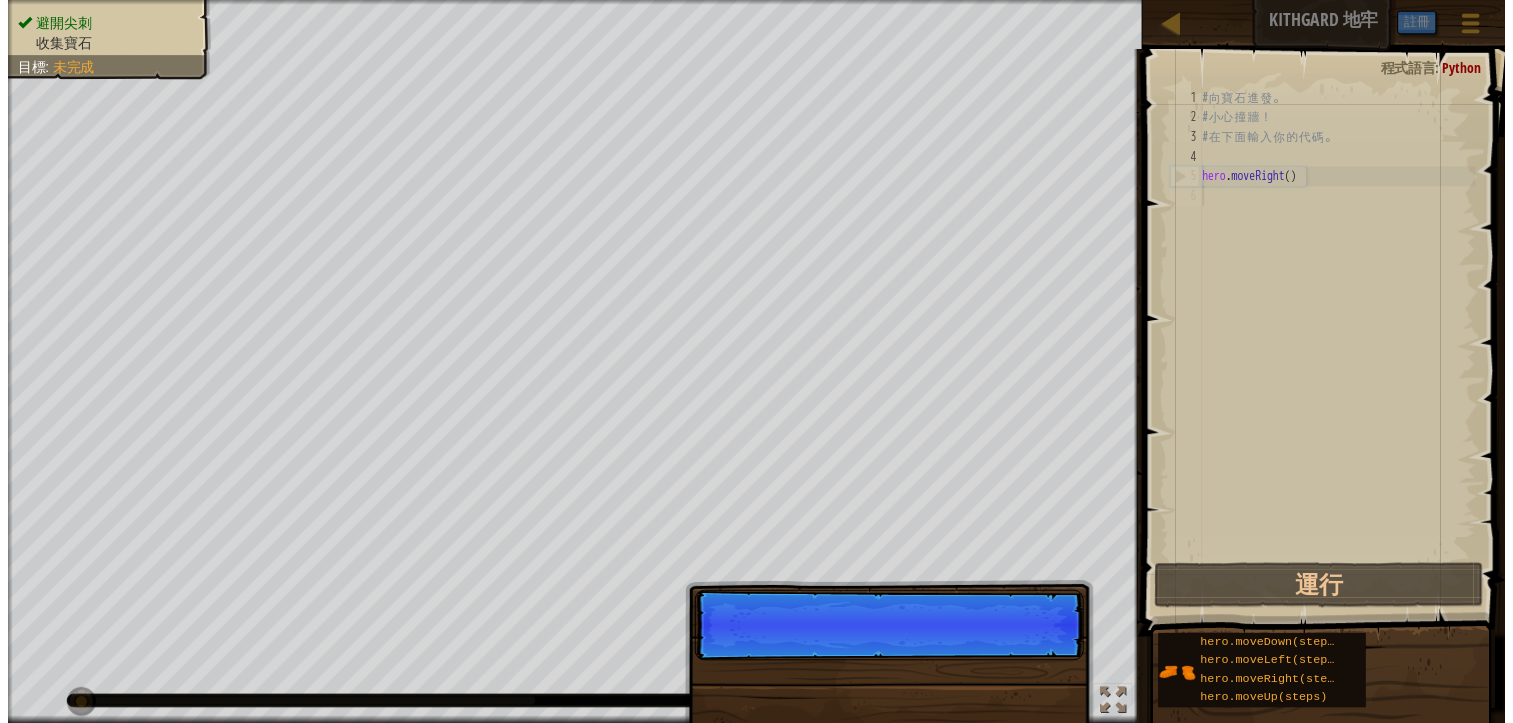 scroll, scrollTop: 9, scrollLeft: 0, axis: vertical 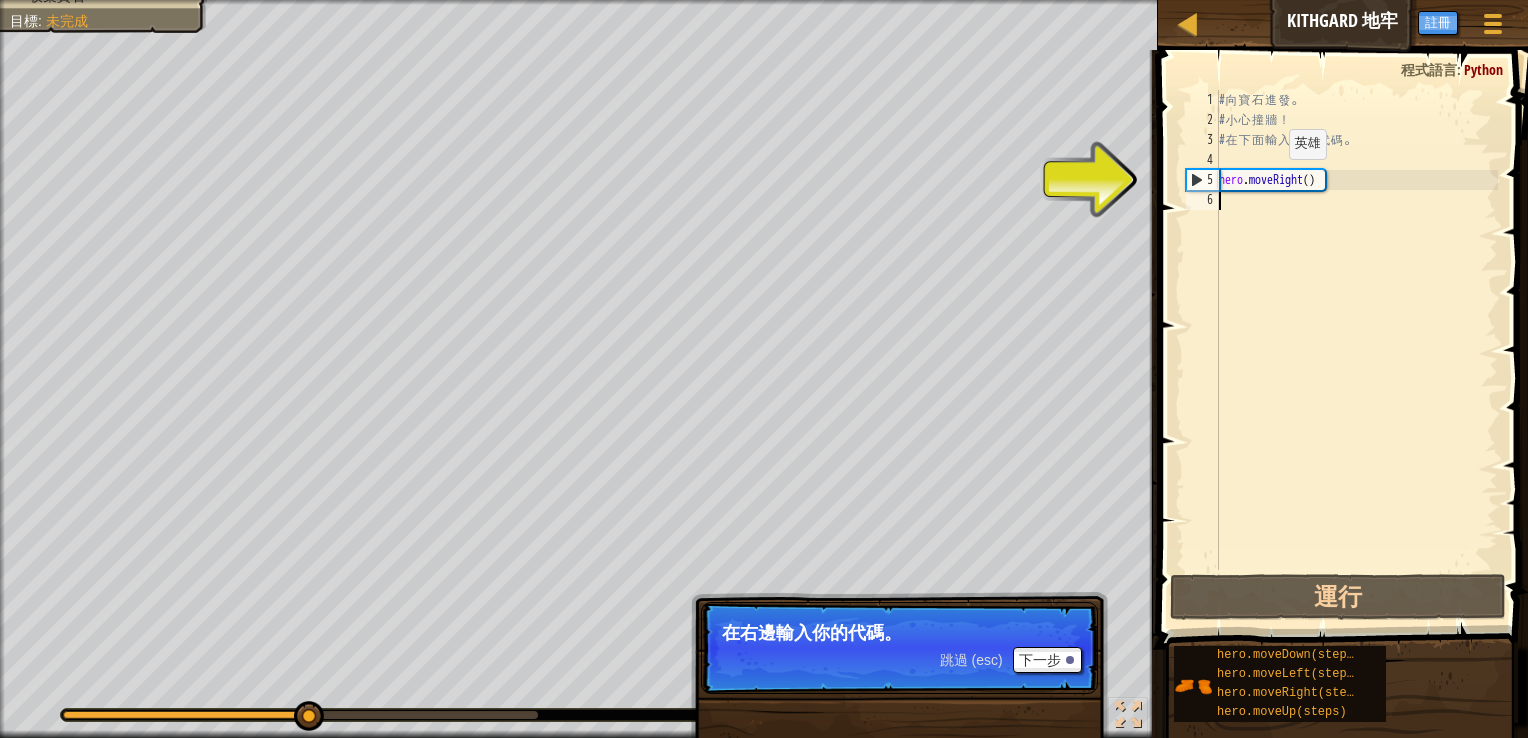 click on "#  向 寶 石 進 發 。 #  小 心 撞 牆 ！ #  在 下 面 輸 入 你 的 代 碼 。 hero . moveRight ( )" at bounding box center [1356, 350] 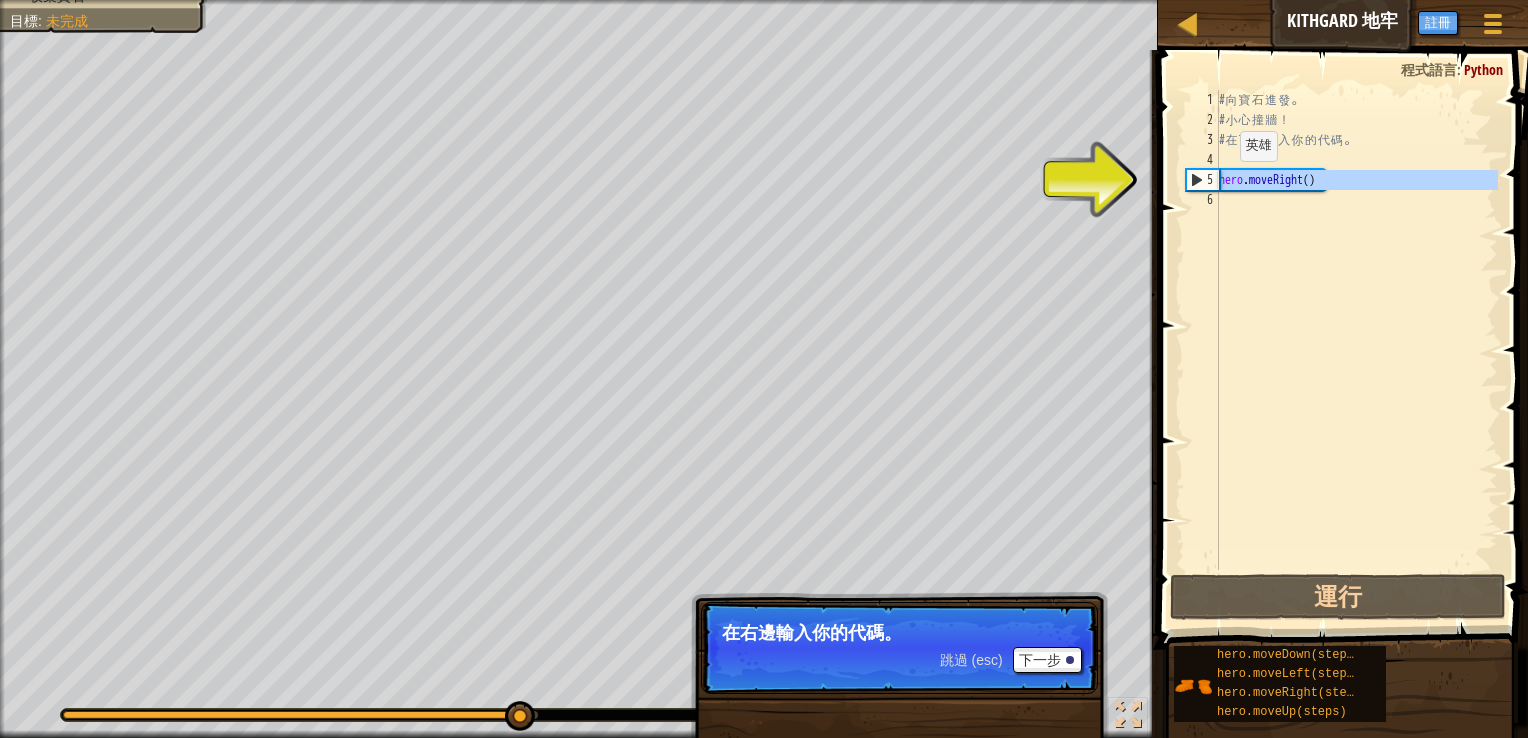 click on "5" at bounding box center (1203, 180) 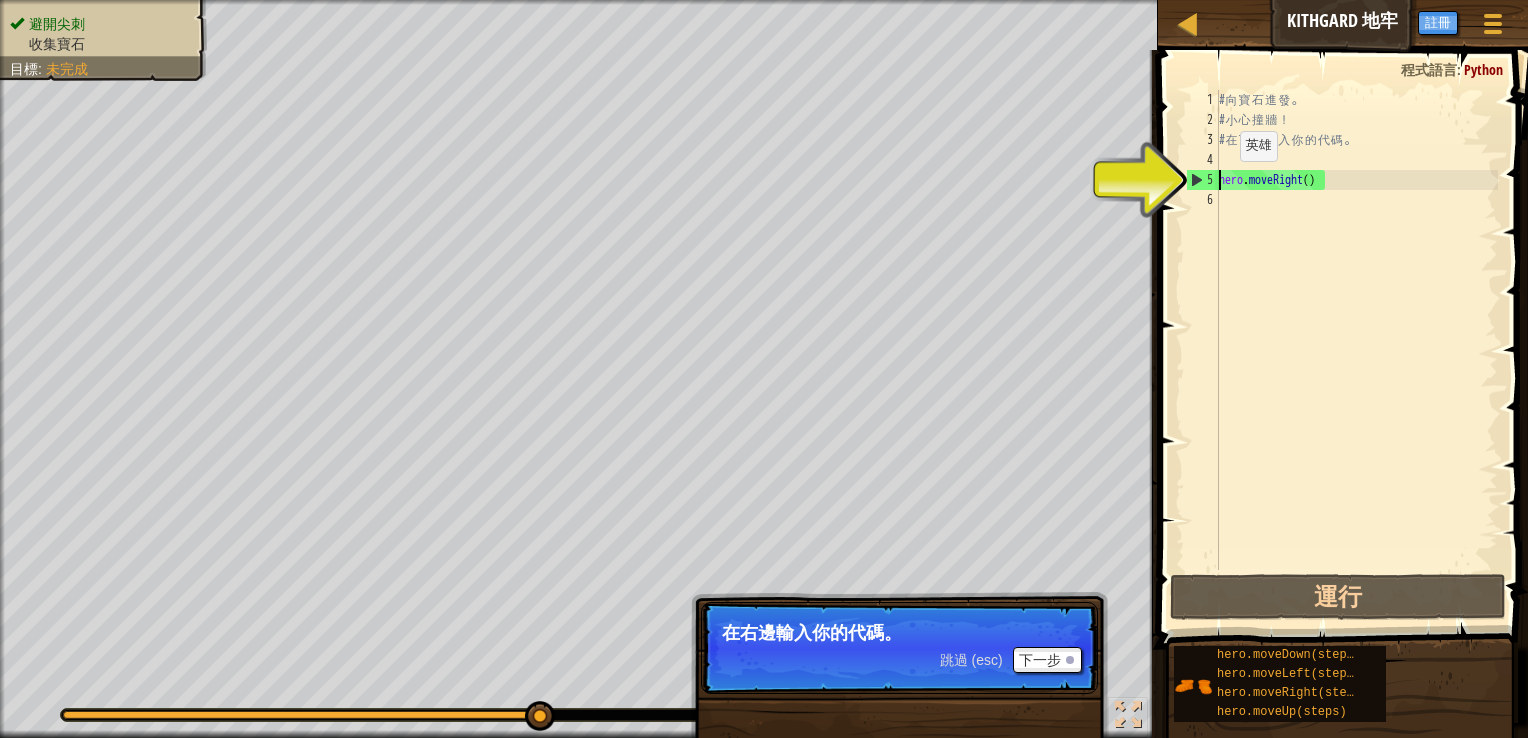 click on "5" at bounding box center (1203, 180) 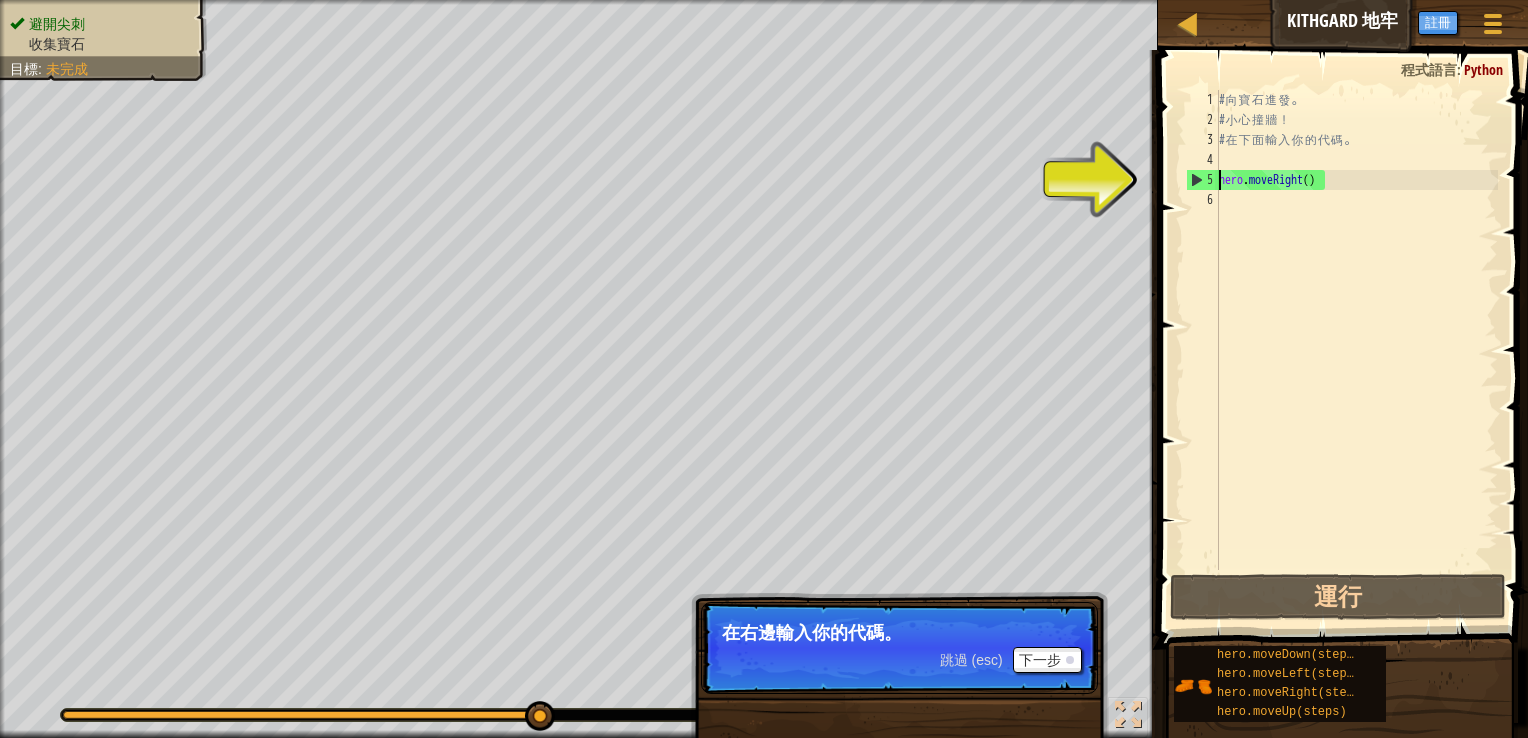 drag, startPoint x: 1294, startPoint y: 188, endPoint x: 1265, endPoint y: 193, distance: 29.427877 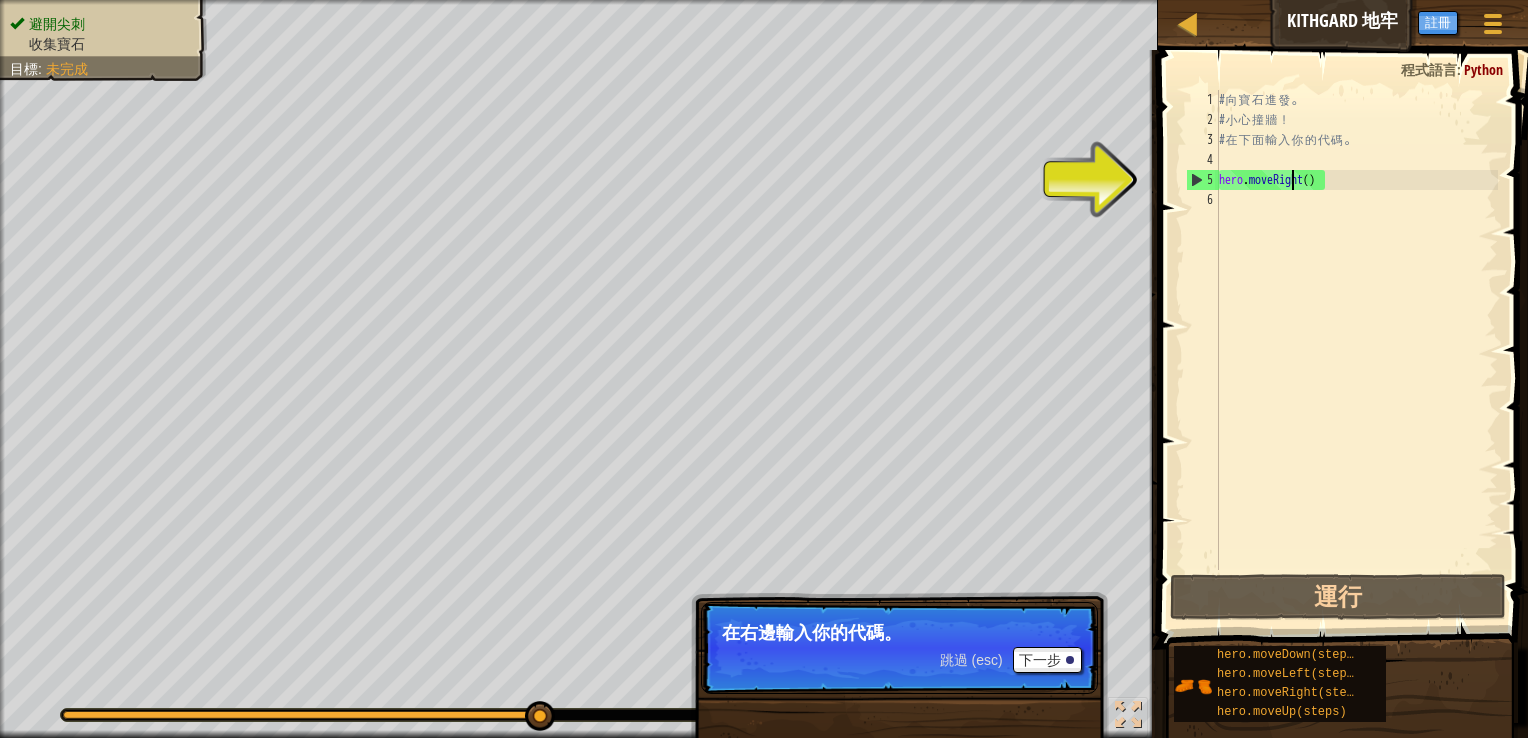 click on "5" at bounding box center (1203, 180) 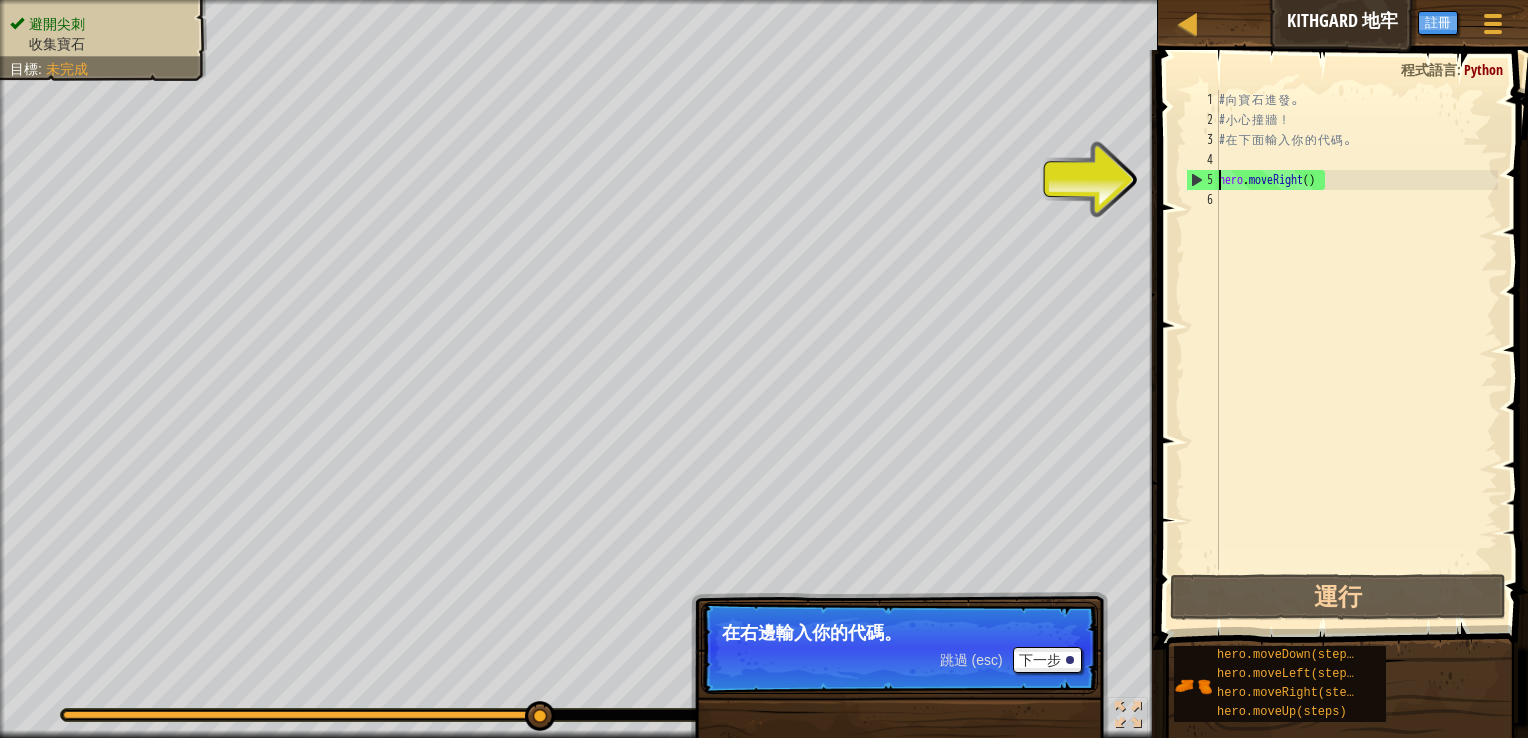 click on "5" at bounding box center [1203, 180] 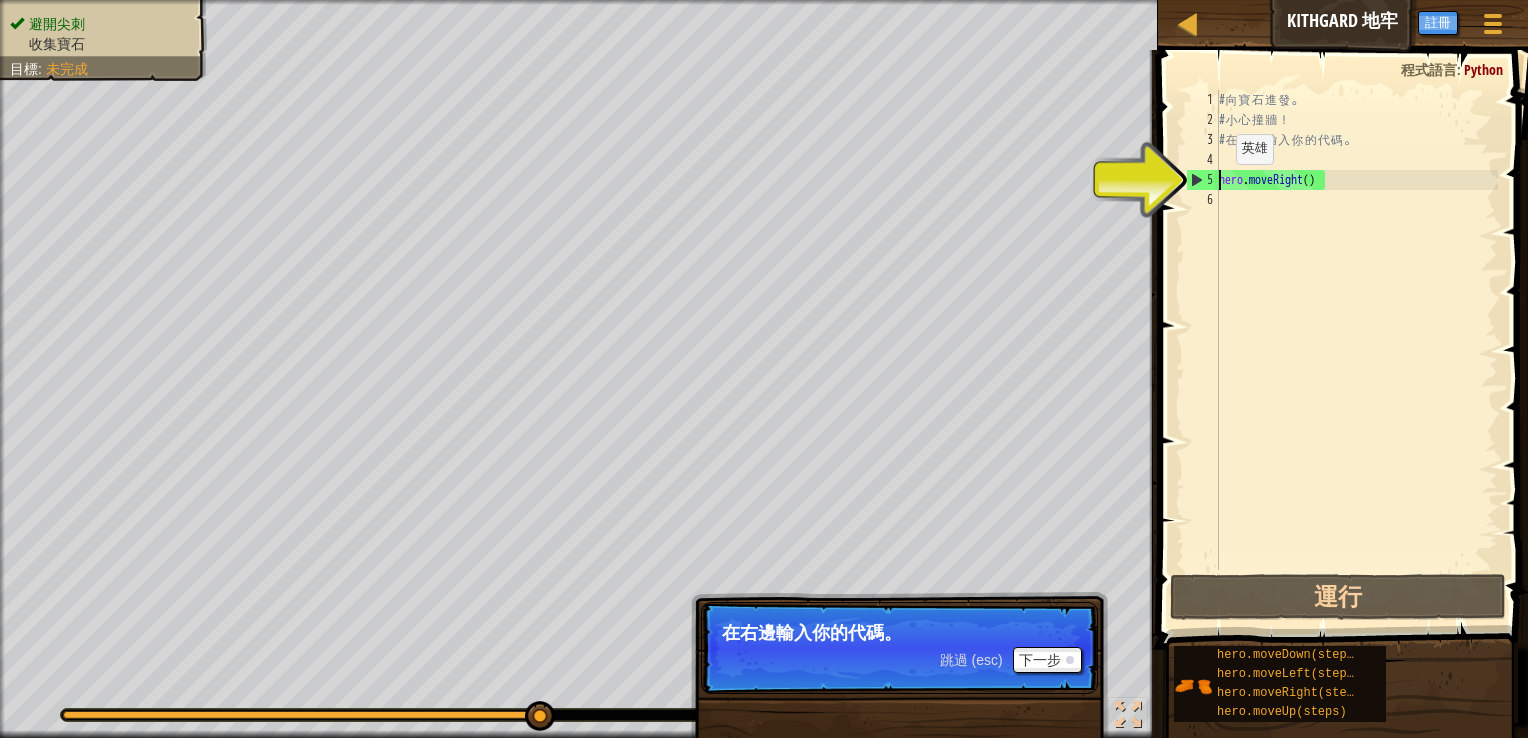 click on "5" at bounding box center [1203, 180] 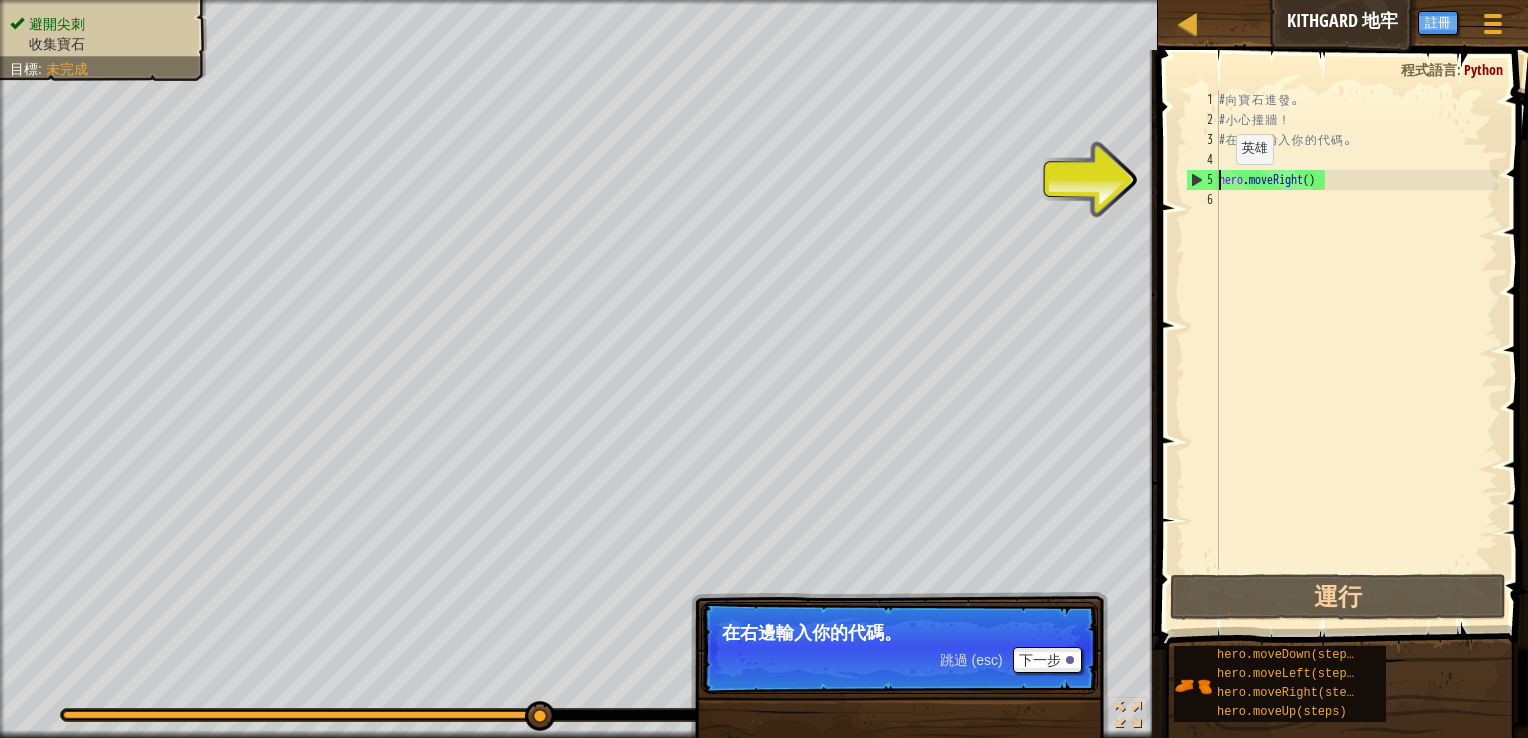 type on "hero.moveRight()" 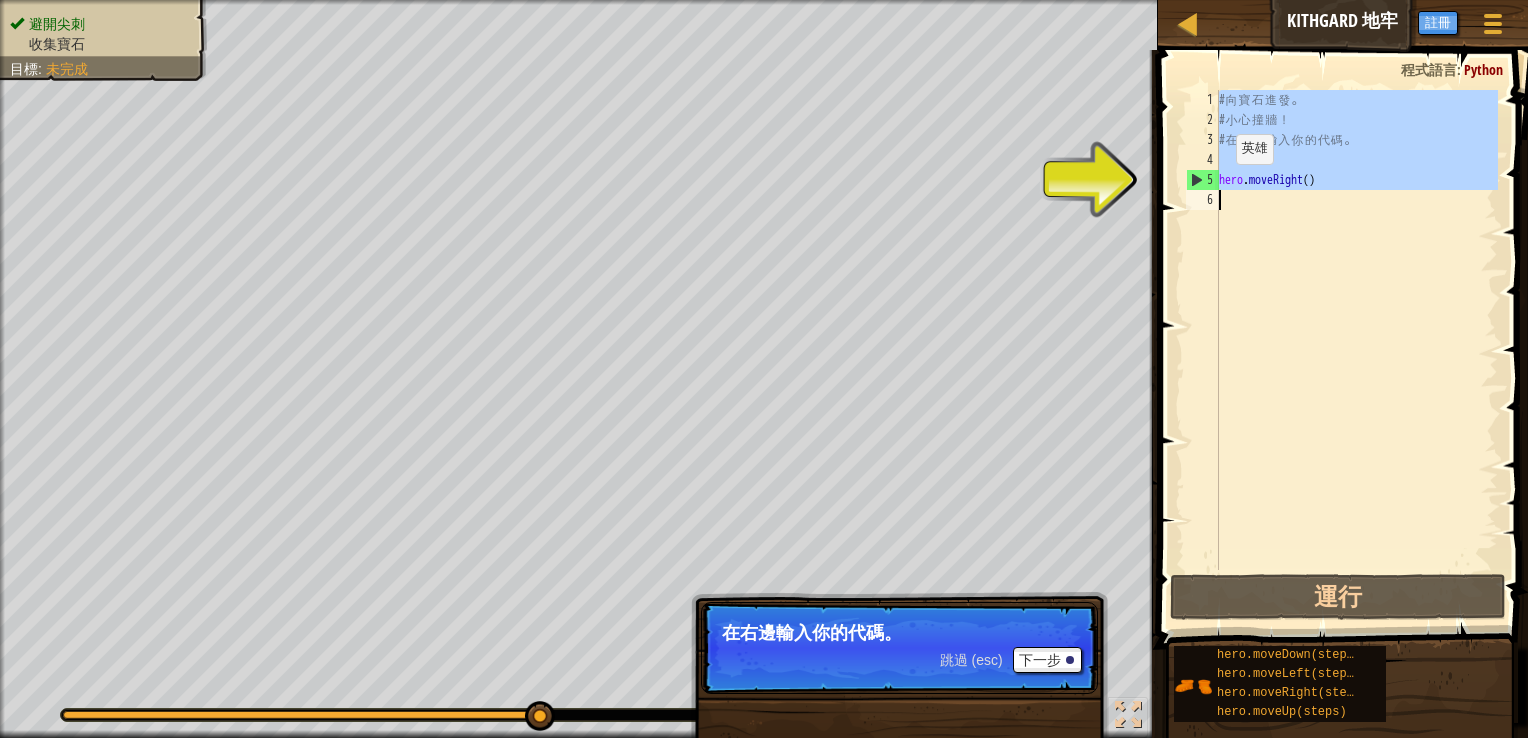 click on "5" at bounding box center [1203, 180] 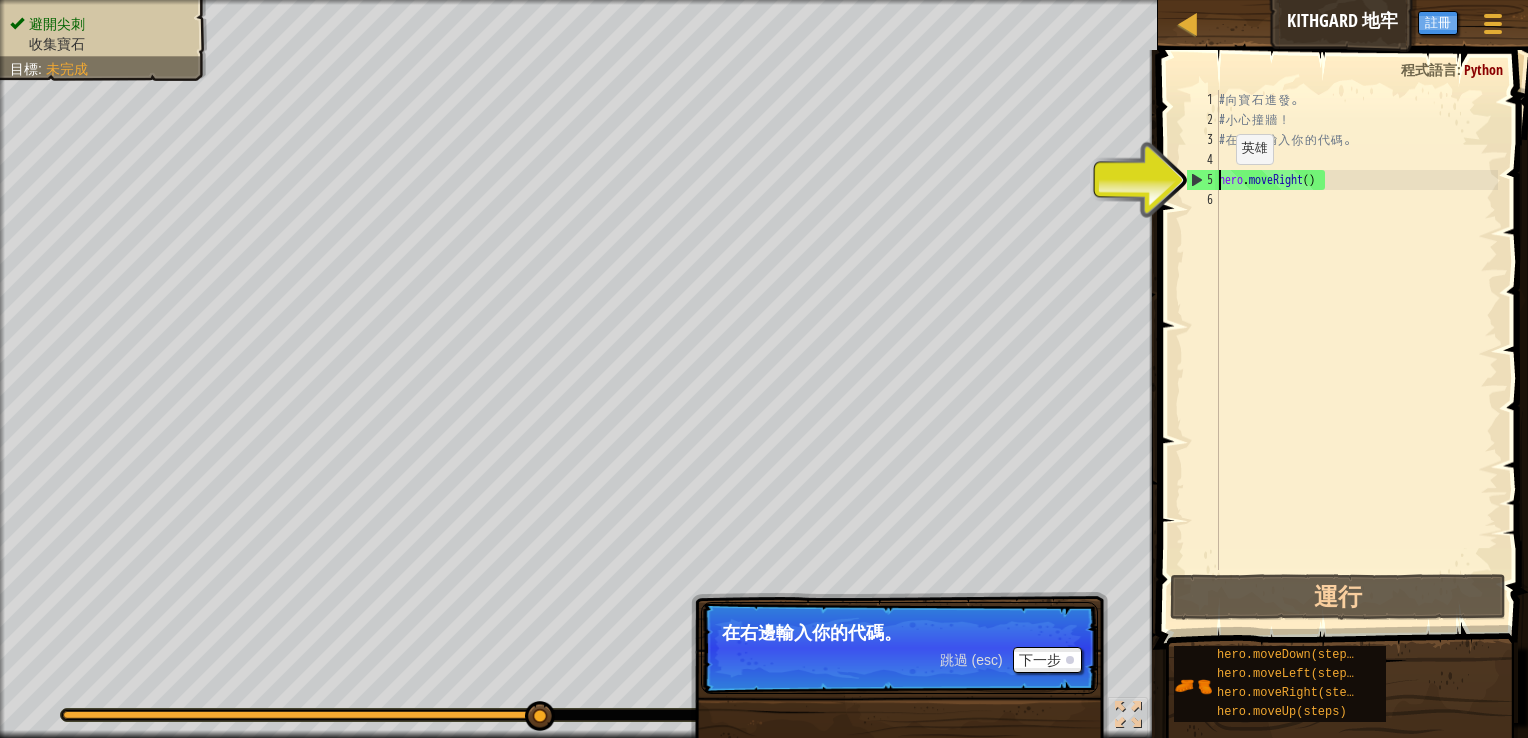 click on "6" at bounding box center [1202, 200] 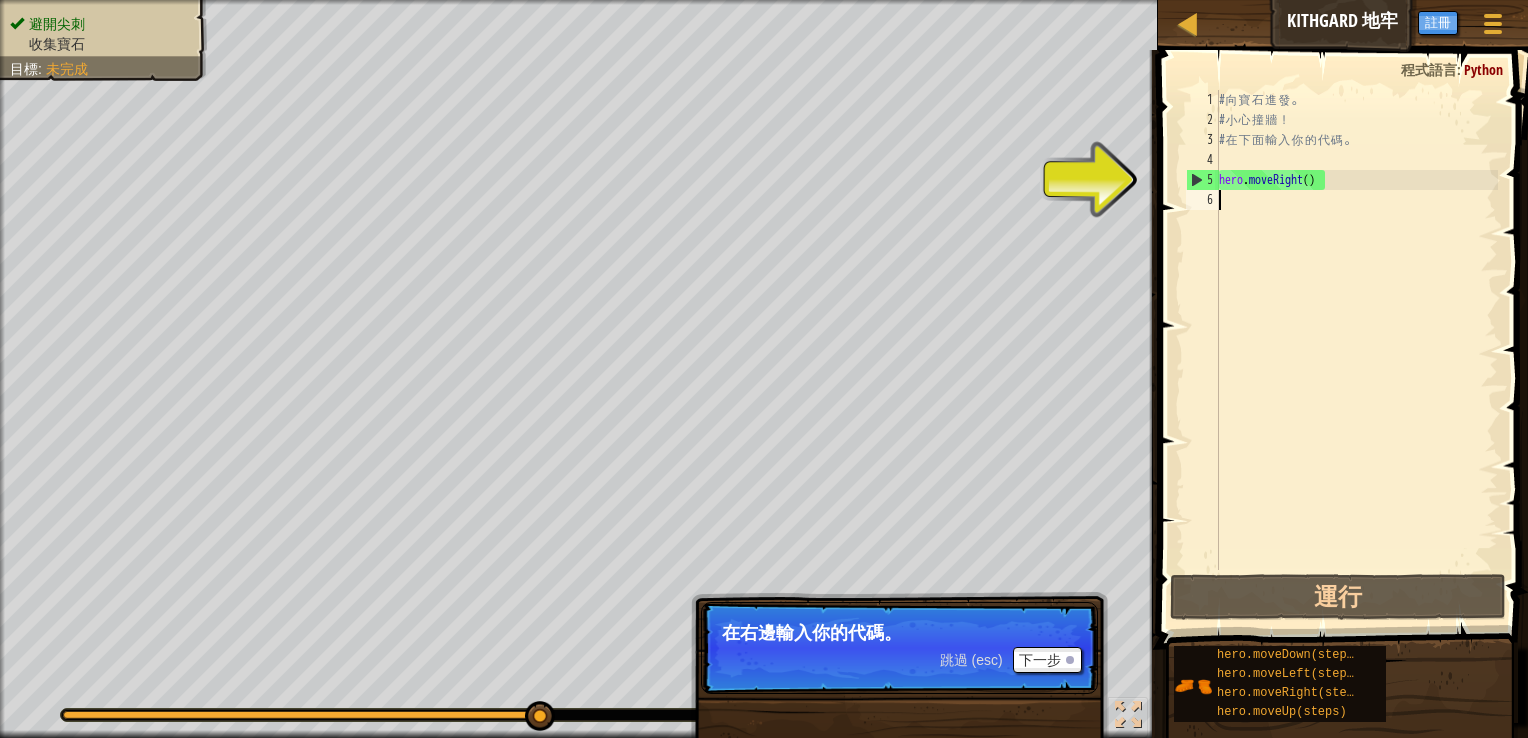 drag, startPoint x: 1223, startPoint y: 193, endPoint x: 1239, endPoint y: 194, distance: 16.03122 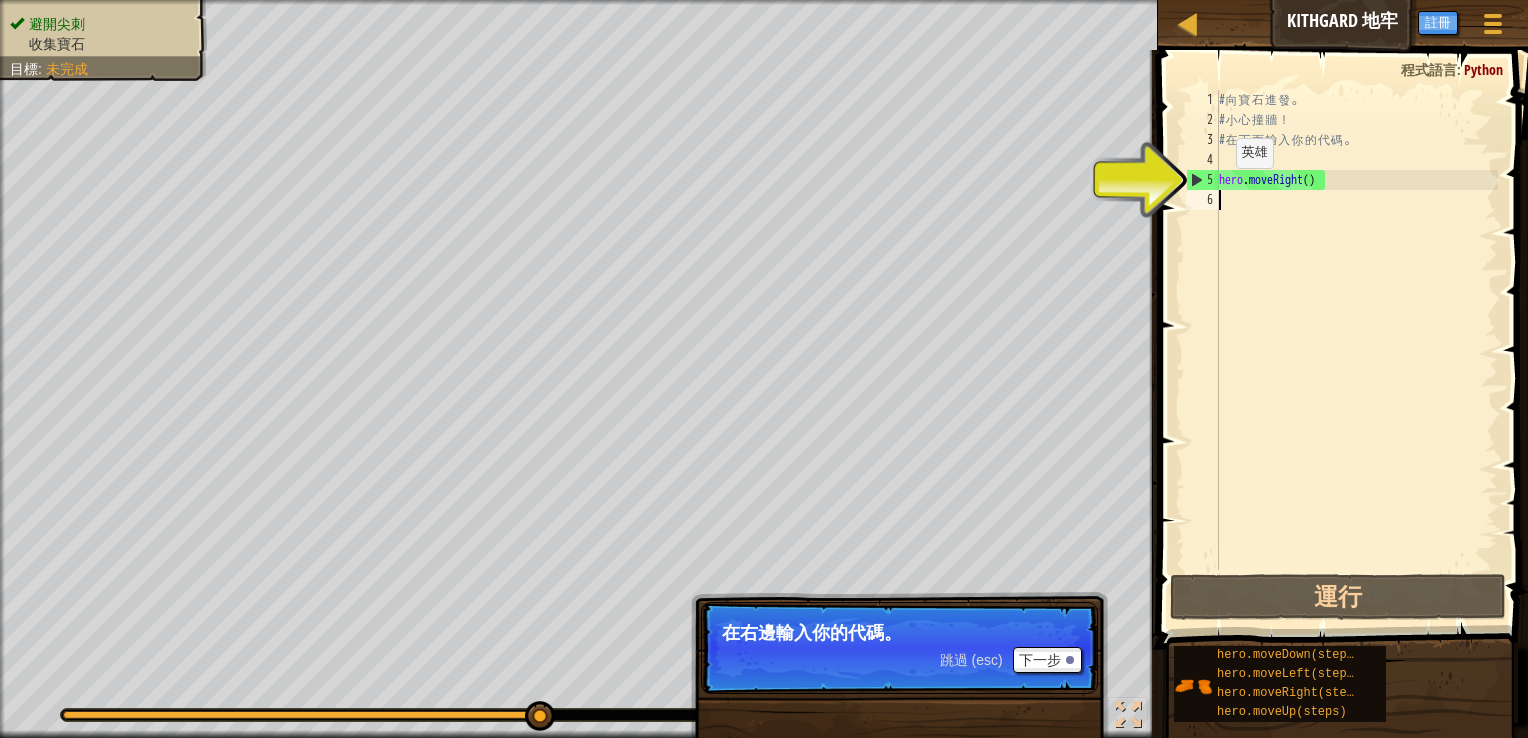 drag, startPoint x: 1161, startPoint y: 189, endPoint x: 1178, endPoint y: 174, distance: 22.671568 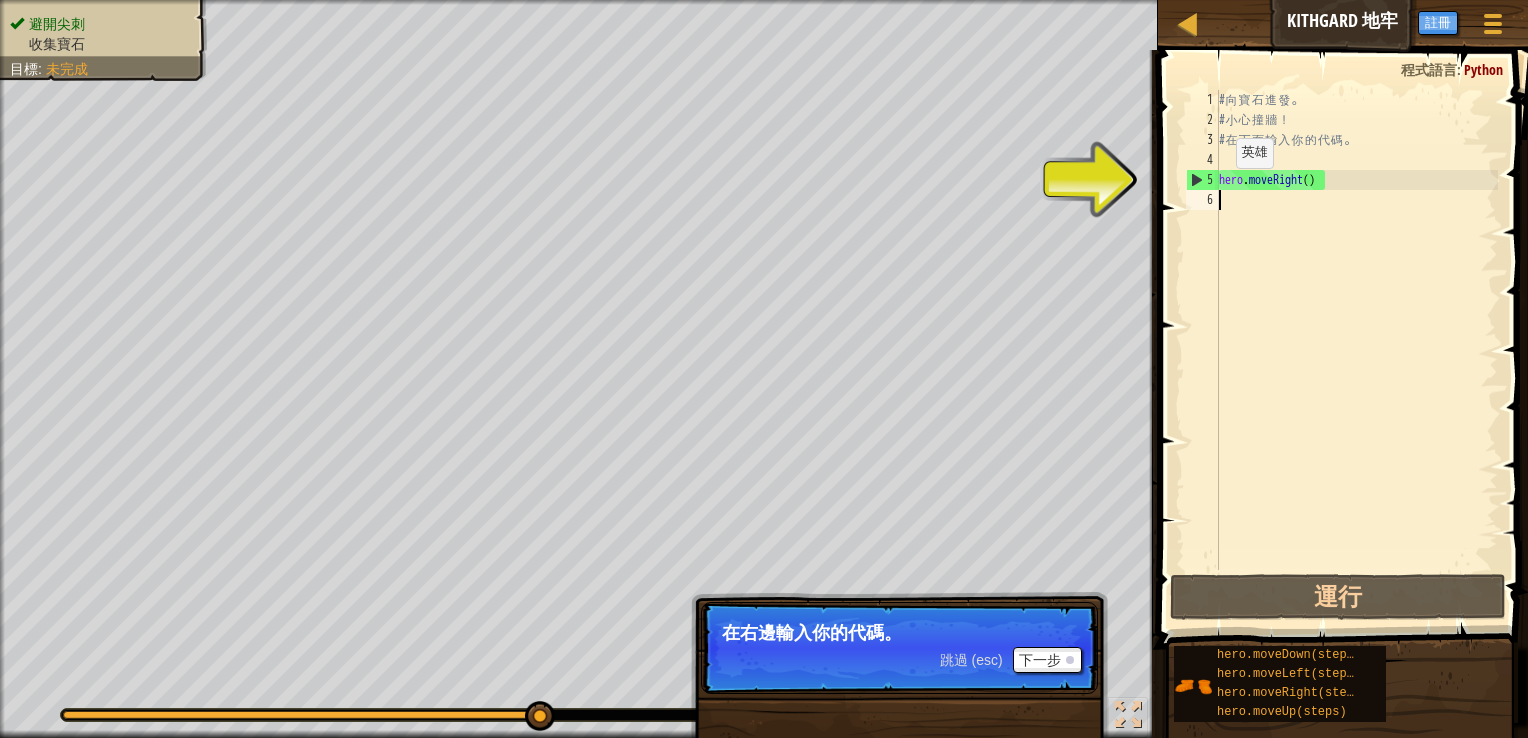 drag, startPoint x: 1179, startPoint y: 174, endPoint x: 1169, endPoint y: 177, distance: 10.440307 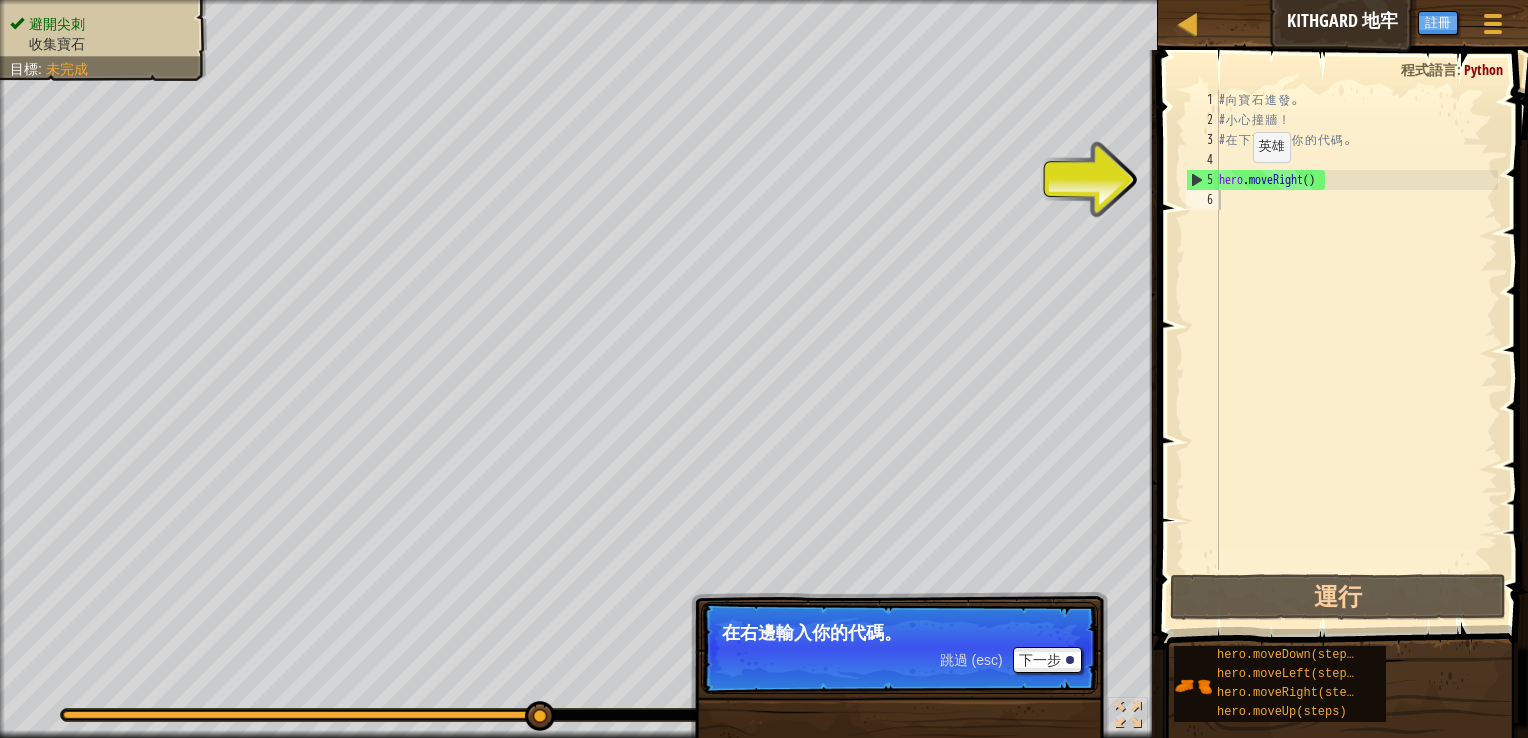 drag, startPoint x: 1192, startPoint y: 174, endPoint x: 1236, endPoint y: 182, distance: 44.72136 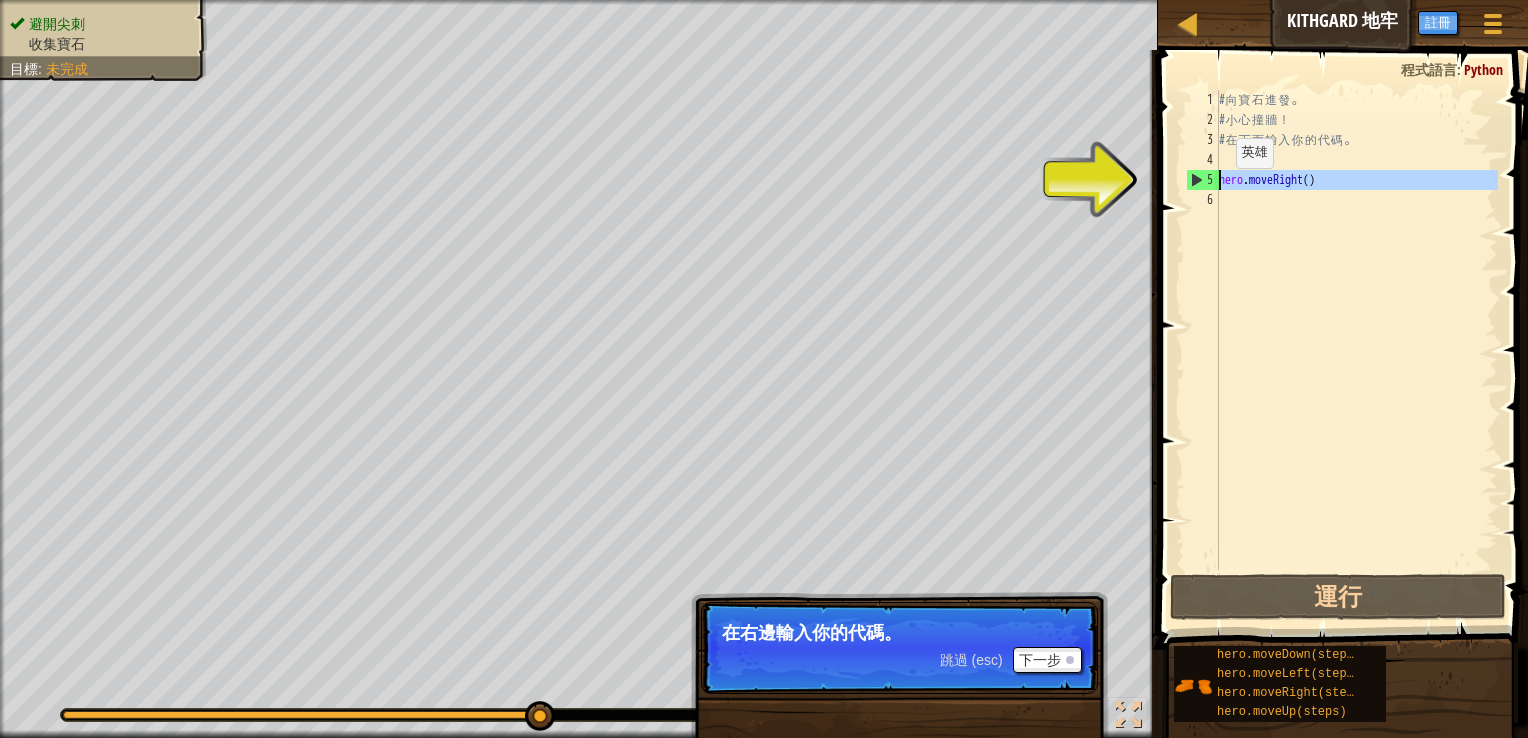 drag, startPoint x: 1212, startPoint y: 183, endPoint x: 1181, endPoint y: 170, distance: 33.61547 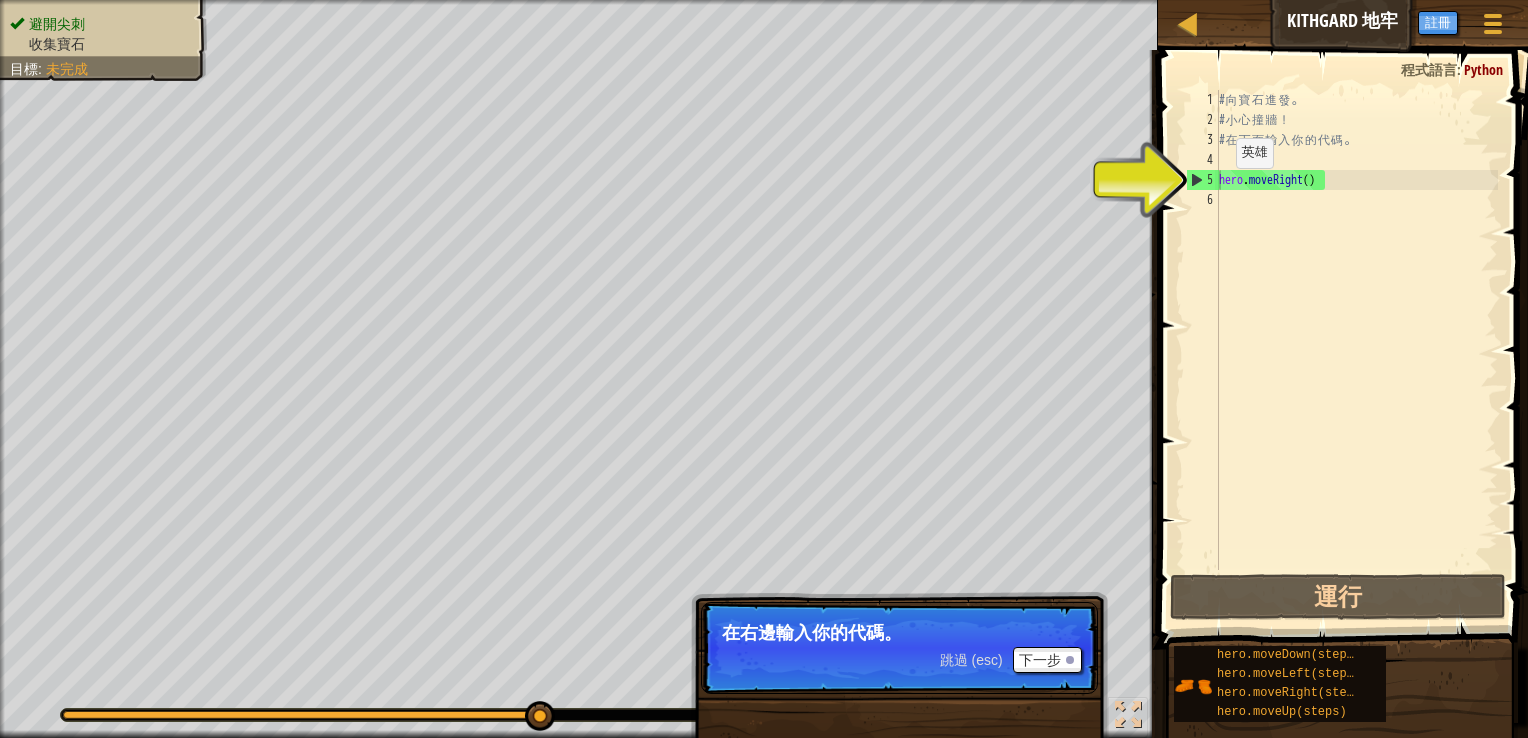 drag, startPoint x: 1181, startPoint y: 170, endPoint x: 1192, endPoint y: 175, distance: 12.083046 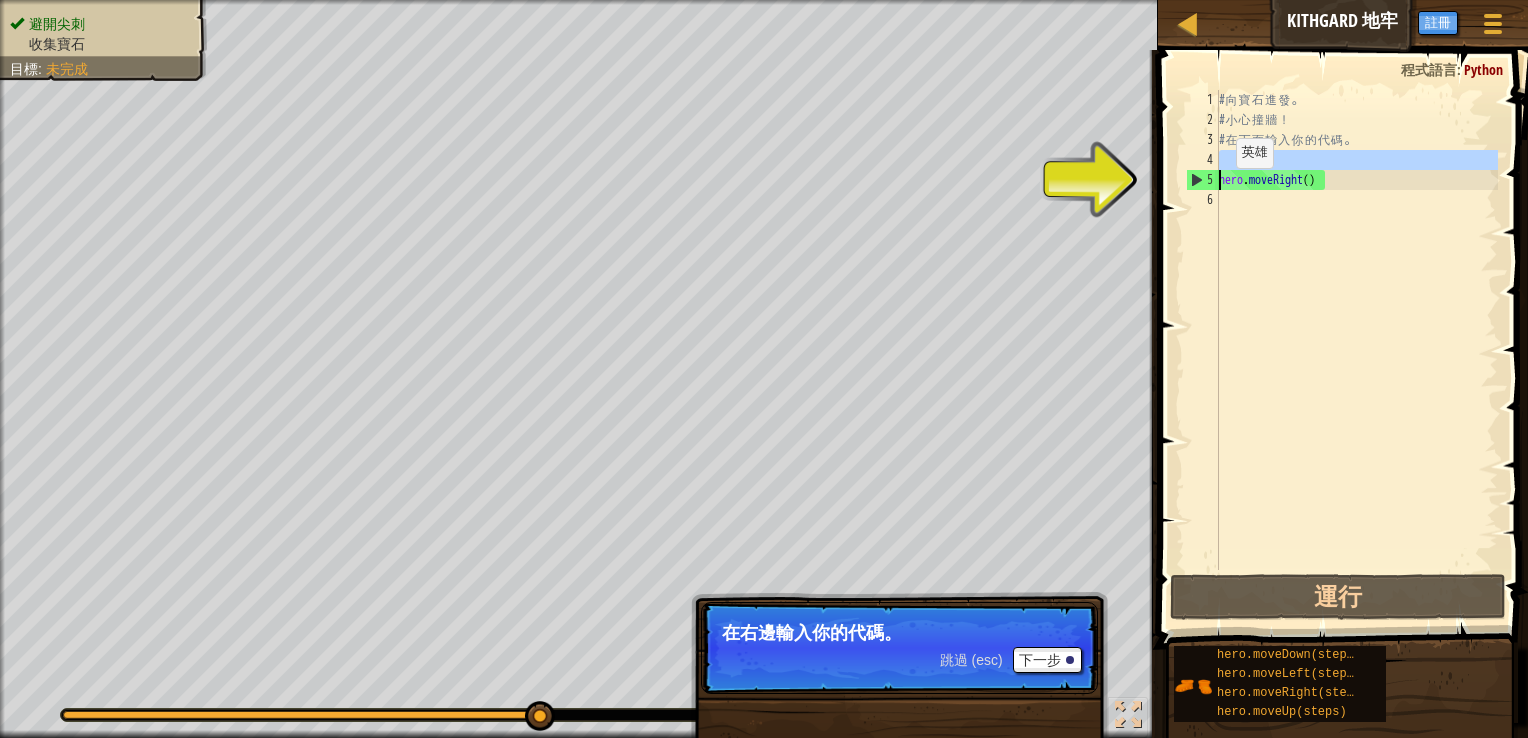 drag, startPoint x: 1192, startPoint y: 175, endPoint x: 1194, endPoint y: 190, distance: 15.132746 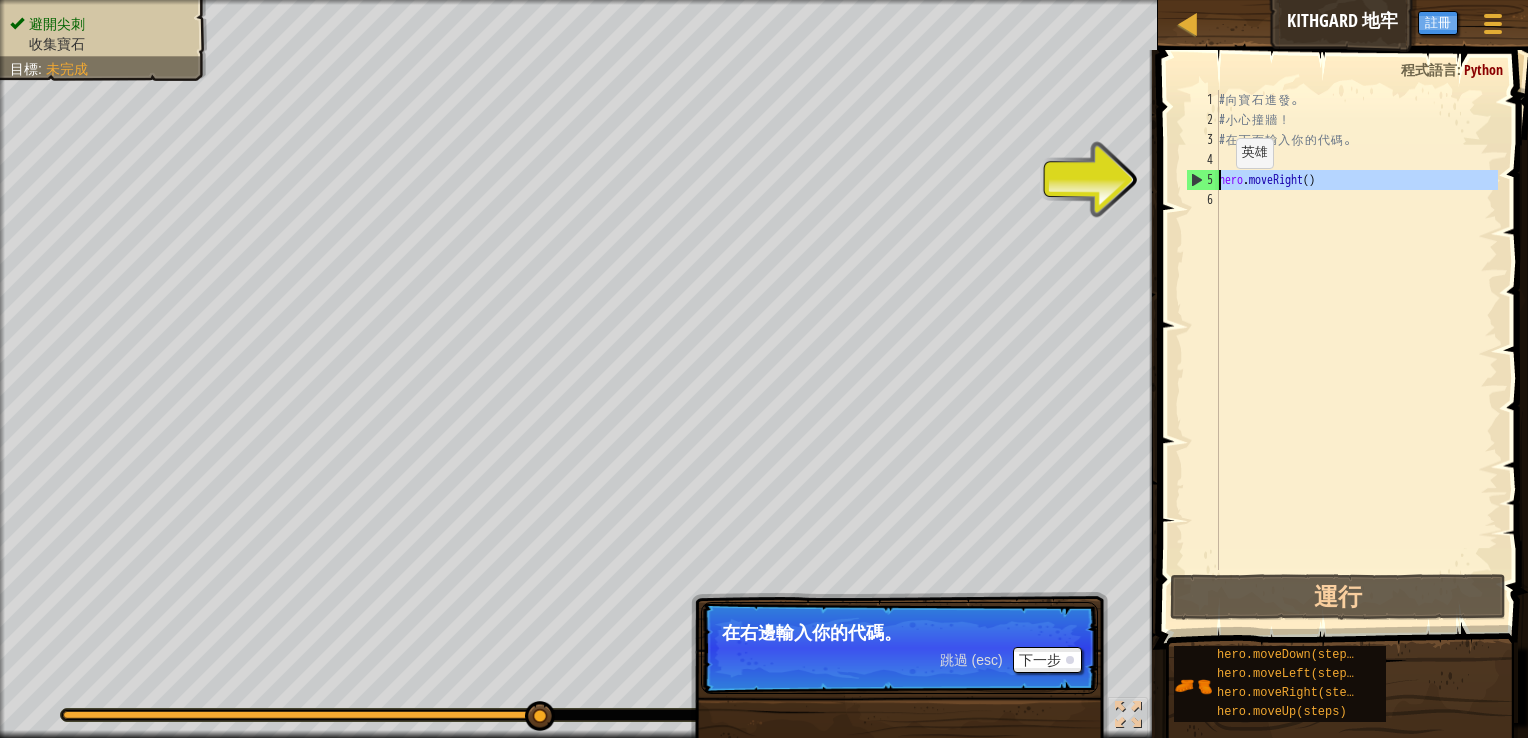 click on "5" at bounding box center (1203, 180) 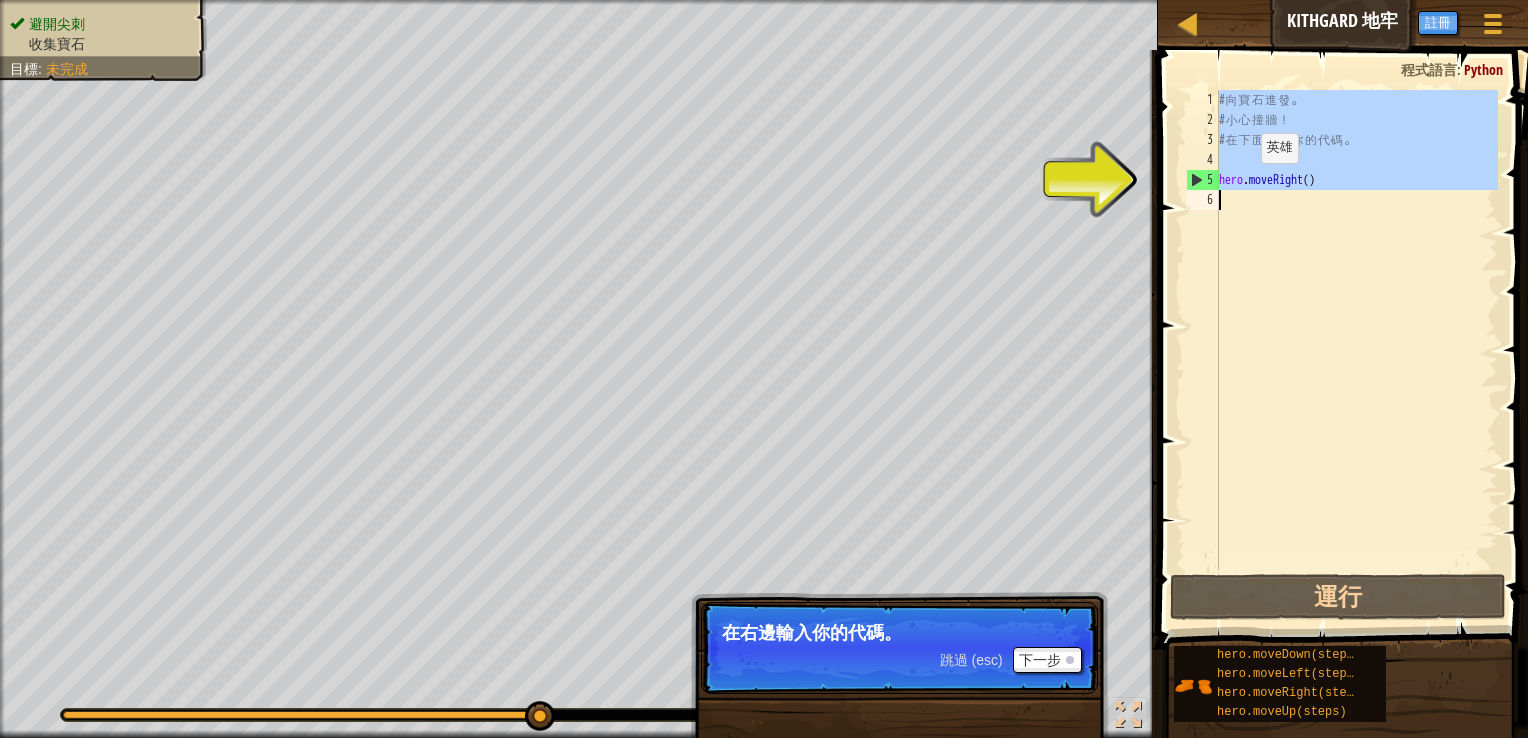 drag, startPoint x: 1188, startPoint y: 172, endPoint x: 1243, endPoint y: 180, distance: 55.578773 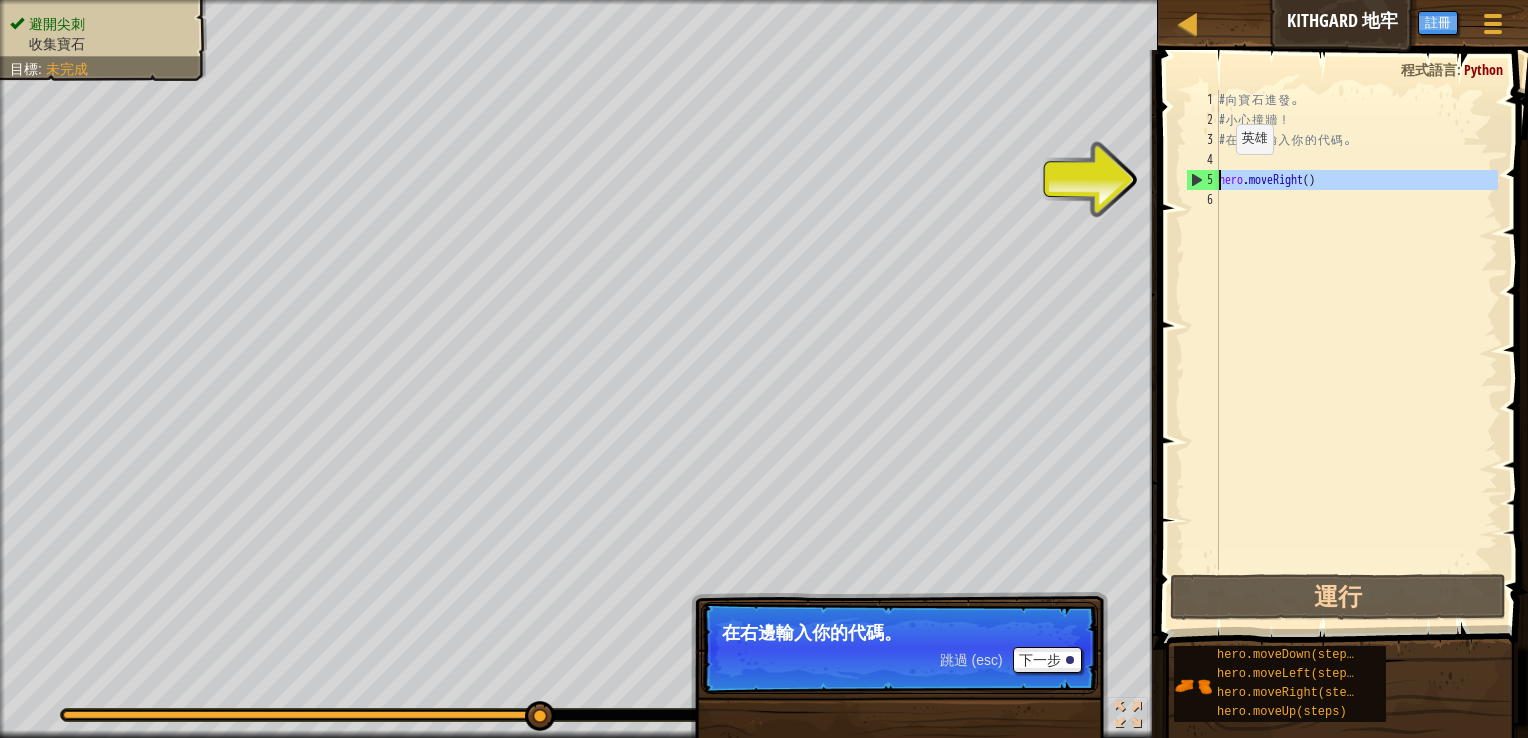 click on "5" at bounding box center [1203, 180] 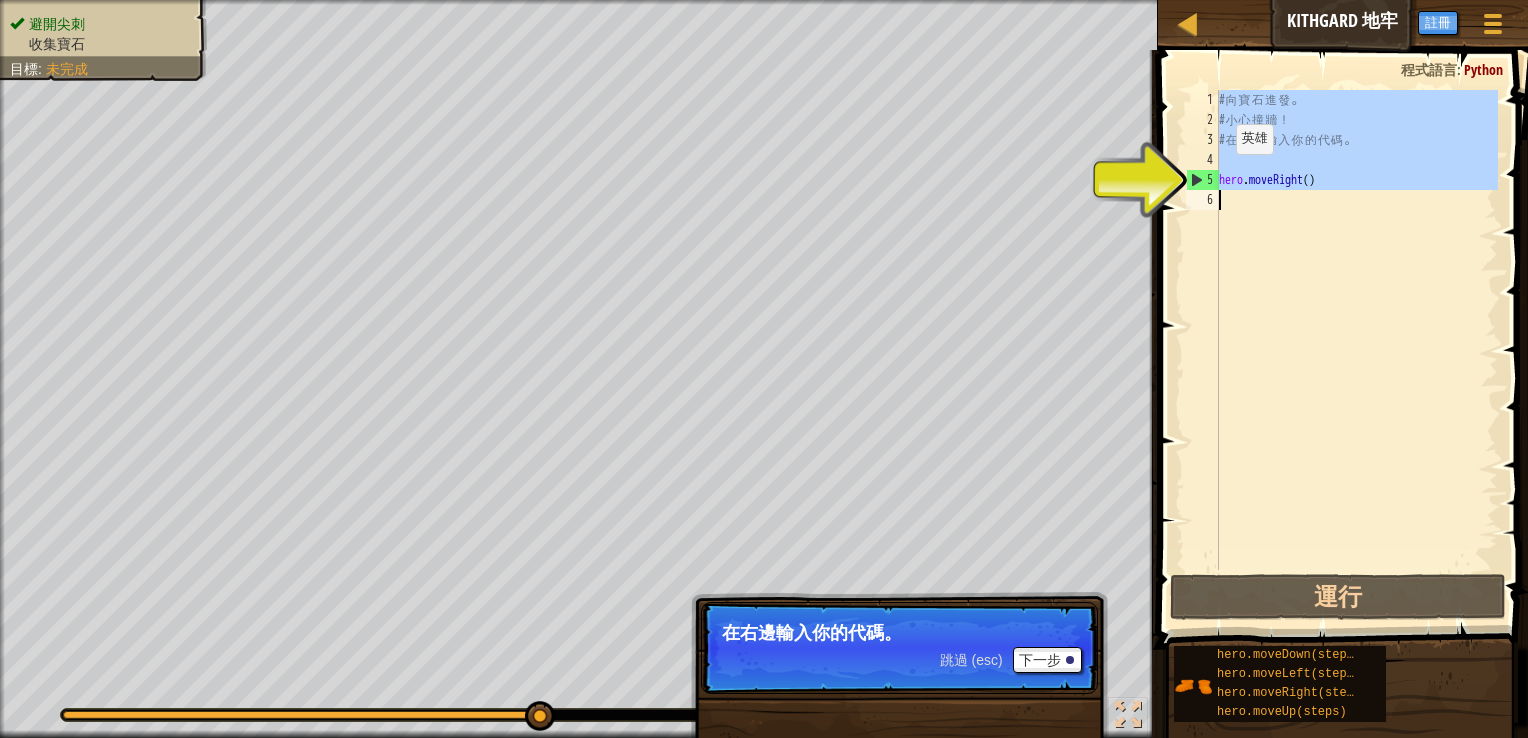 click on "5" at bounding box center (1203, 180) 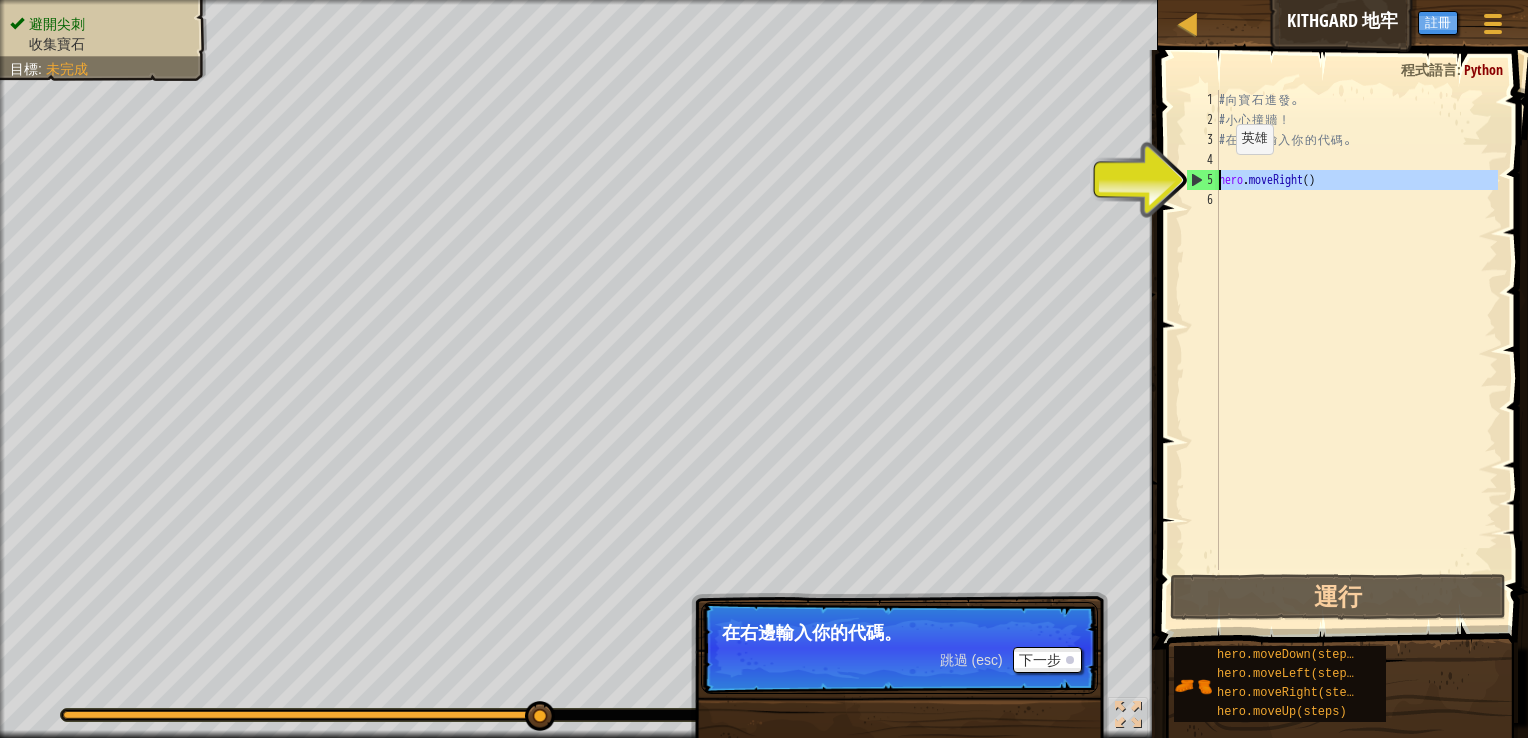 click on "5" at bounding box center [1203, 180] 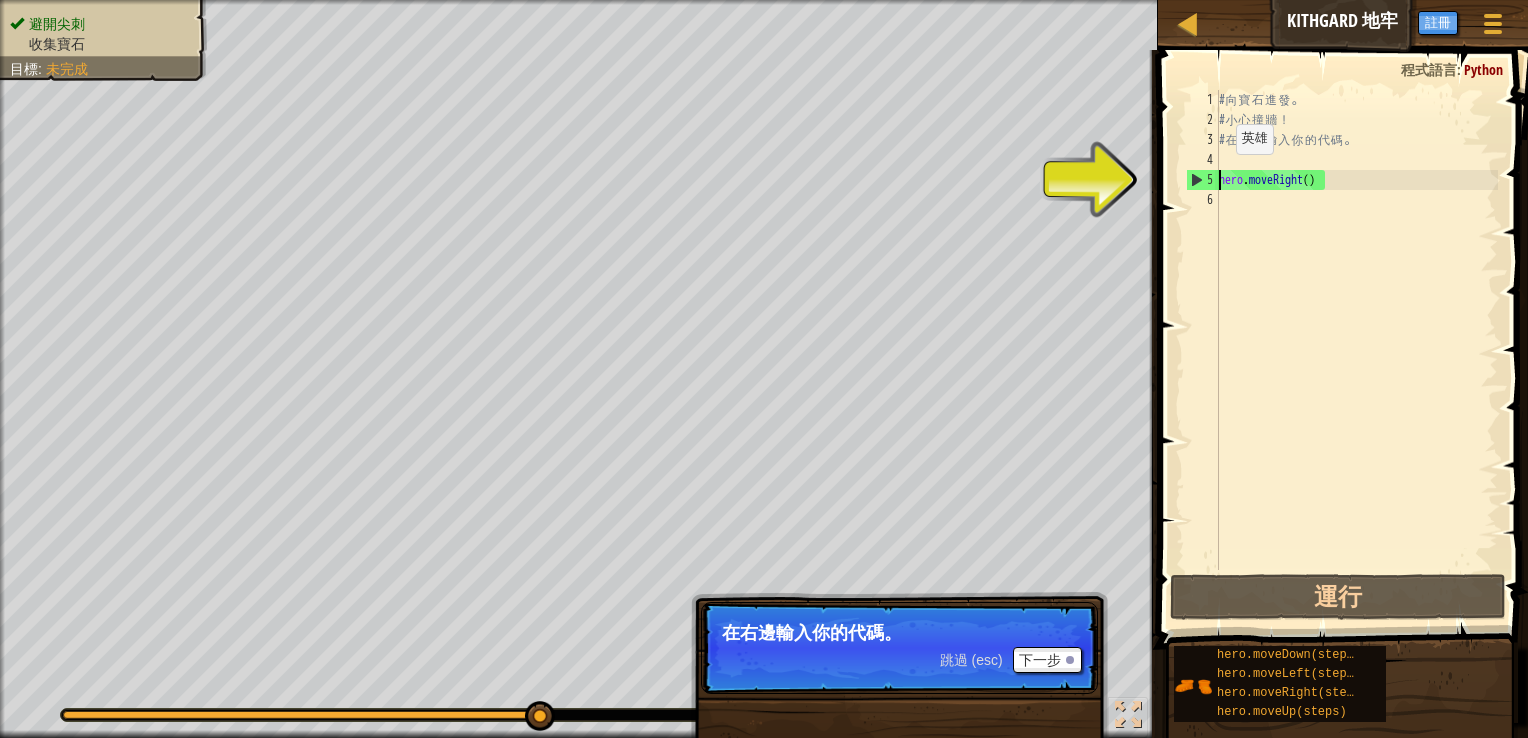 click on "5" at bounding box center (1203, 180) 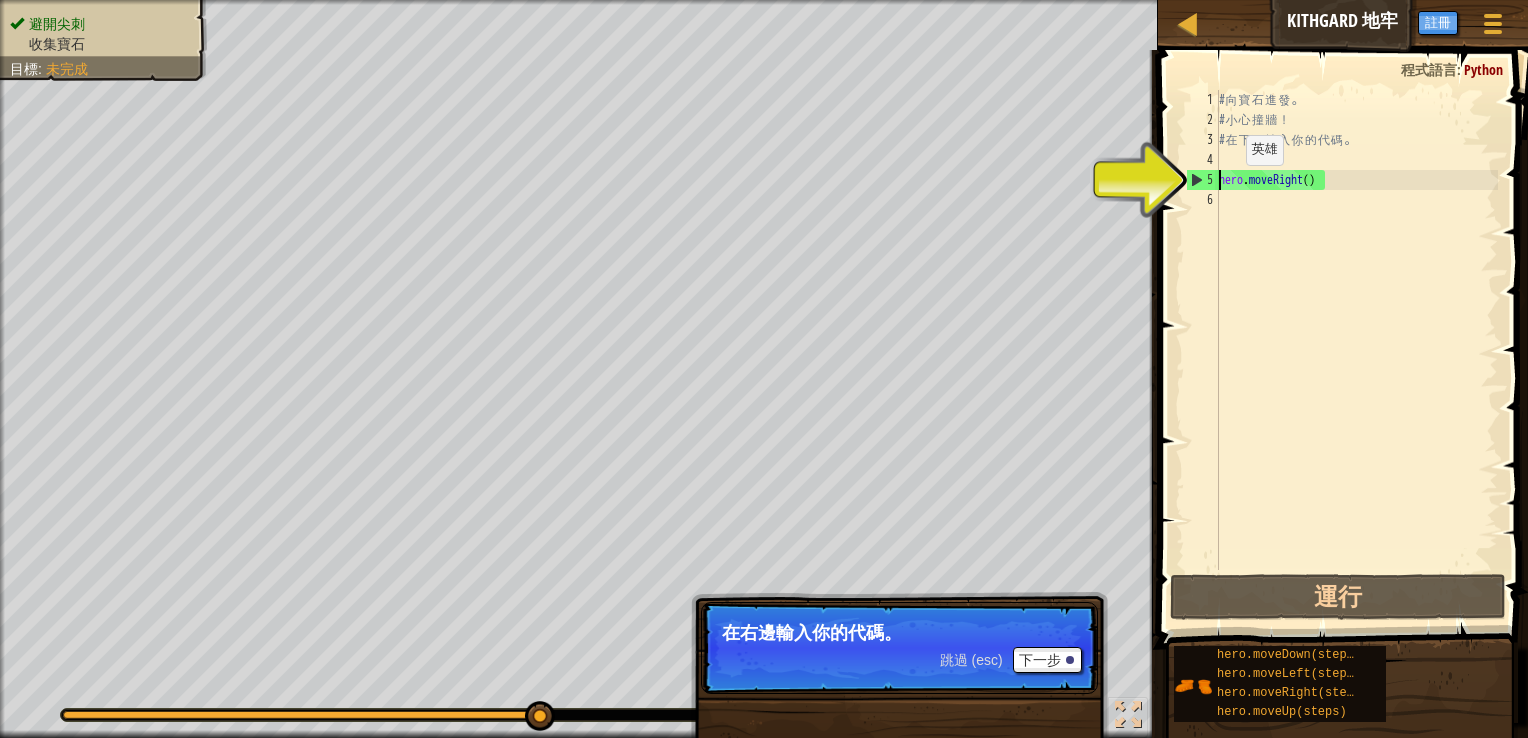 drag, startPoint x: 1228, startPoint y: 185, endPoint x: 1247, endPoint y: 170, distance: 24.207438 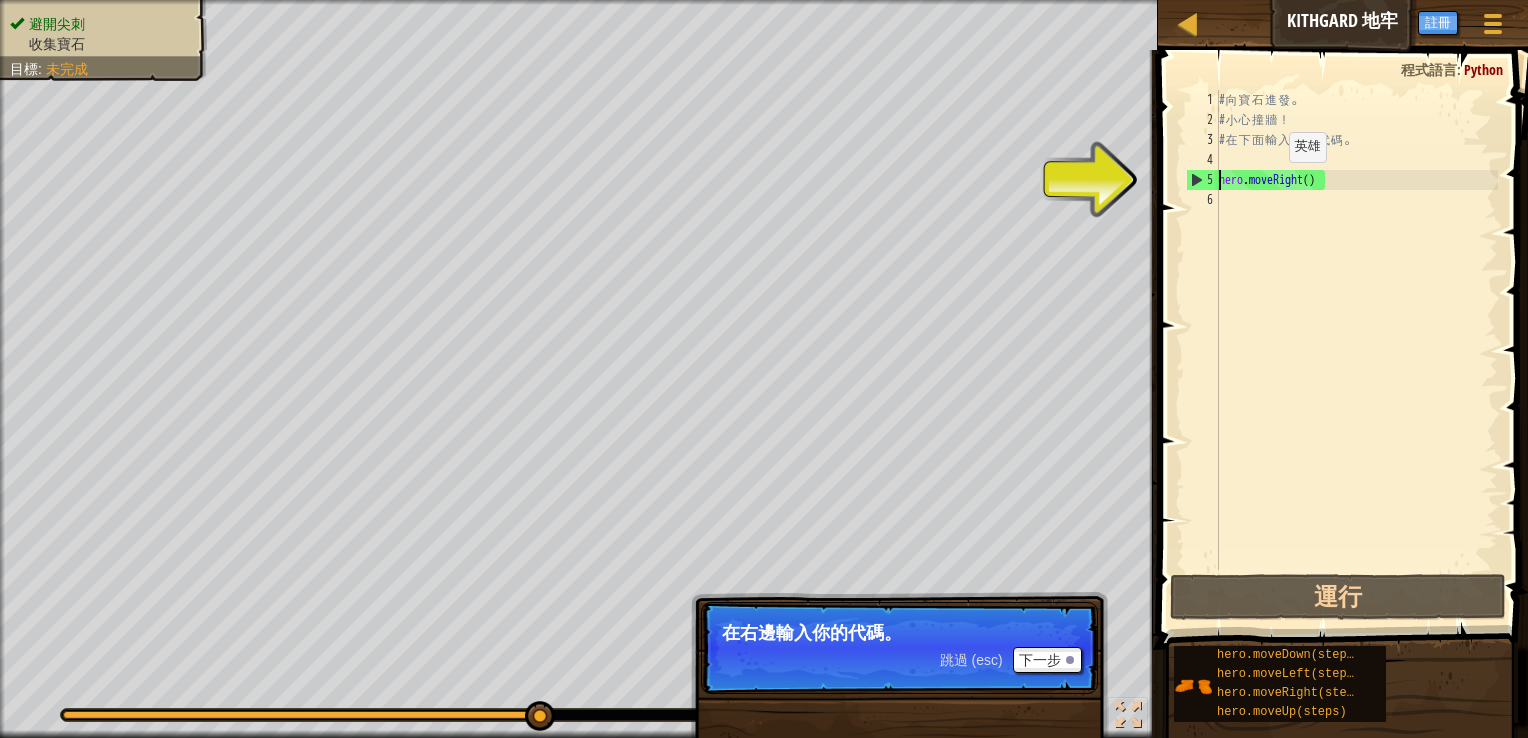 click on "#  向 寶 石 進 發 。 #  小 心 撞 牆 ！ #  在 下 面 輸 入 你 的 代 碼 。 hero . moveRight ( )" at bounding box center [1356, 330] 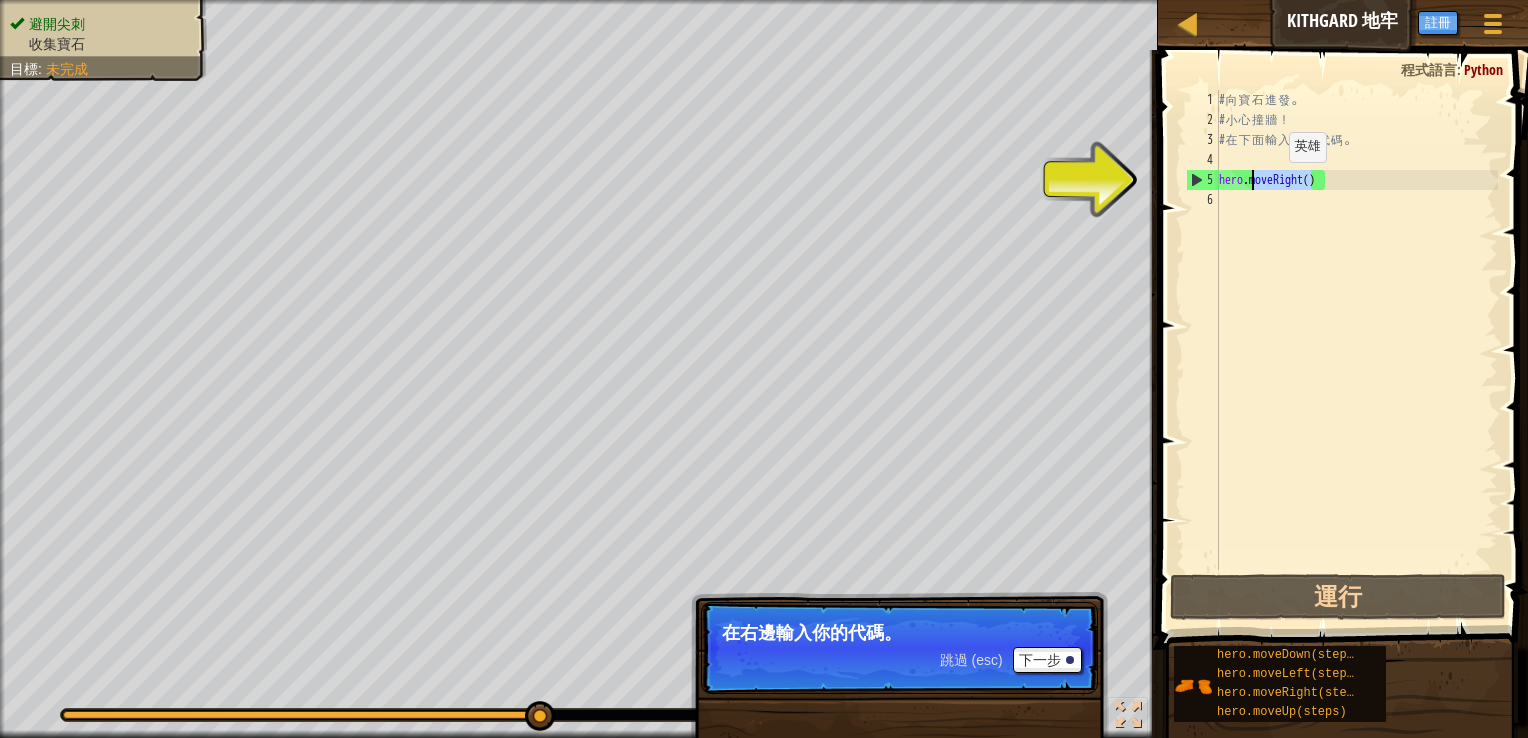 click on "#  向 寶 石 進 發 。 #  小 心 撞 牆 ！ #  在 下 面 輸 入 你 的 代 碼 。 hero . moveRight ( )" at bounding box center [1356, 350] 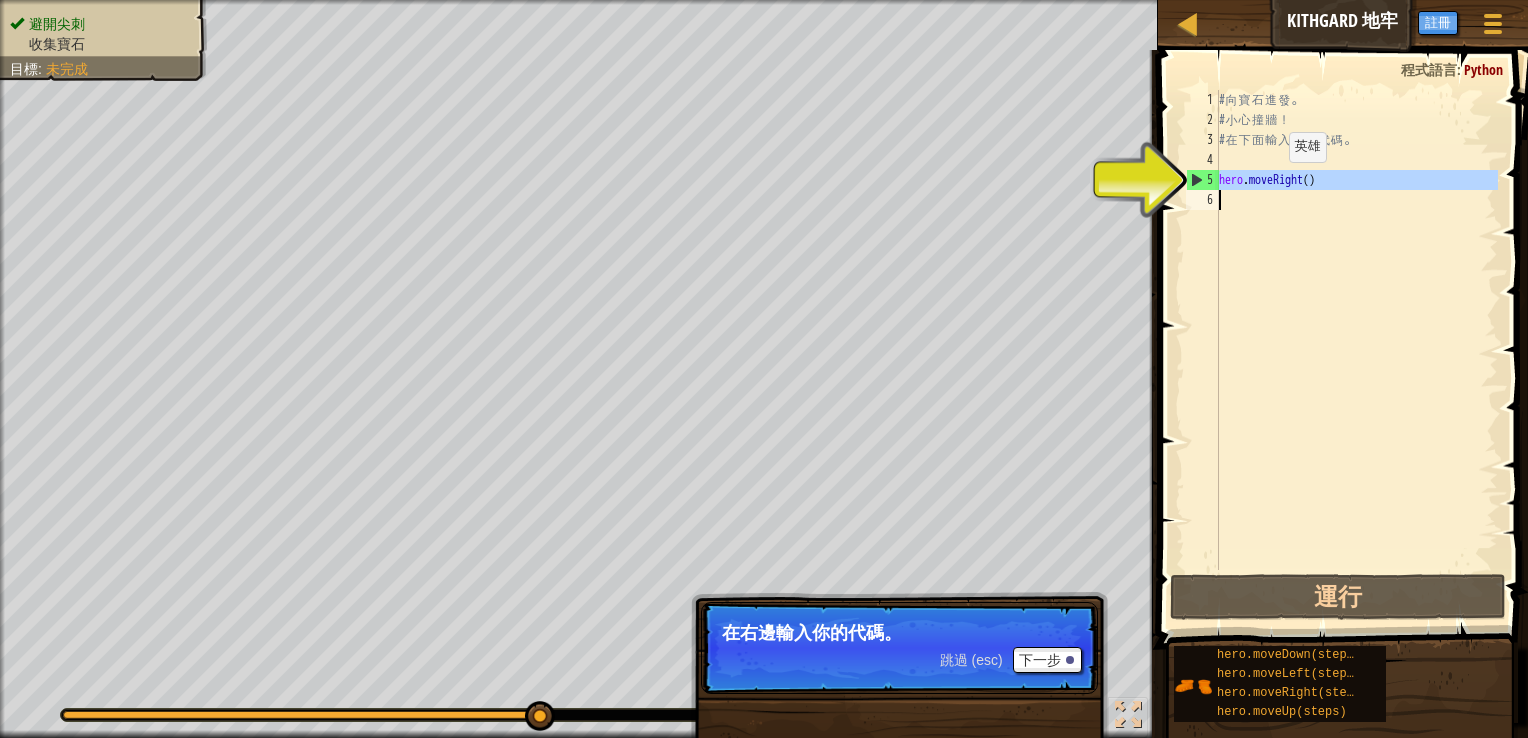 click on "#  向 寶 石 進 發 。 #  小 心 撞 牆 ！ #  在 下 面 輸 入 你 的 代 碼 。 hero . moveRight ( )" at bounding box center (1356, 350) 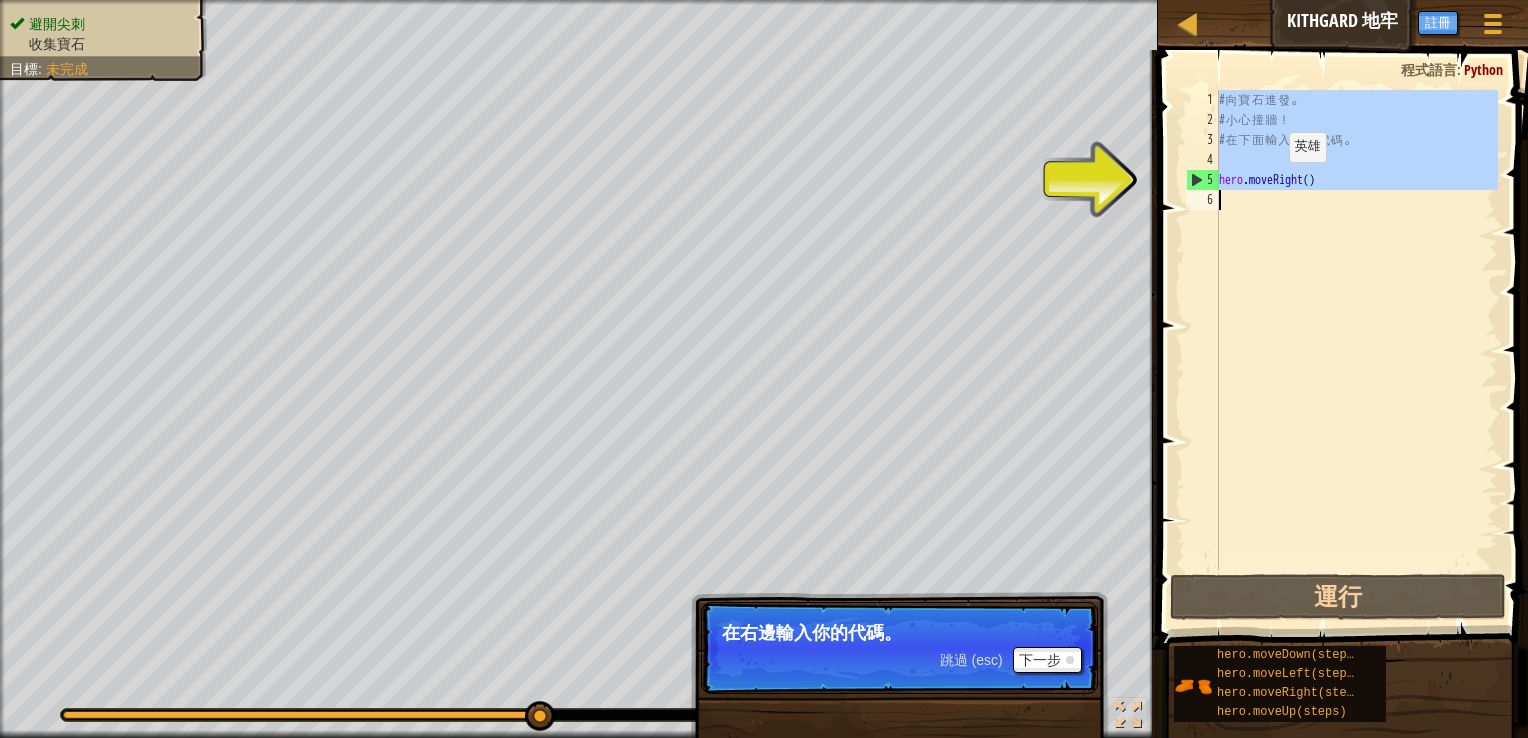 click on "#  向 寶 石 進 發 。 #  小 心 撞 牆 ！ #  在 下 面 輸 入 你 的 代 碼 。 hero . moveRight ( )" at bounding box center (1356, 350) 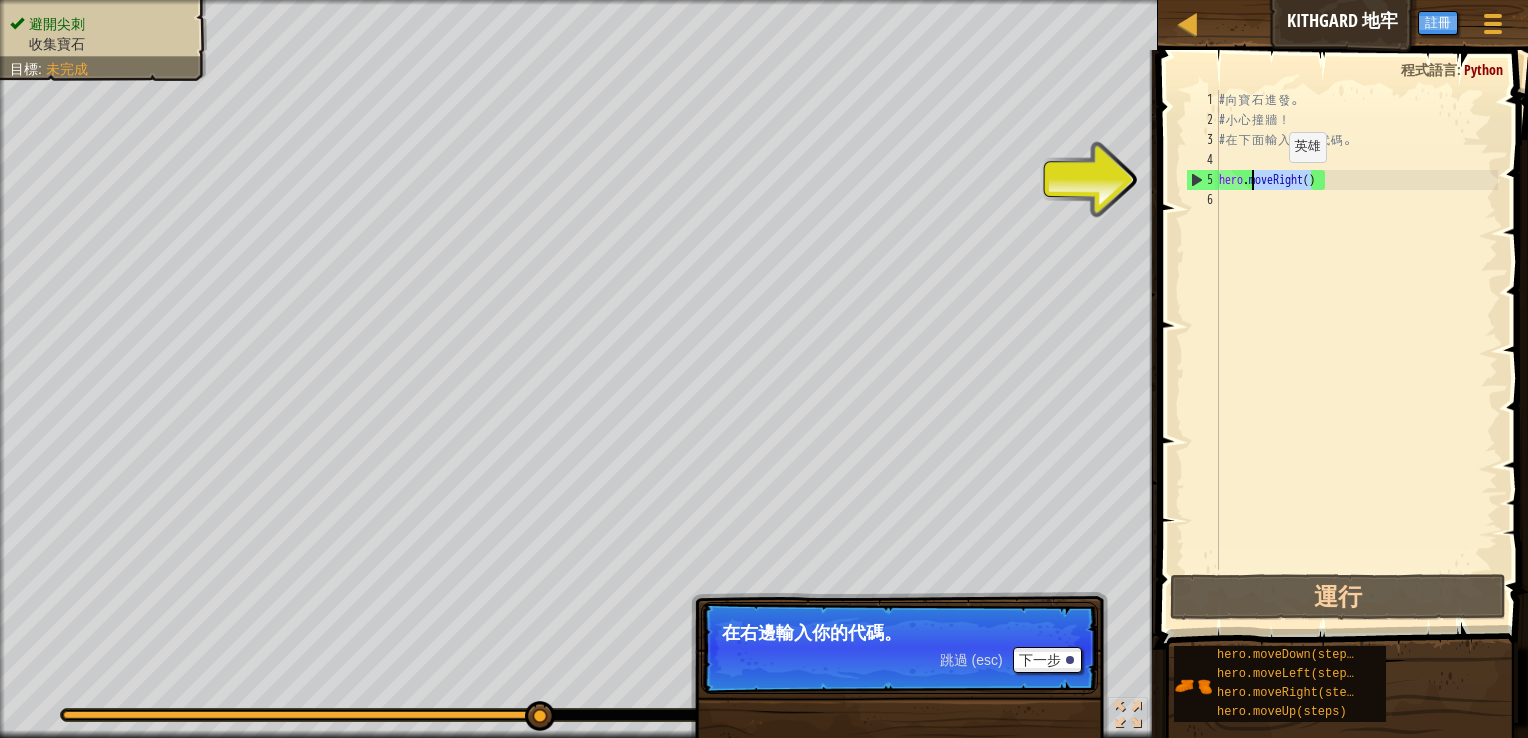 drag, startPoint x: 1272, startPoint y: 182, endPoint x: 1156, endPoint y: 318, distance: 178.75122 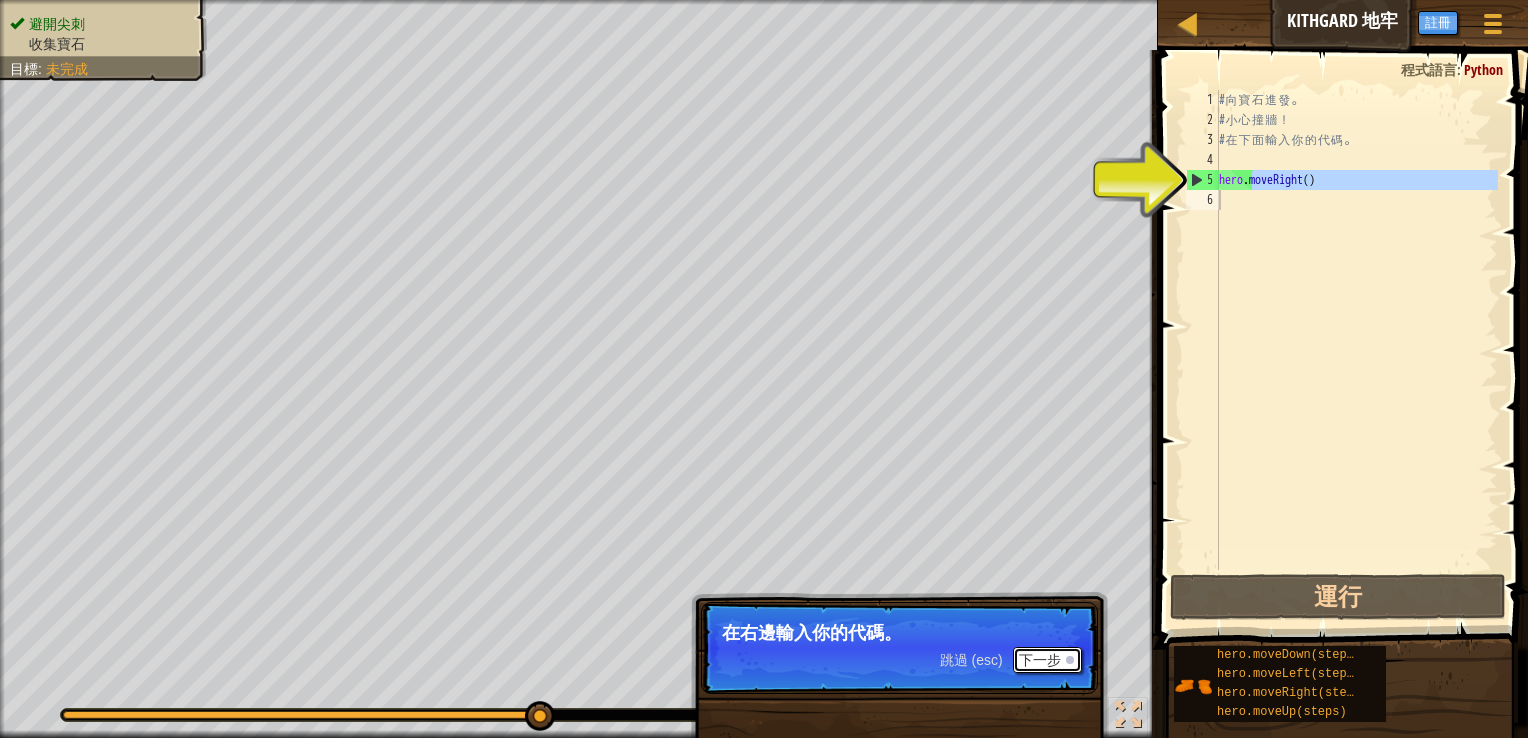 click on "下一步" at bounding box center [1047, 660] 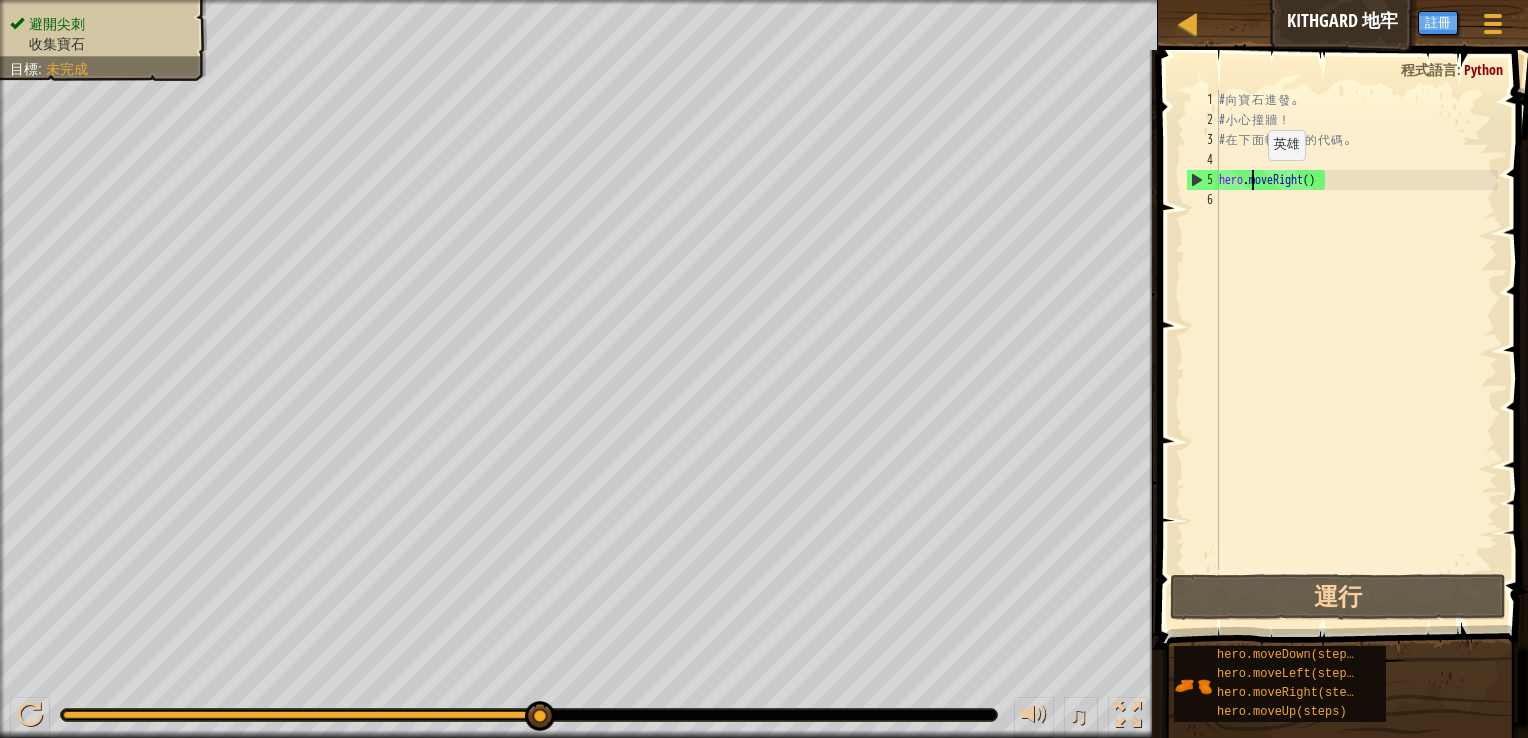 click on "#  向 寶 石 進 發 。 #  小 心 撞 牆 ！ #  在 下 面 輸 入 你 的 代 碼 。 hero . moveRight ( )" at bounding box center (1356, 350) 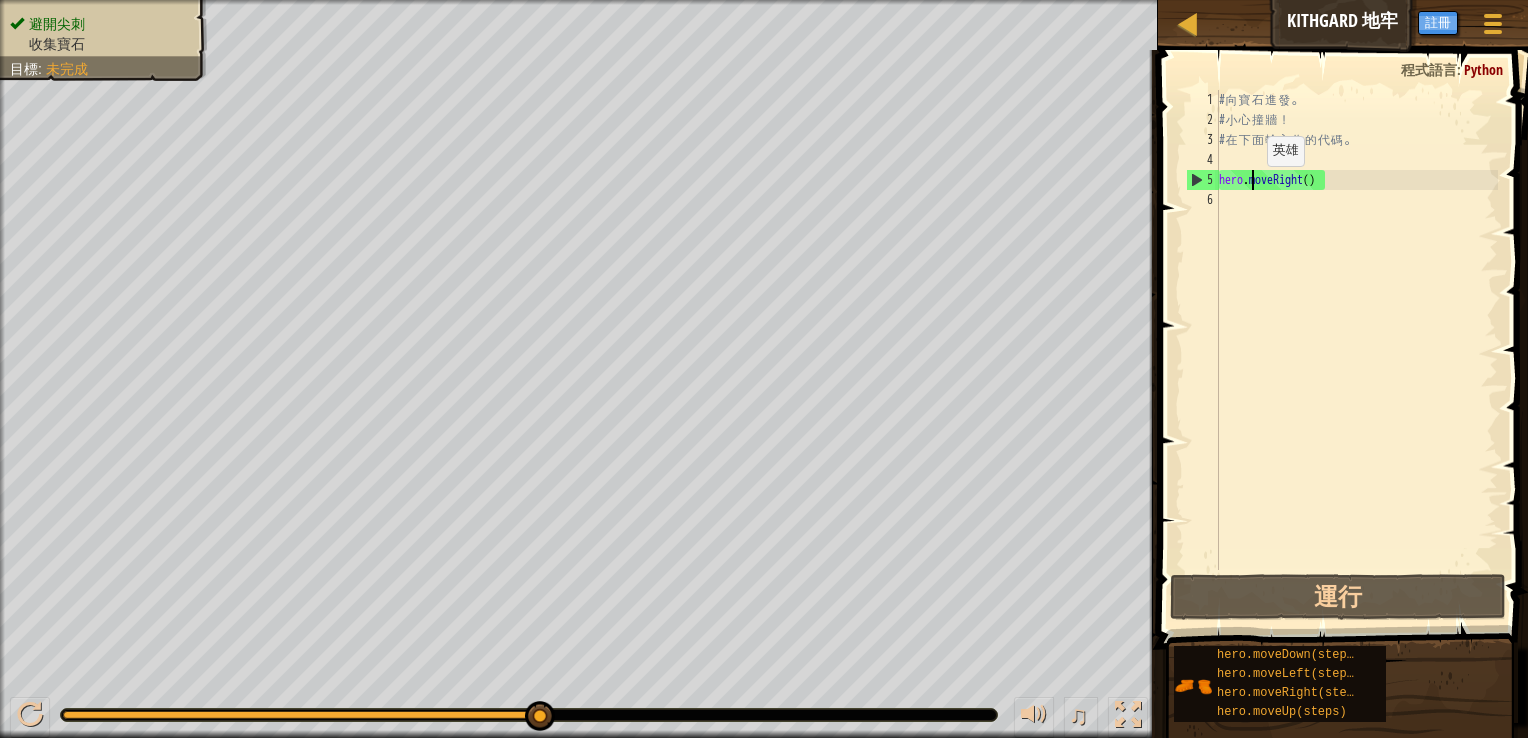 click on "#  向 寶 石 進 發 。 #  小 心 撞 牆 ！ #  在 下 面 輸 入 你 的 代 碼 。 hero . moveRight ( )" at bounding box center (1356, 350) 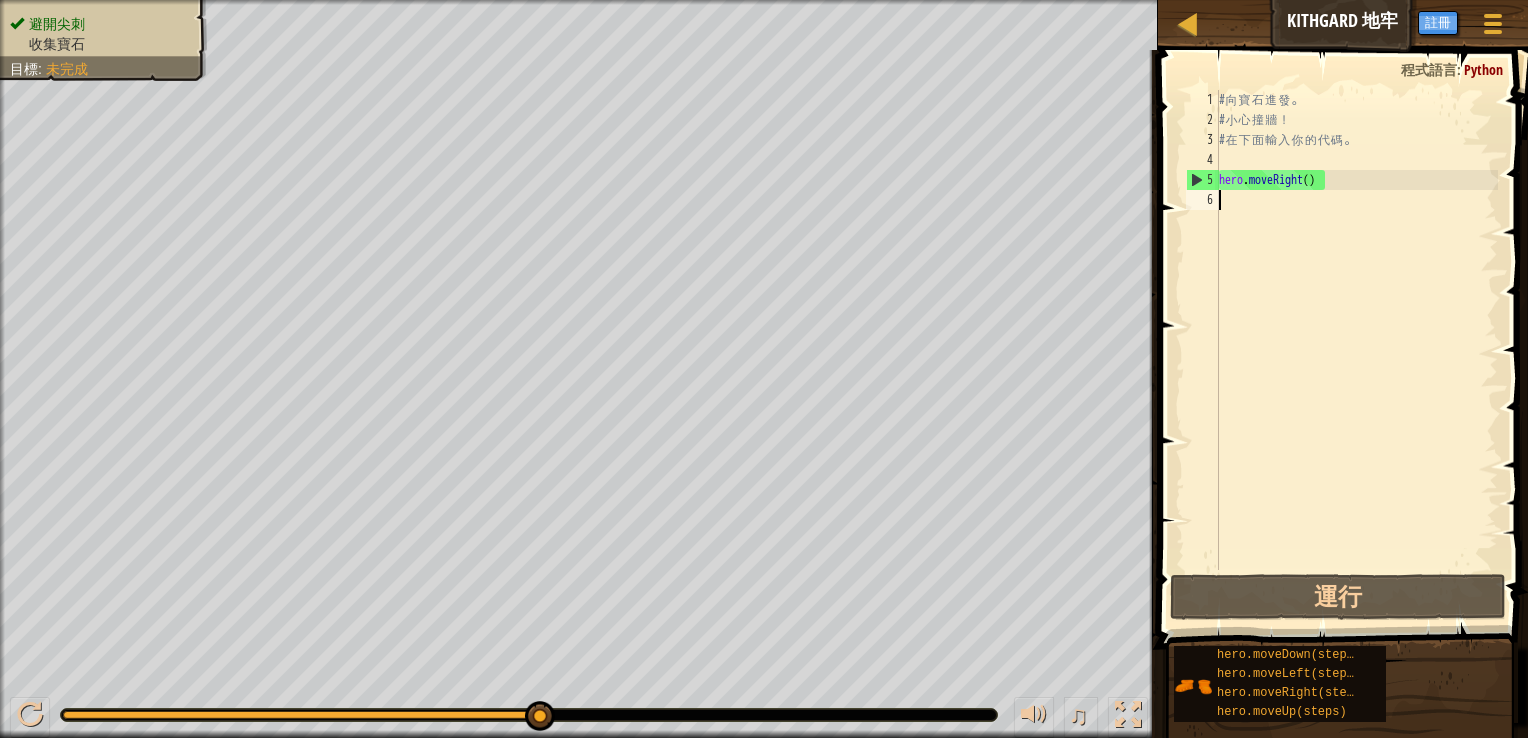 click on "#  向 寶 石 進 發 。 #  小 心 撞 牆 ！ #  在 下 面 輸 入 你 的 代 碼 。 hero . moveRight ( )" at bounding box center [1356, 350] 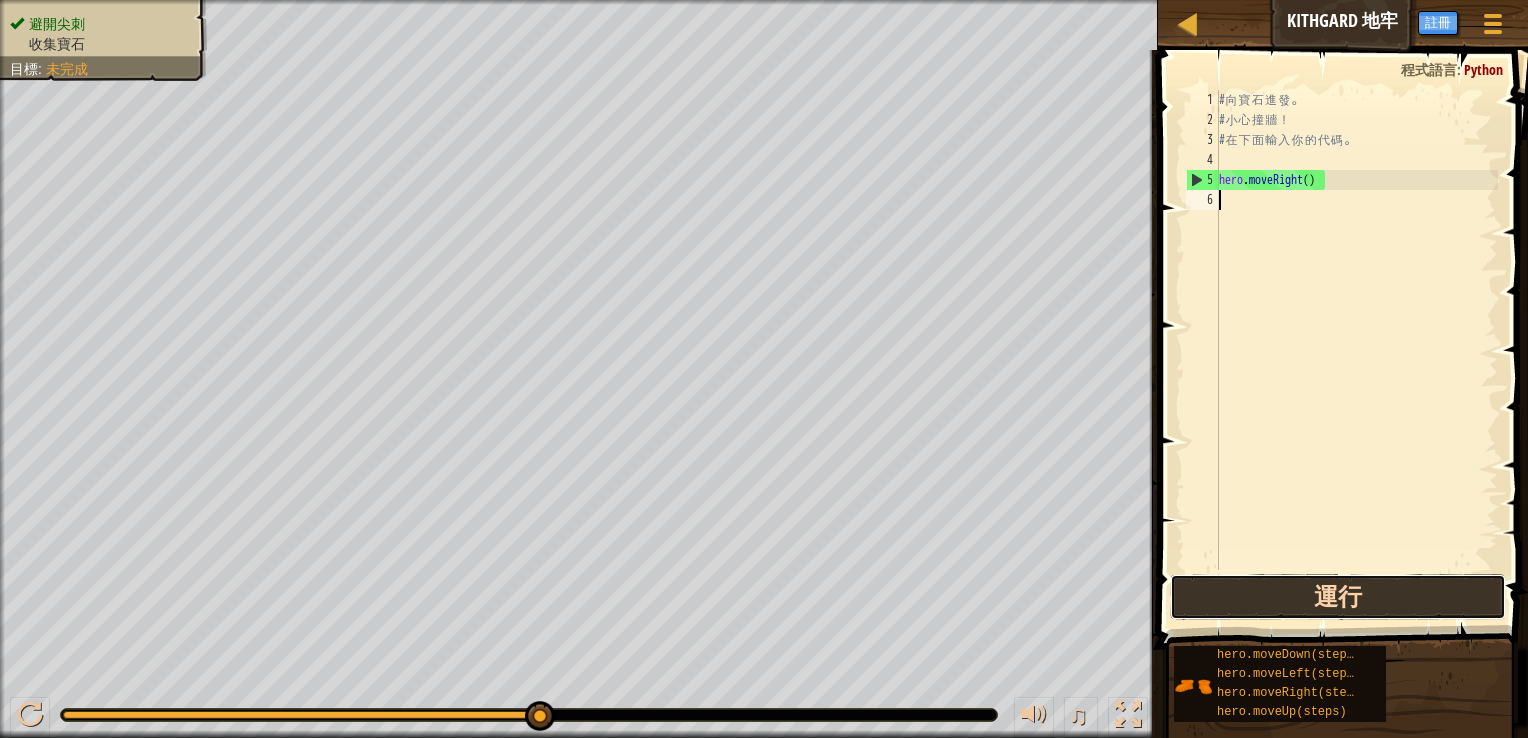 click on "運行" at bounding box center (1338, 597) 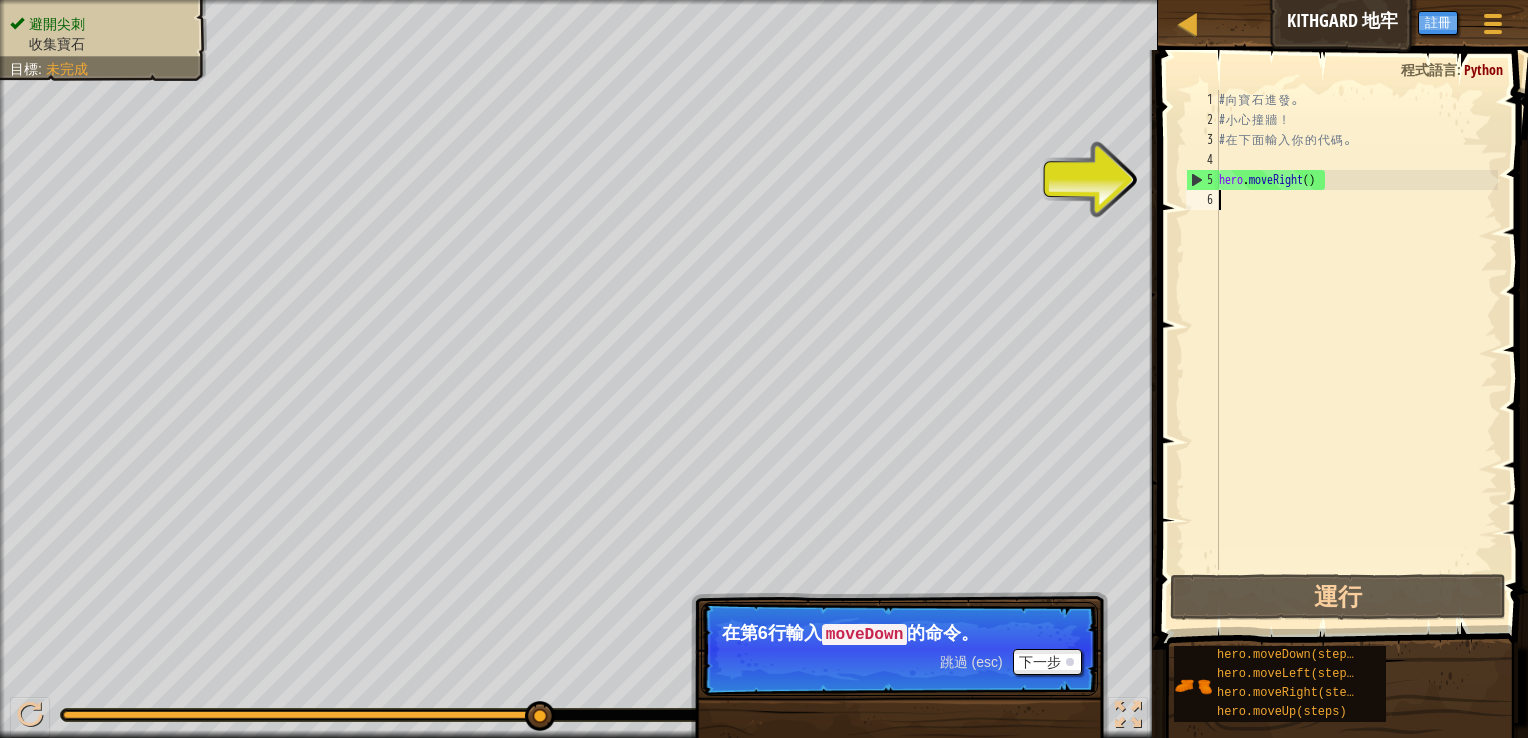 drag, startPoint x: 1263, startPoint y: 276, endPoint x: 1220, endPoint y: 322, distance: 62.968246 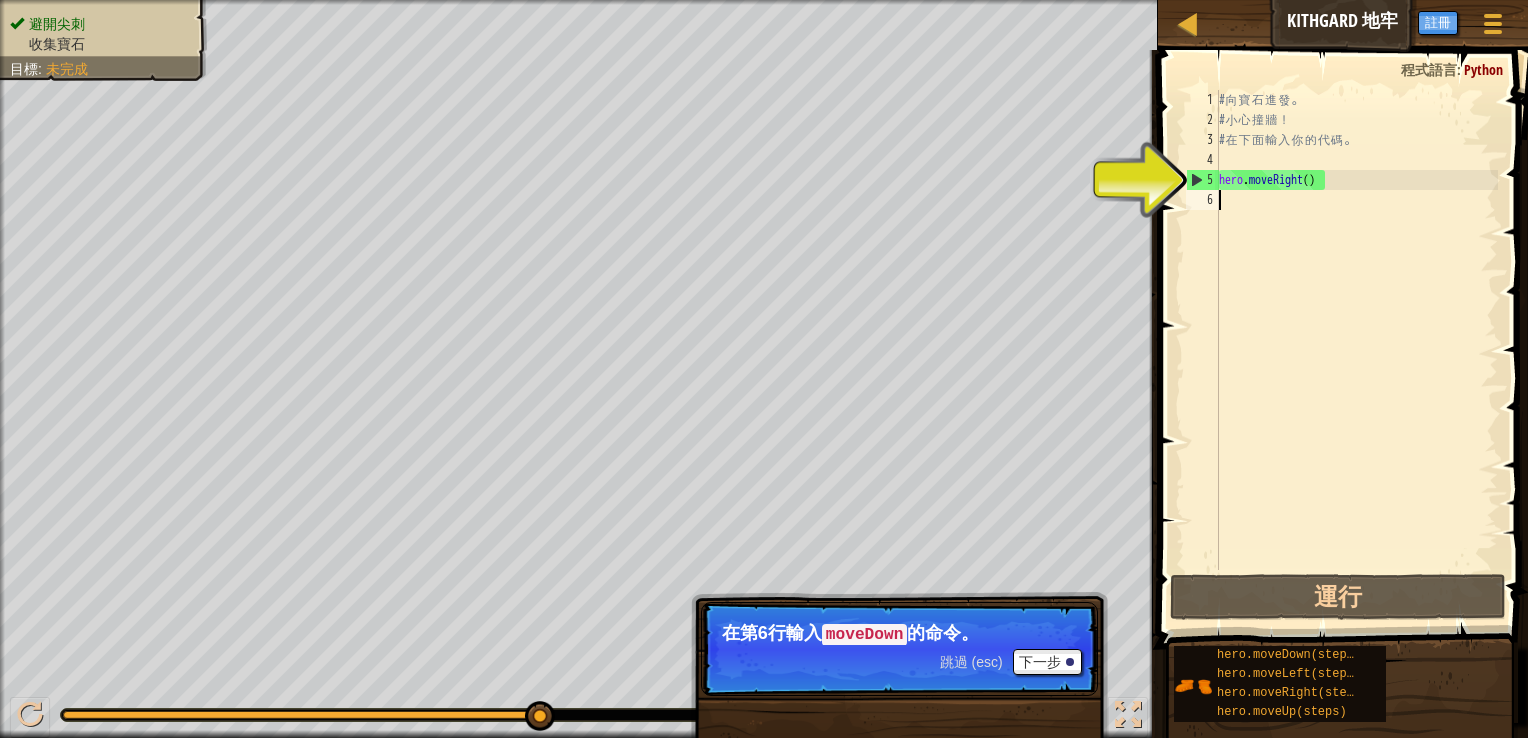 drag, startPoint x: 1220, startPoint y: 322, endPoint x: 1198, endPoint y: 476, distance: 155.56349 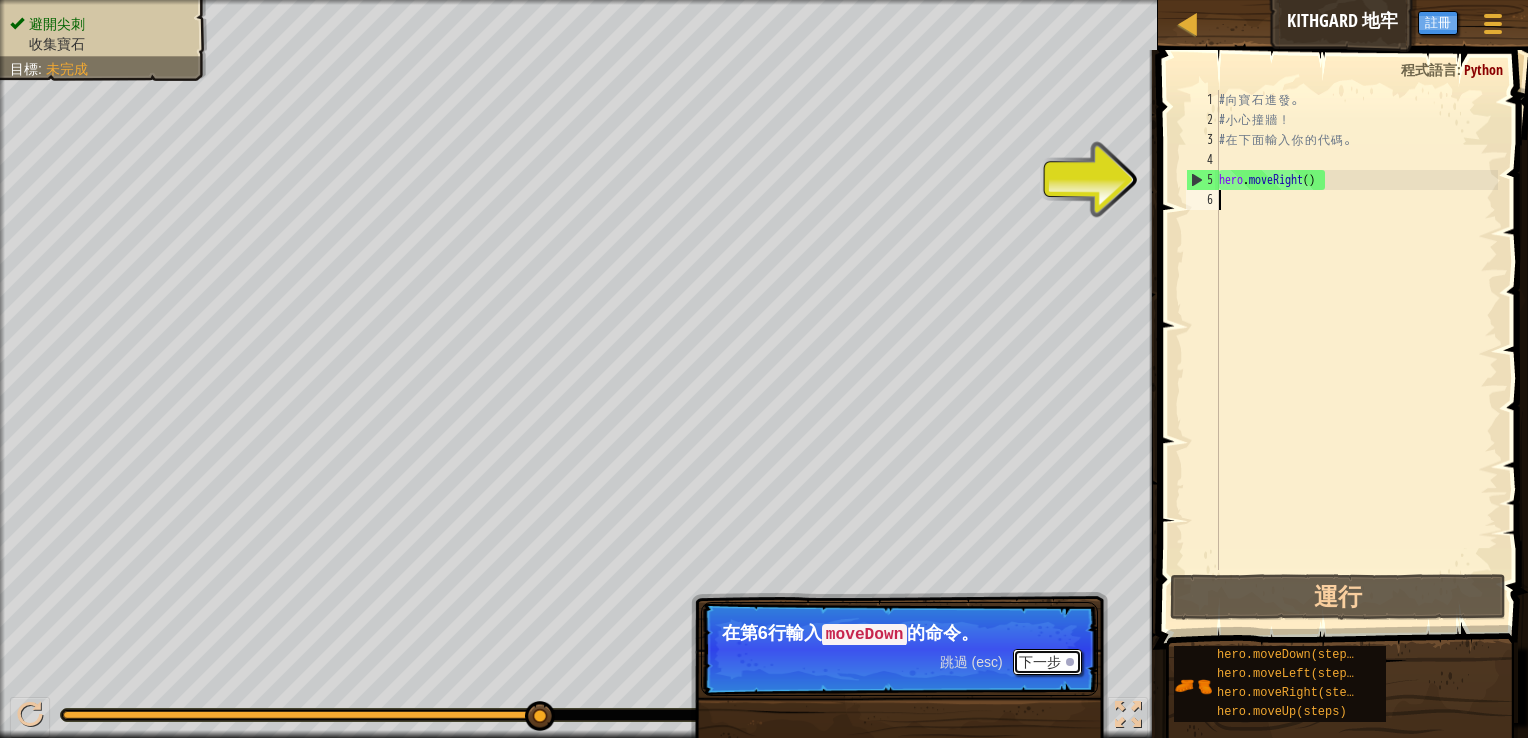 click on "下一步" at bounding box center (1047, 662) 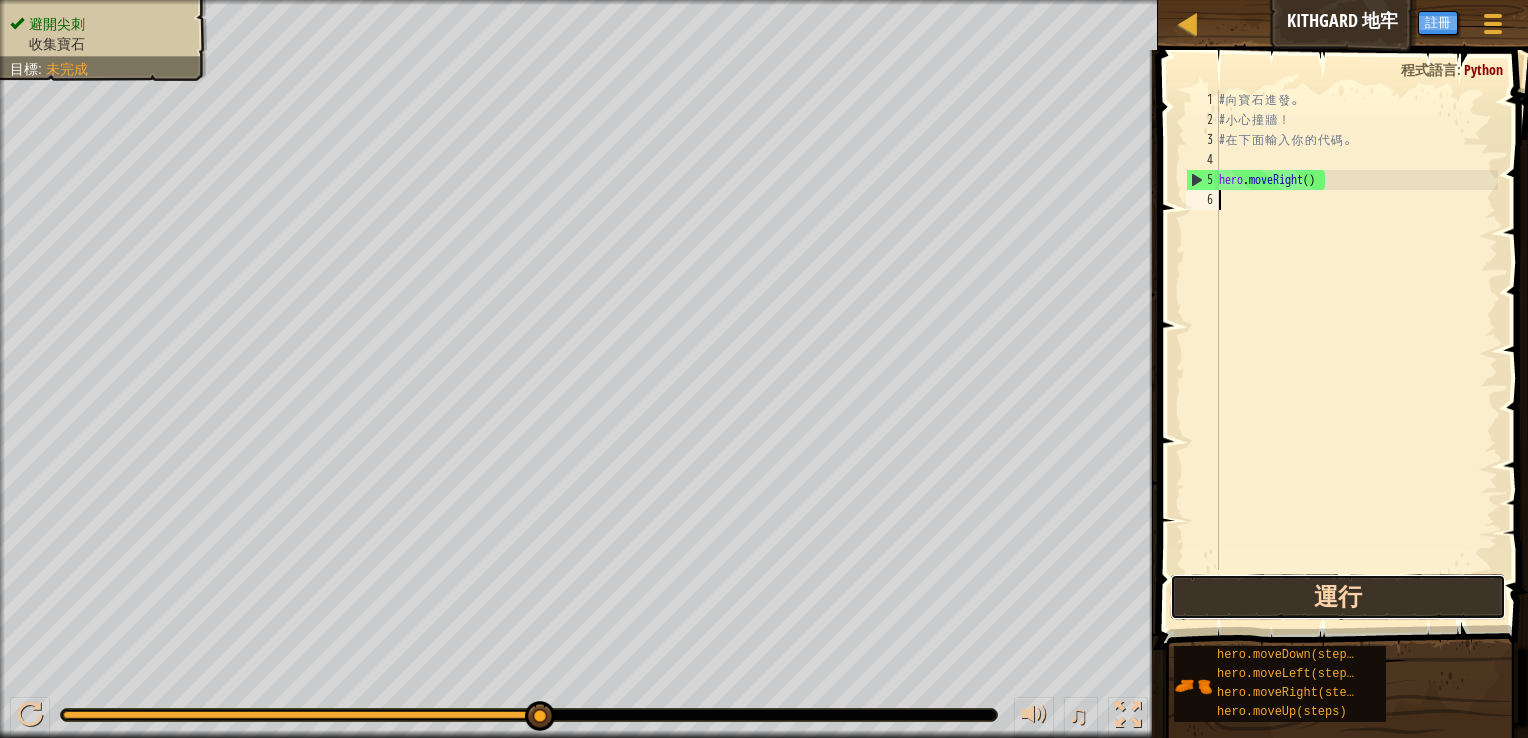 click on "運行" at bounding box center (1338, 597) 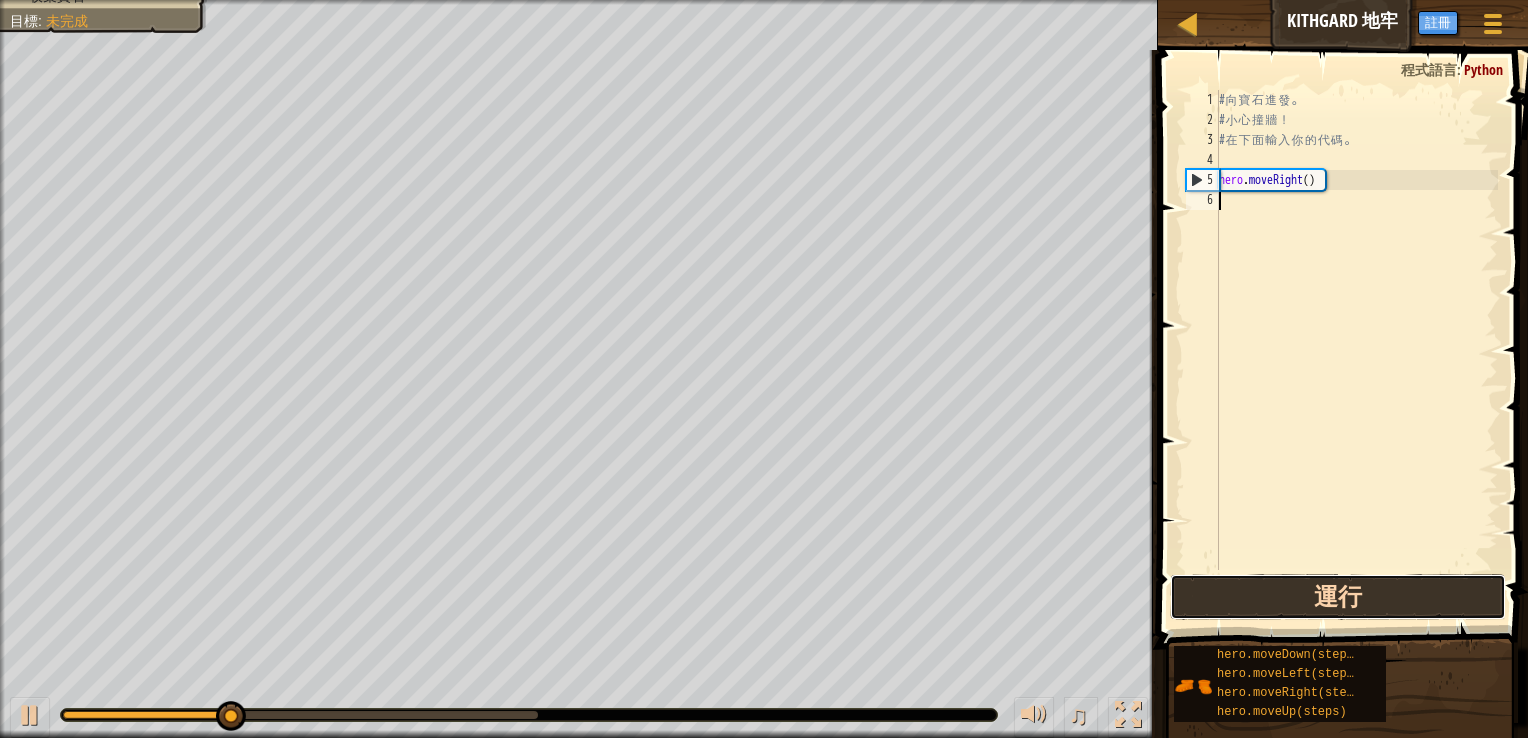 click on "運行" at bounding box center (1338, 597) 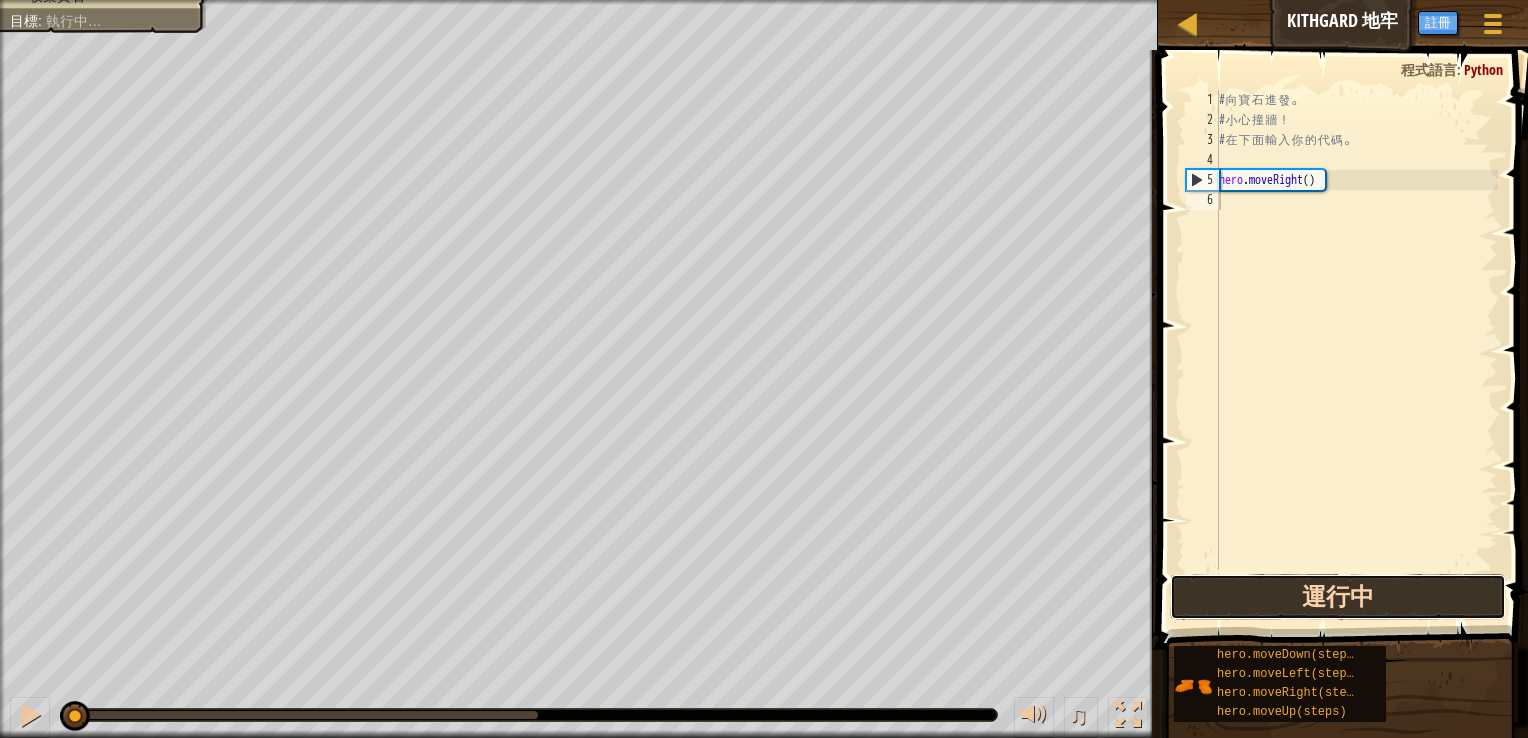 click on "運行中" at bounding box center (1338, 597) 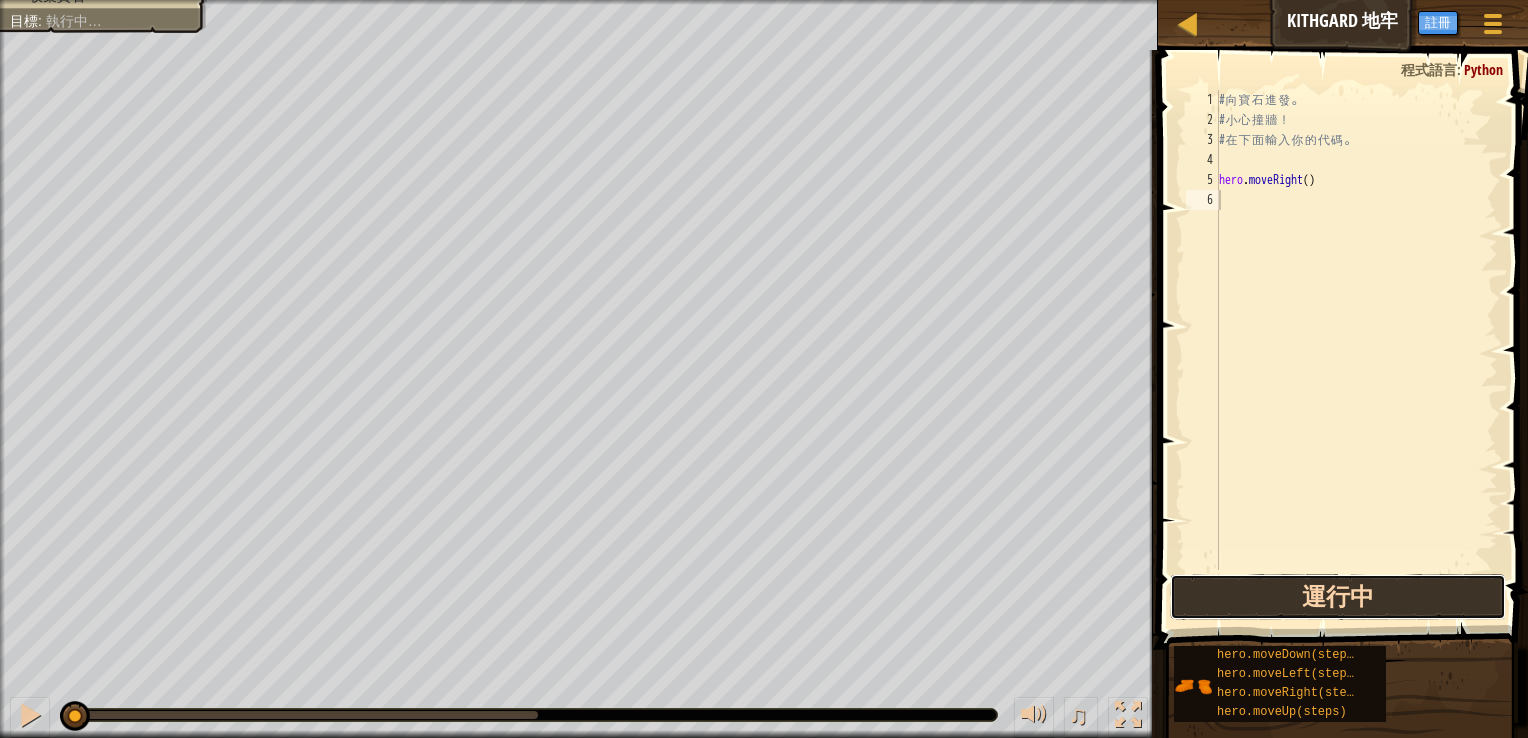 click on "運行中" at bounding box center (1338, 597) 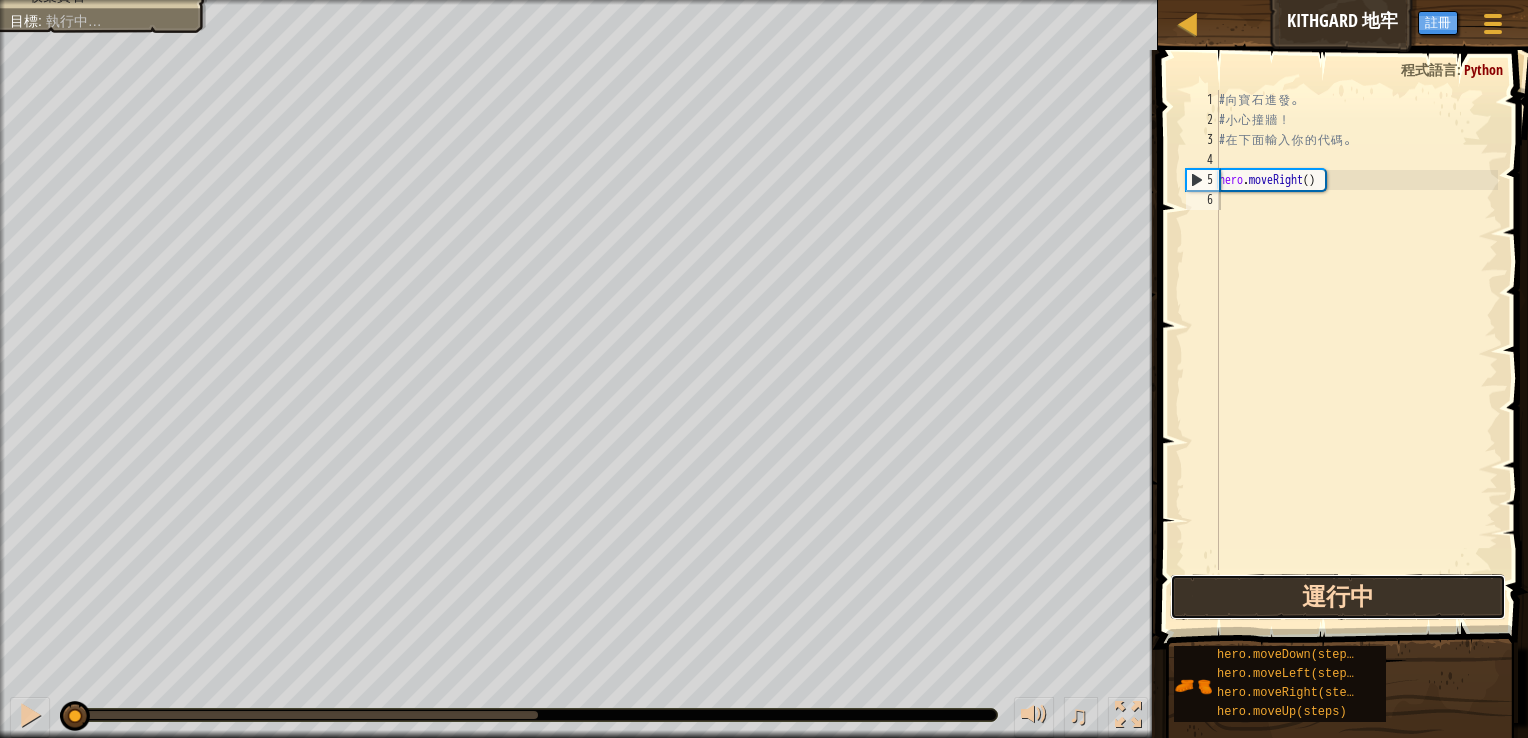 click on "運行中" at bounding box center [1338, 597] 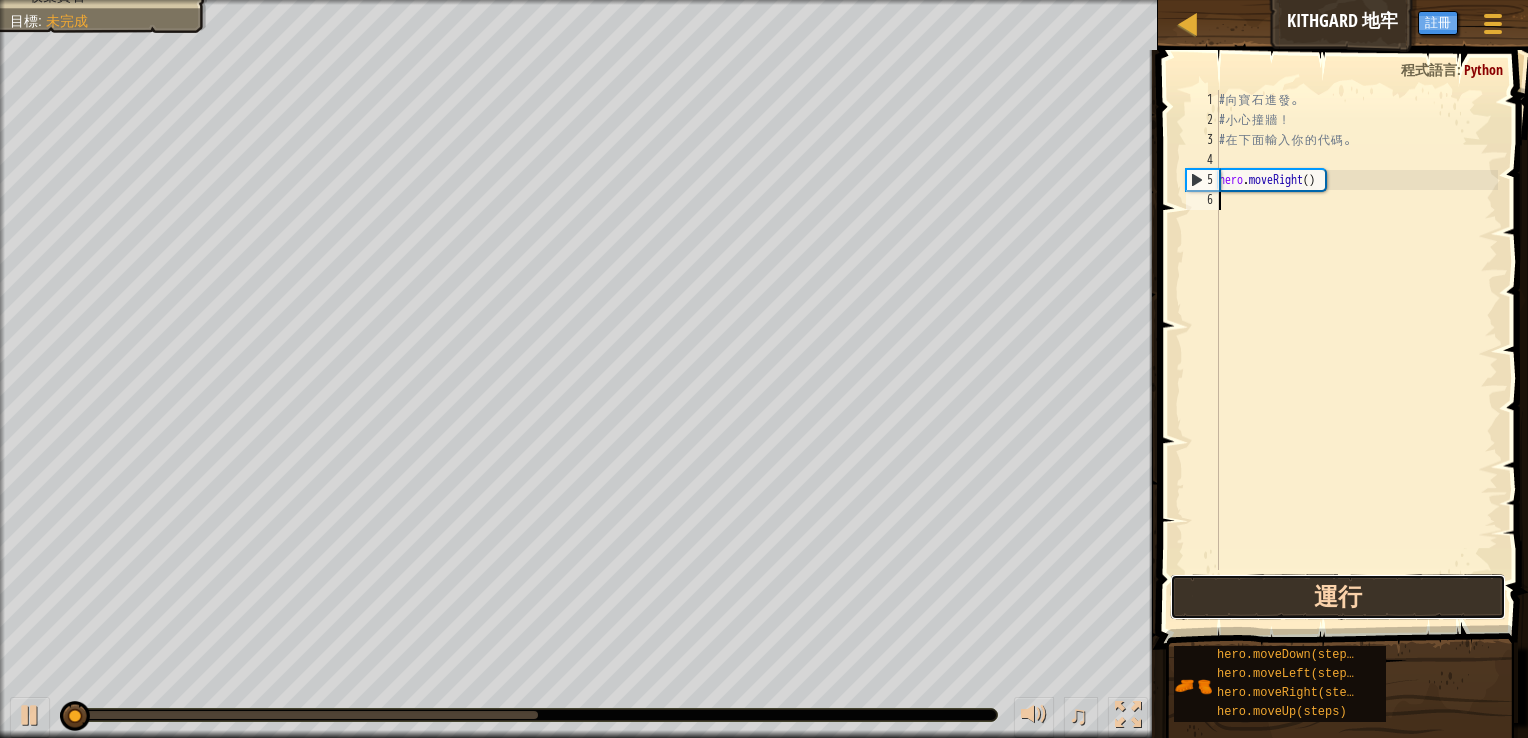 click on "運行" at bounding box center (1338, 597) 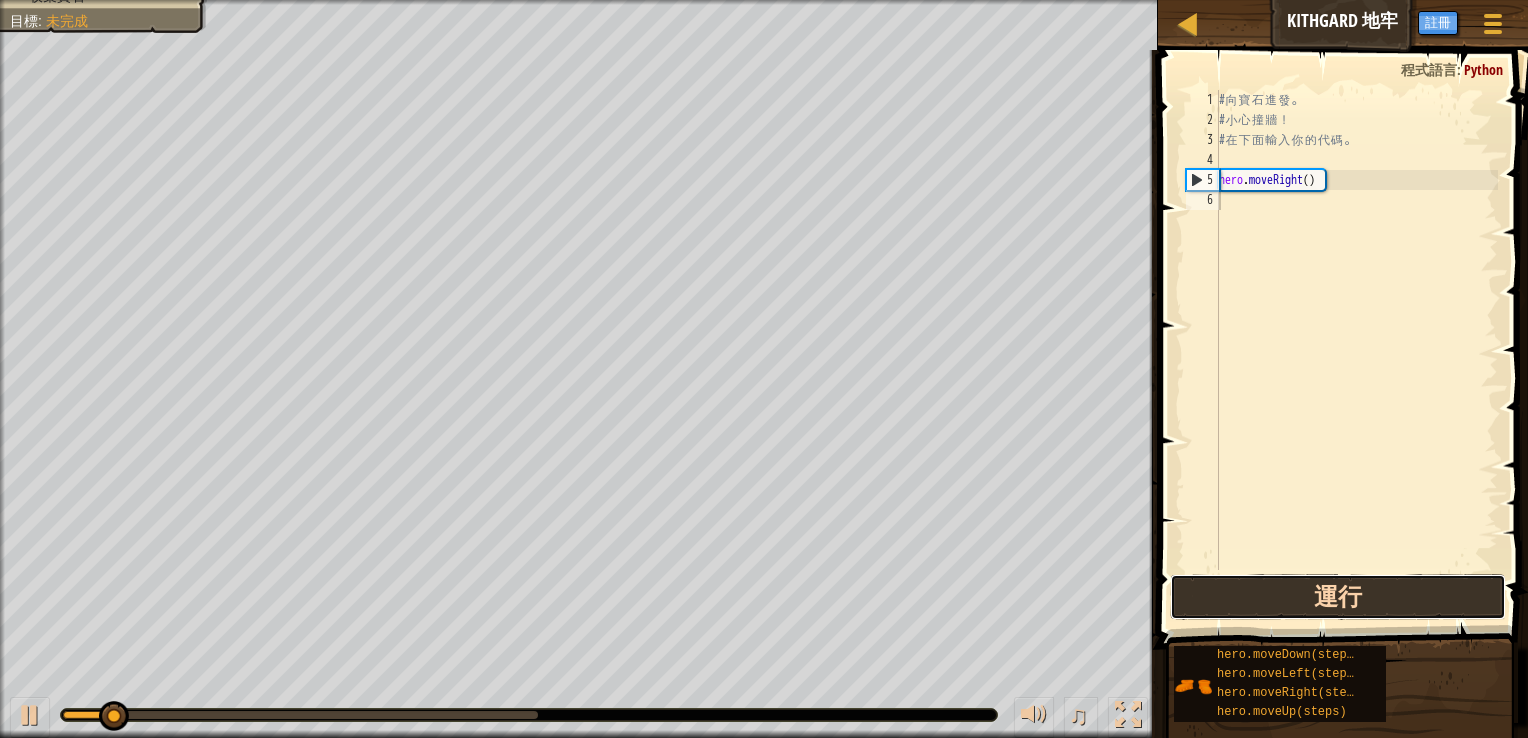 click on "運行" at bounding box center (1338, 597) 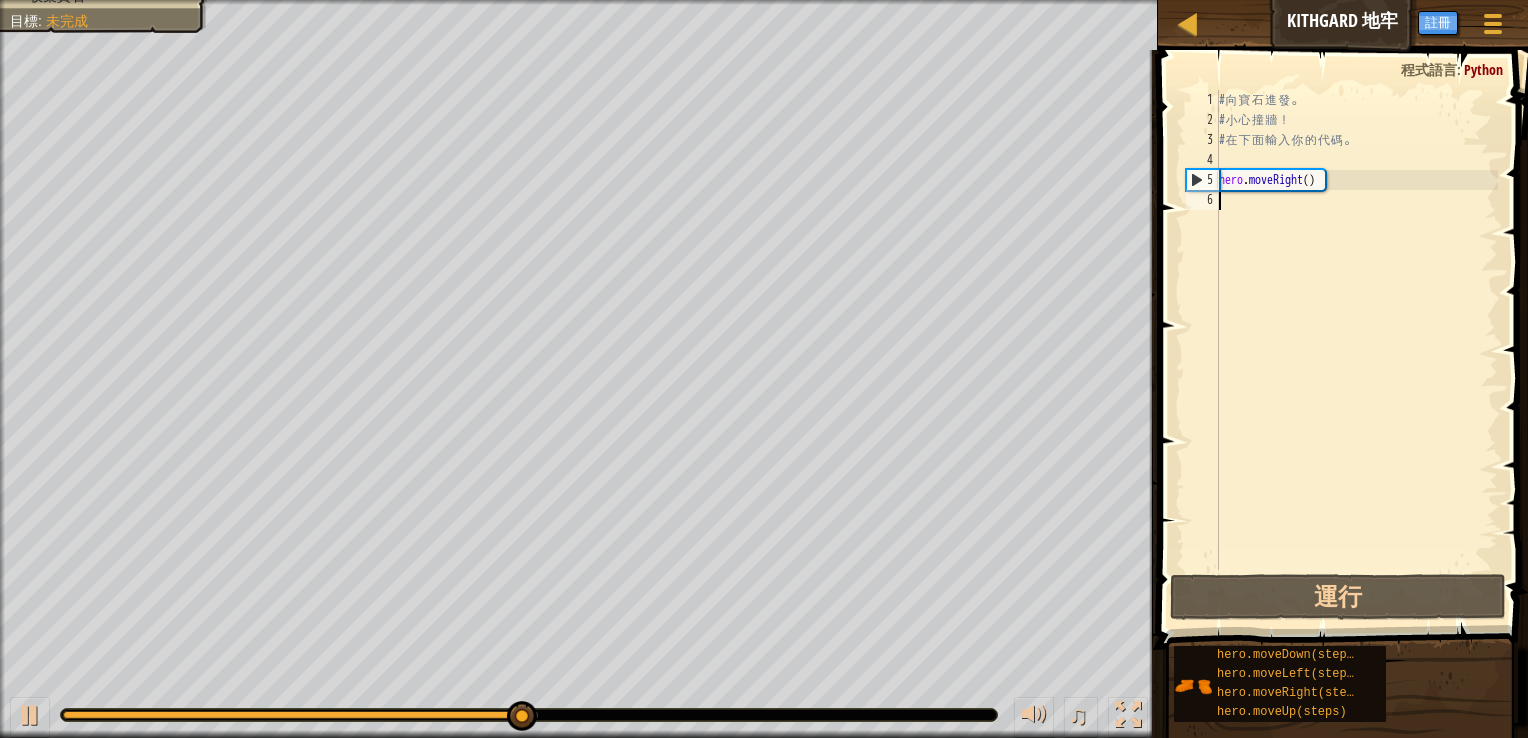 click on "#  向 寶 石 進 發 。 #  小 心 撞 牆 ！ #  在 下 面 輸 入 你 的 代 碼 。 hero . moveRight ( )" at bounding box center [1356, 350] 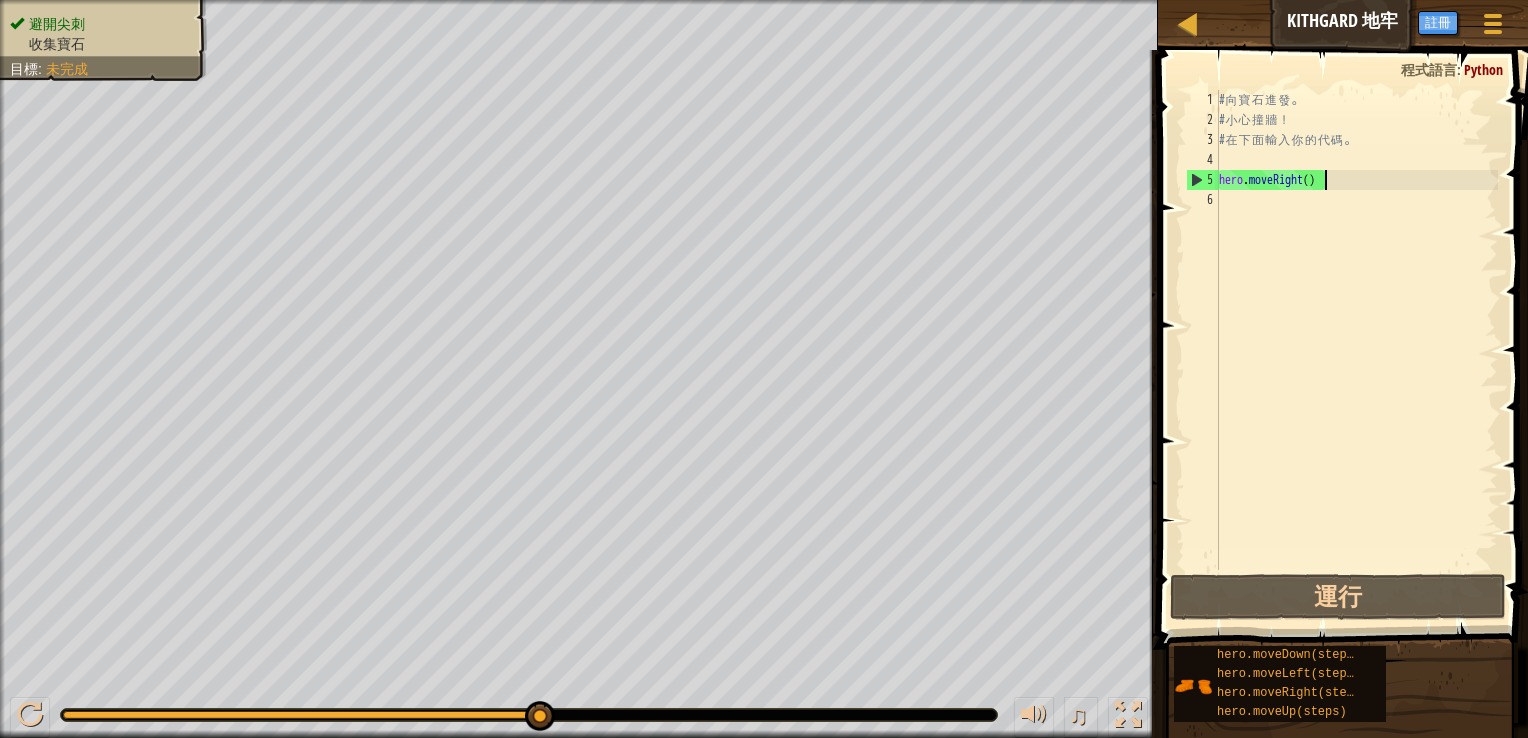 click on "#  向 寶 石 進 發 。 #  小 心 撞 牆 ！ #  在 下 面 輸 入 你 的 代 碼 。 hero . moveRight ( )" at bounding box center (1356, 350) 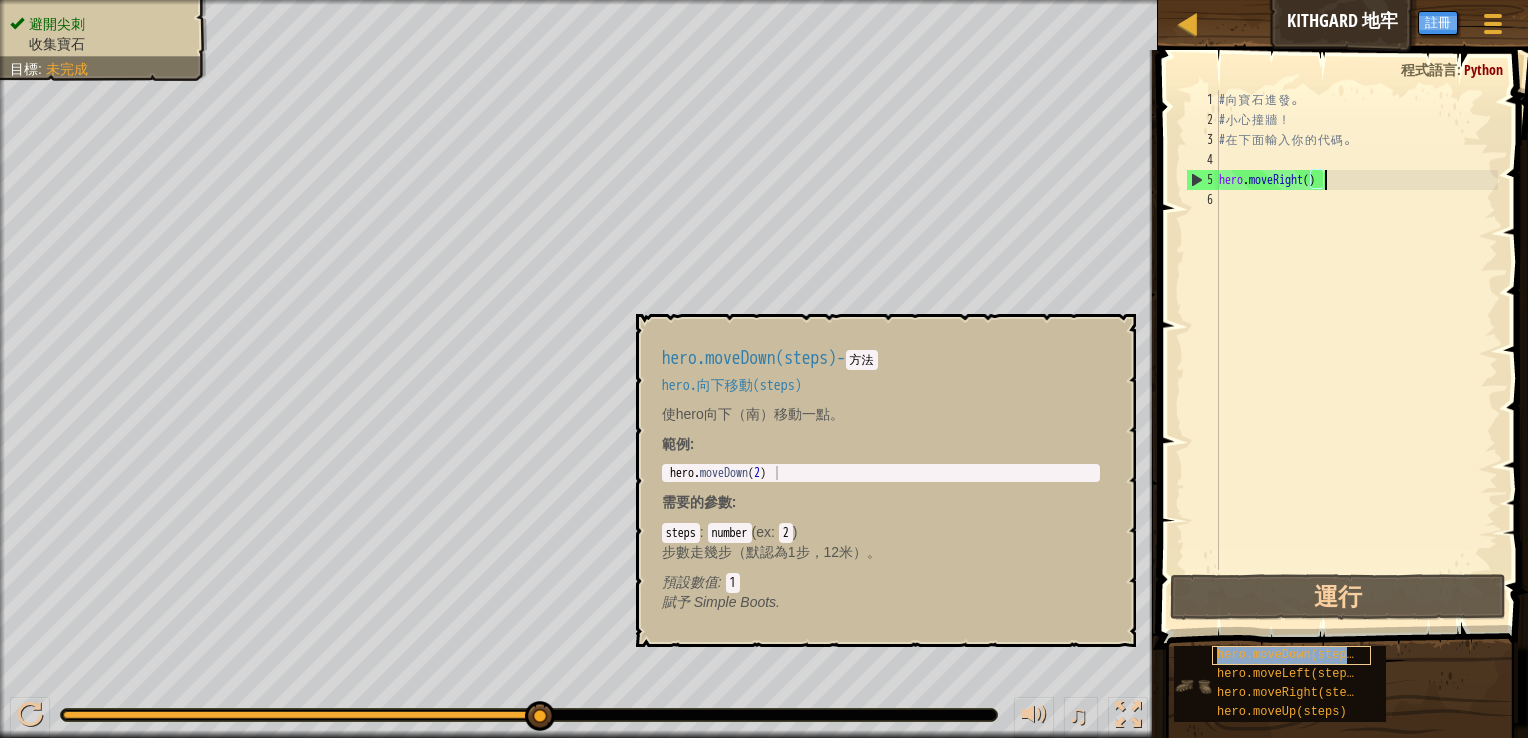 click on "hero.moveDown(steps)" at bounding box center [1289, 655] 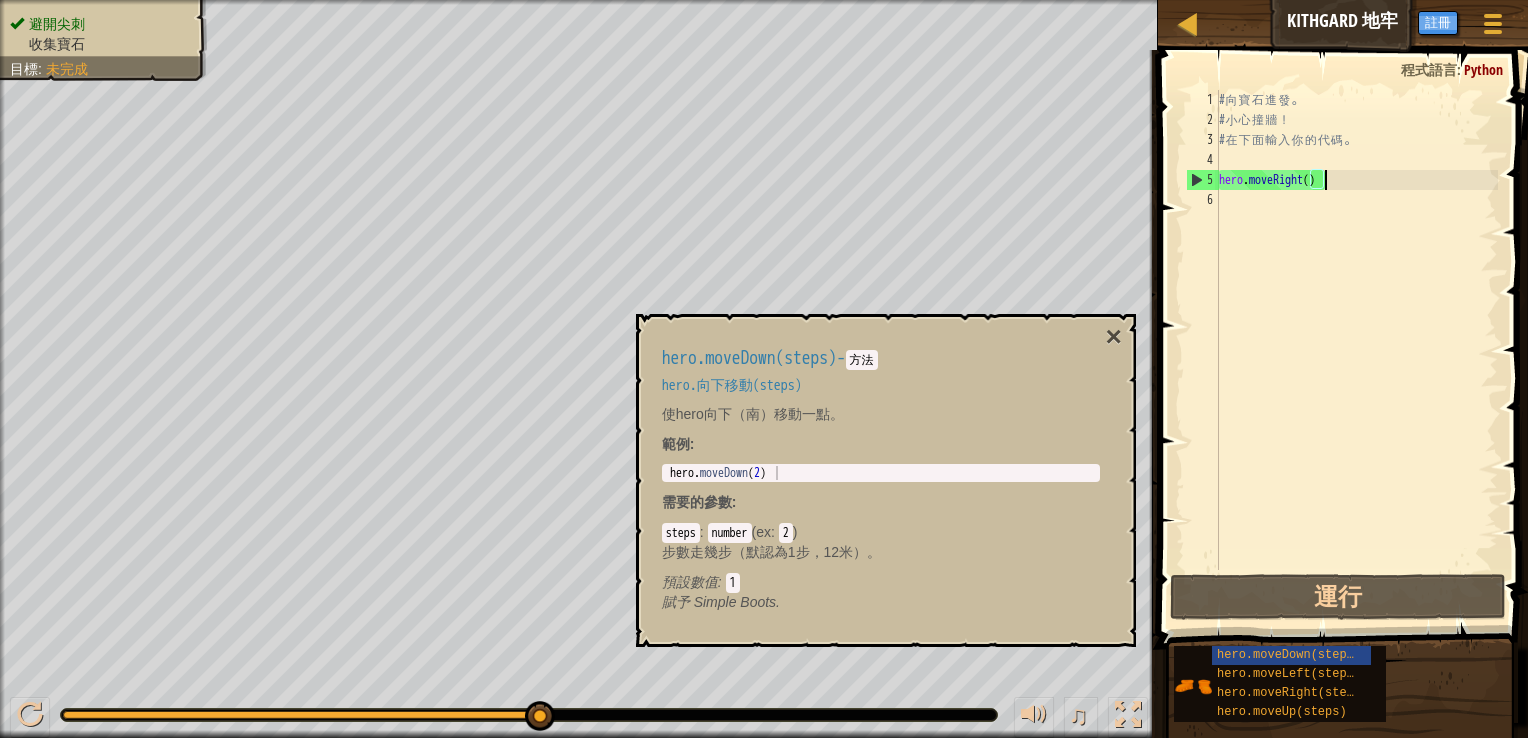 type on "hero.moveDown(2)" 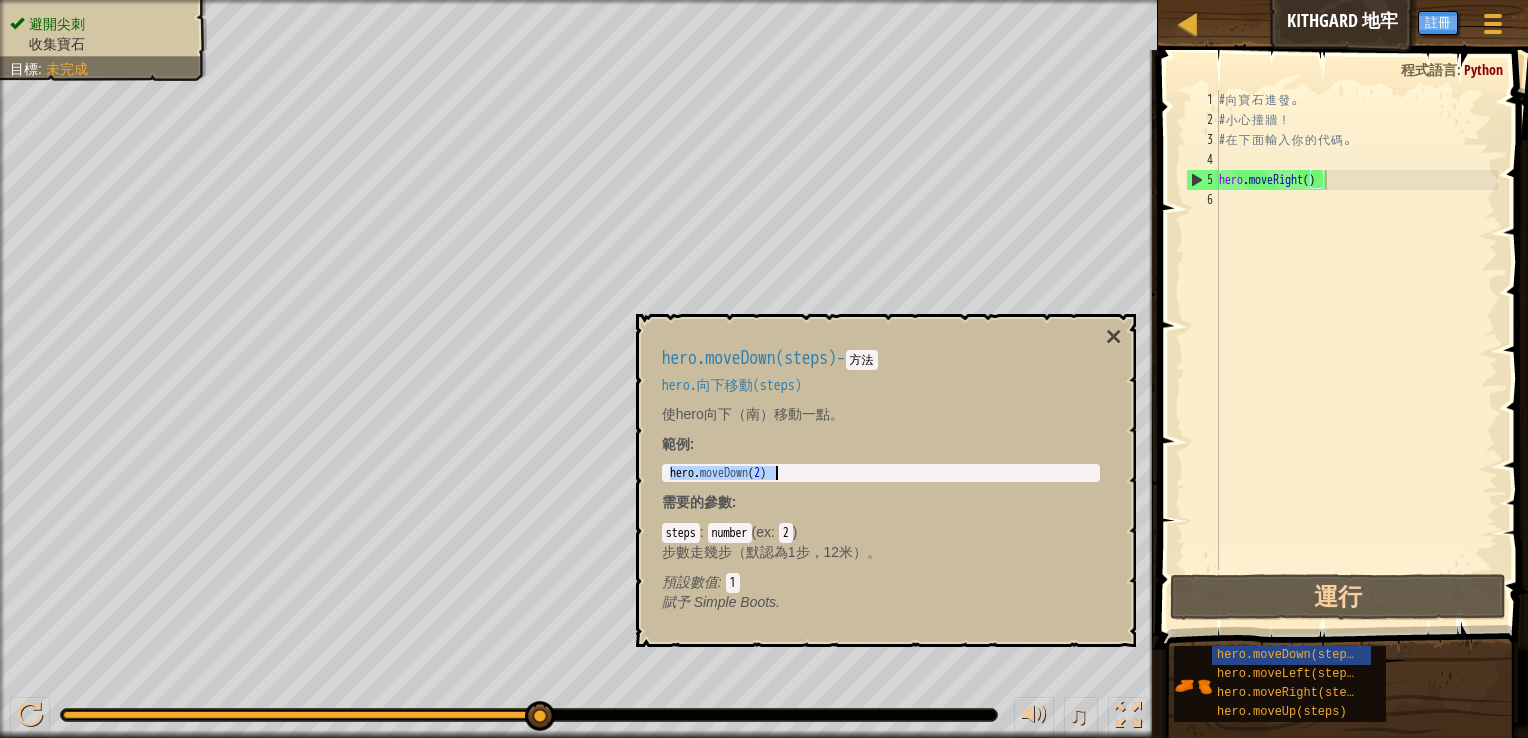 drag, startPoint x: 784, startPoint y: 478, endPoint x: 870, endPoint y: 518, distance: 94.847244 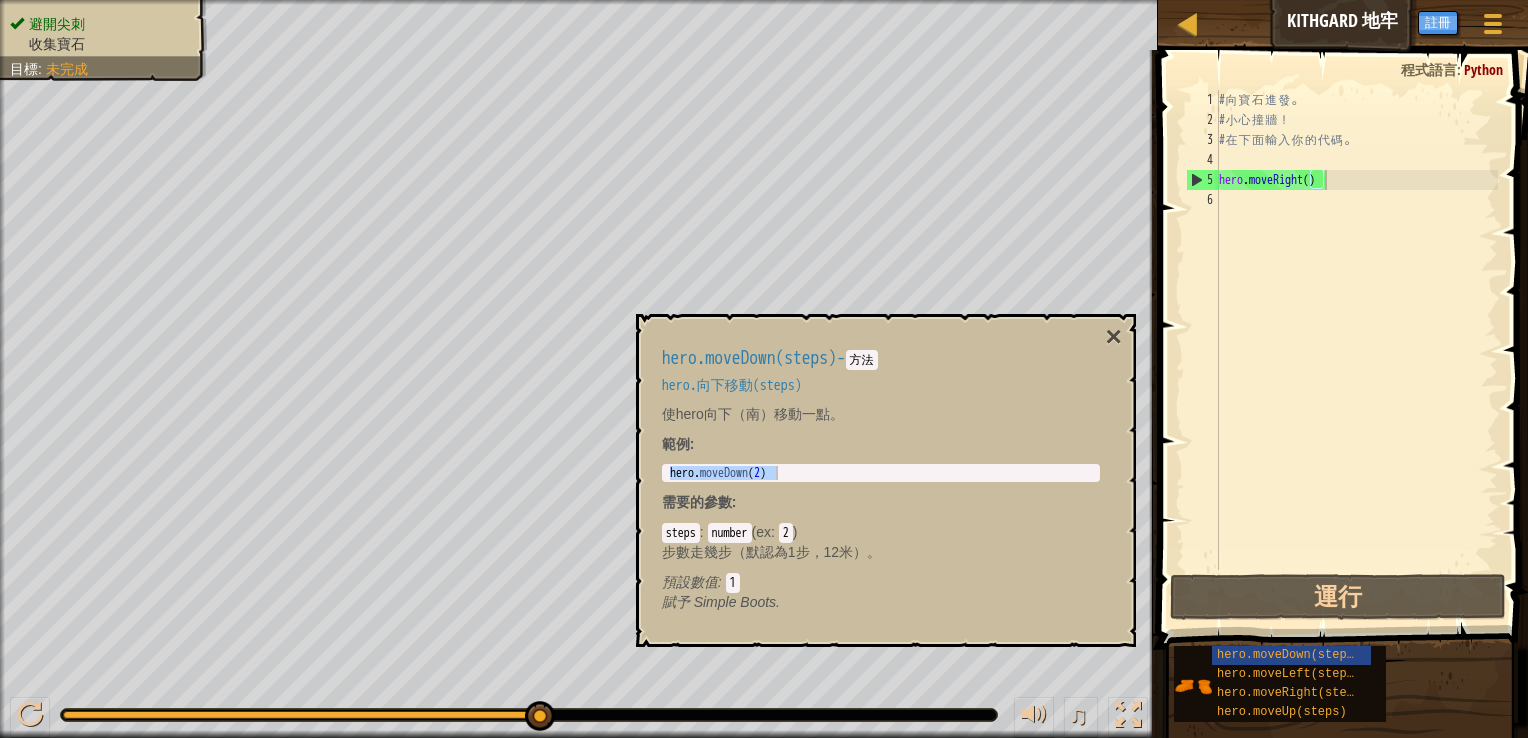 drag, startPoint x: 646, startPoint y: 466, endPoint x: 663, endPoint y: 465, distance: 17.029387 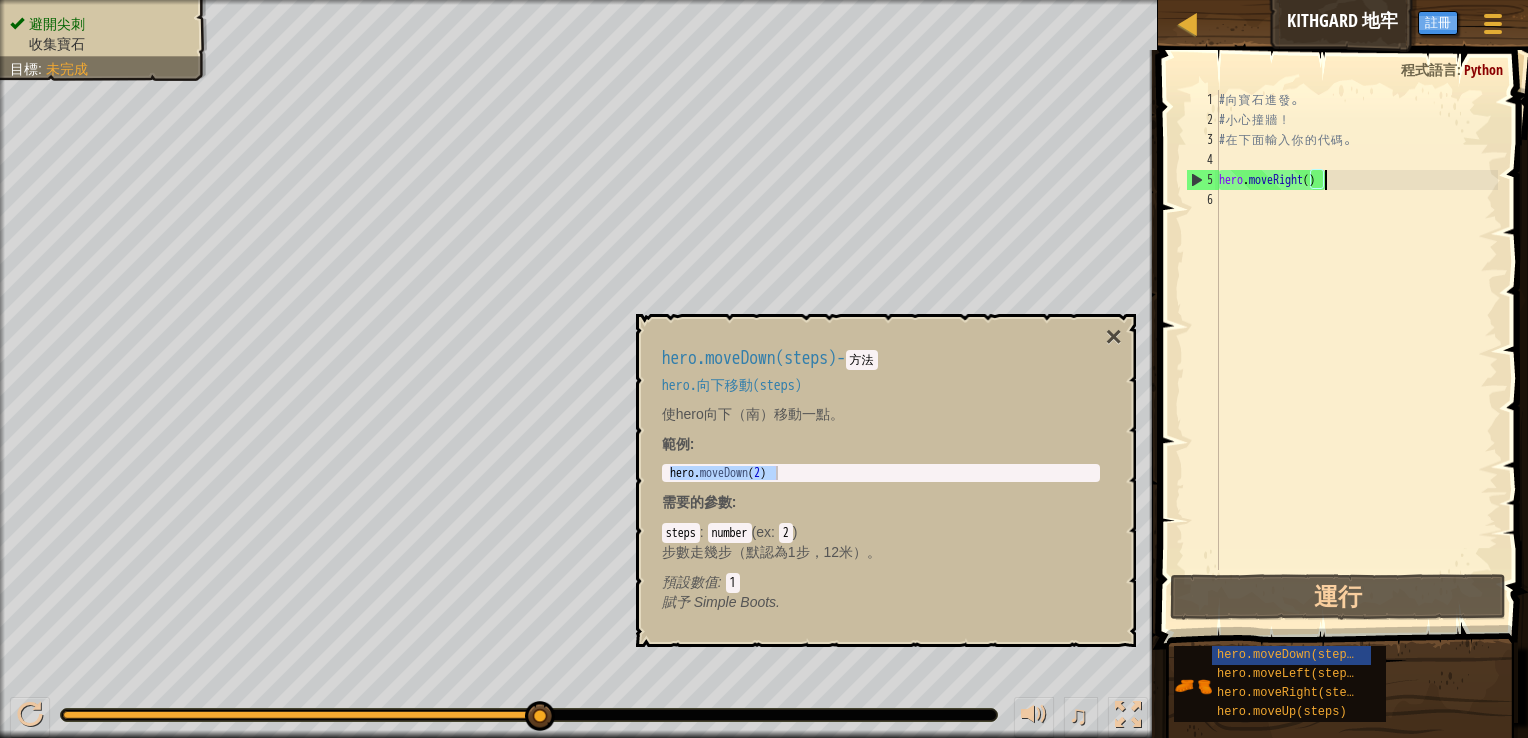 click on "地圖 Kithgard 地牢 遊戲選單 完成 註冊 小提示 1     הההההההההההההההההההההההההההההההההההההההההההההההההההההההההההההההההההההההההההההההההההההההההההההההההההההההההההההההההההההההההההההההההההההההההההההההההההההההההההההההההההההההההההההההההההההההההההההההההההההההההההההההההההההההההההההההההההההההההההההההההההההההההההההההה XXXXXXXXXXXXXXXXXXXXXXXXXXXXXXXXXXXXXXXXXXXXXXXXXXXXXXXXXXXXXXXXXXXXXXXXXXXXXXXXXXXXXXXXXXXXXXXXXXXXXXXXXXXXXXXXXXXXXXXXXXXXXXXXXXXXXXXXXXXXXXXXXXXXXXXXXXXXXXXXXXXXXXXXXXXXXXXXXXXXXXXXXXXXXXXXXXXXXXXXXXXXXXXXXXXXXXXXXXXXXXXXXXXXXXXXXXXXXXXXXXXXXXXXXXXXXXXX 解決方法 × 小提示 hero.moveRight() 1 2 3 4 5 6 #  向 寶 石 進 發 。 #  小 心 撞 牆 ！ #  在 下 面 輸 入 你 的 代 碼 。 hero . moveRight ( )     : Python ×" at bounding box center [764, 10] 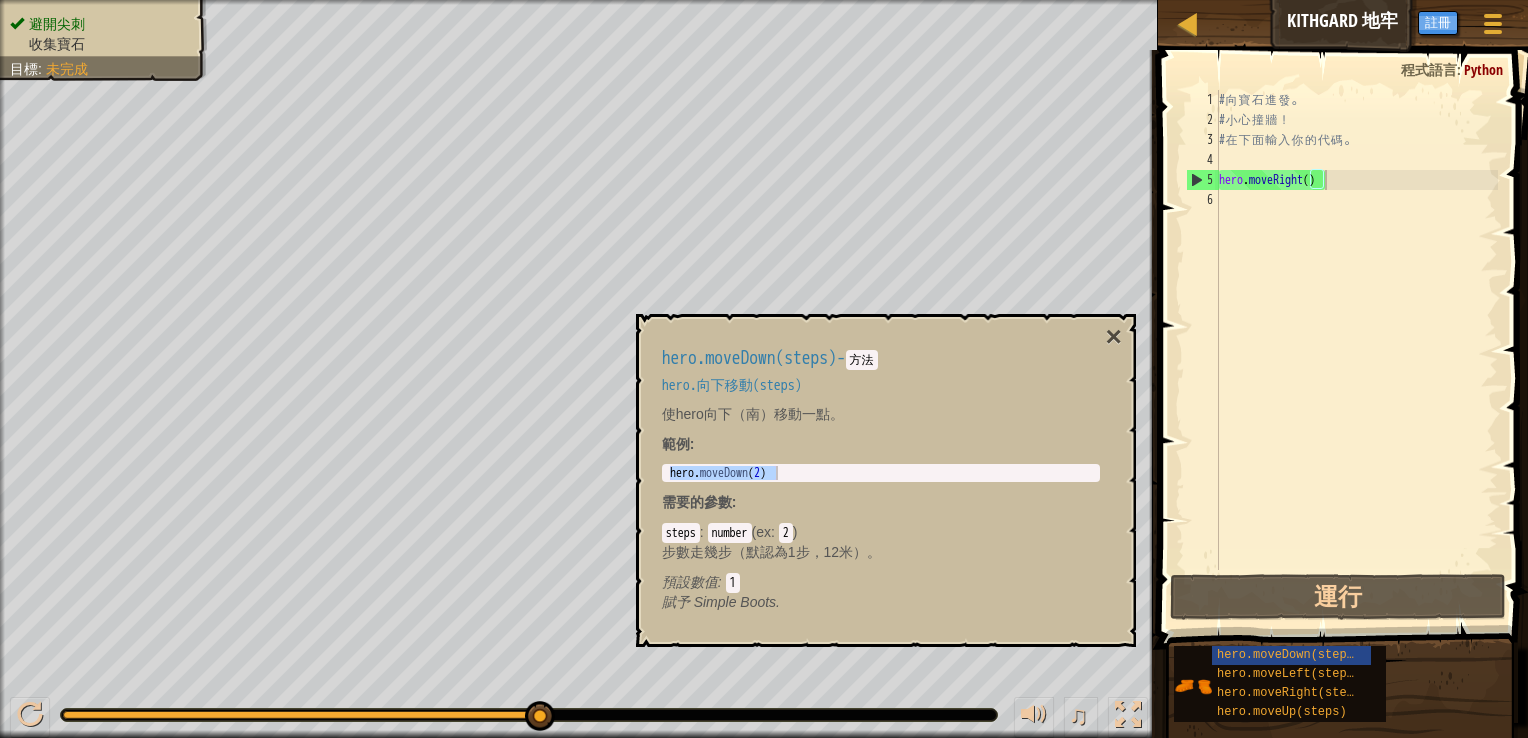 drag, startPoint x: 650, startPoint y: 473, endPoint x: 700, endPoint y: 473, distance: 50 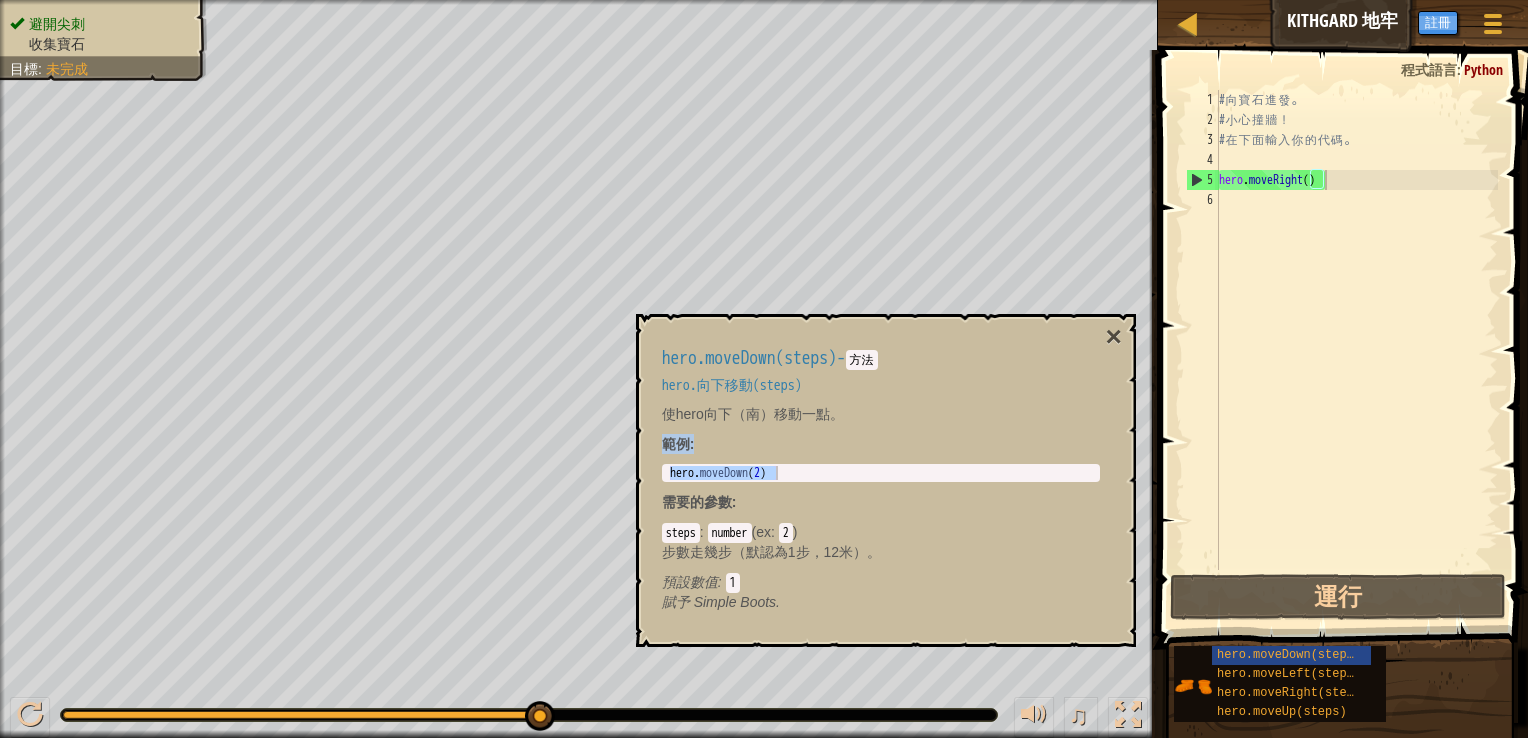 click on "範例 :" at bounding box center (881, 444) 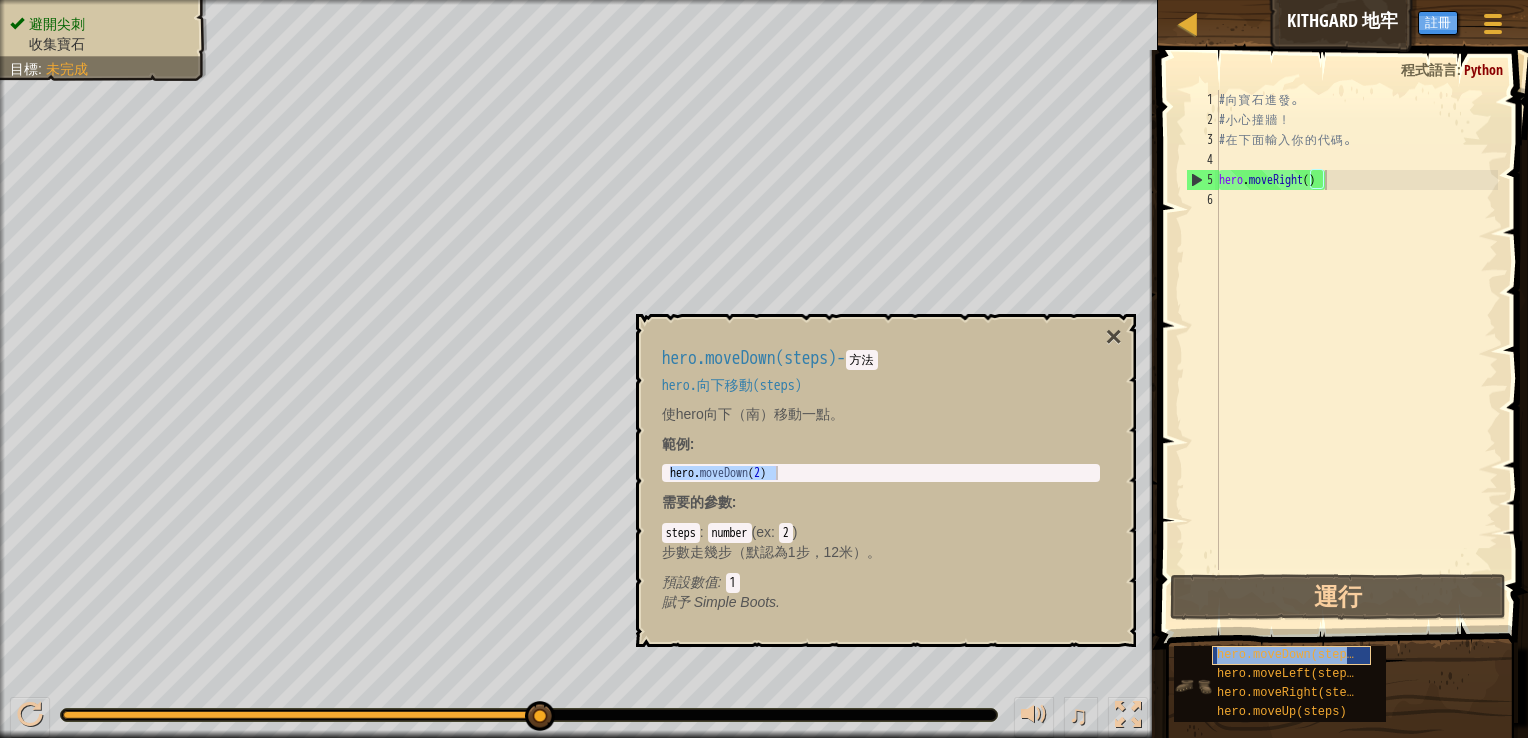click on "hero.moveDown(steps)" at bounding box center [1291, 655] 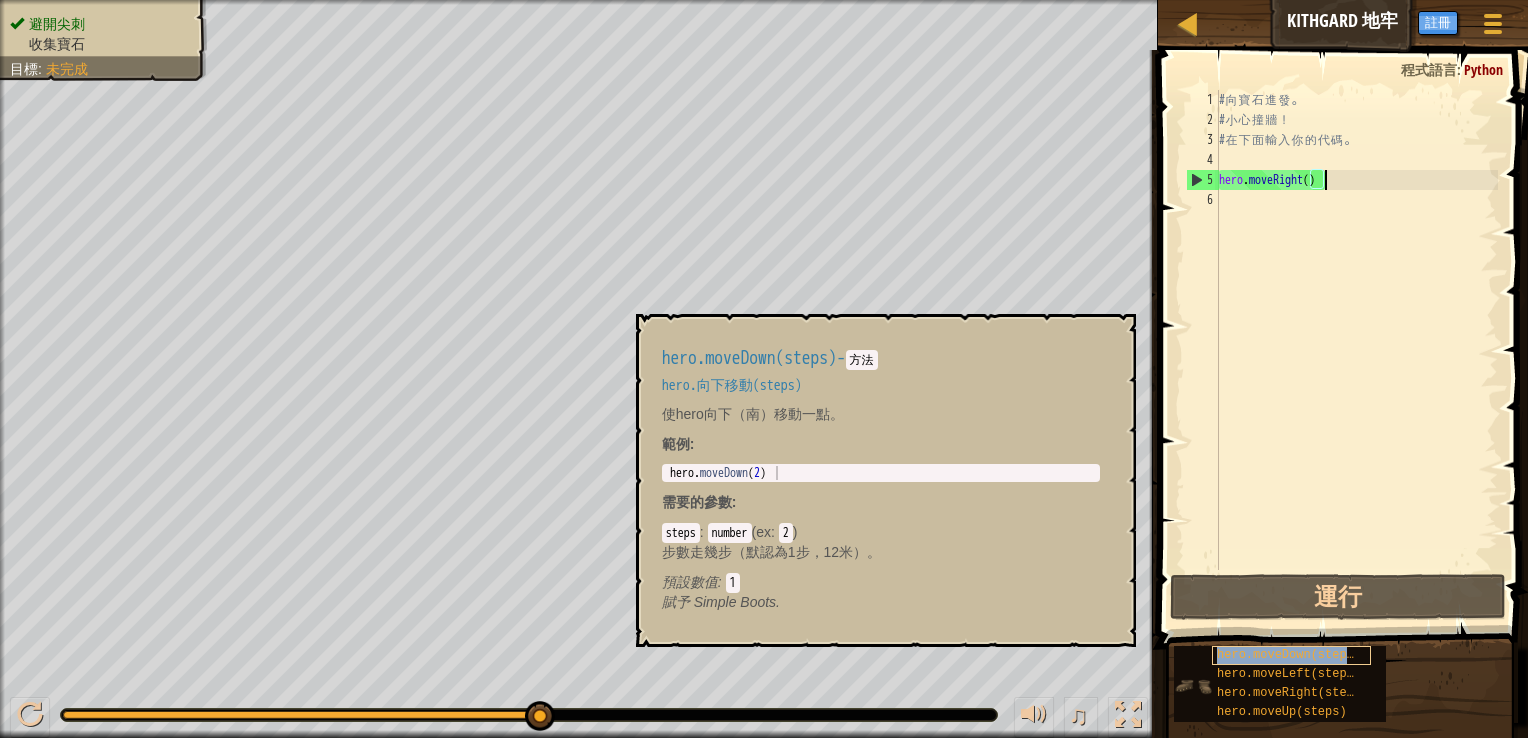 click on "hero.moveDown(steps)" at bounding box center (1289, 655) 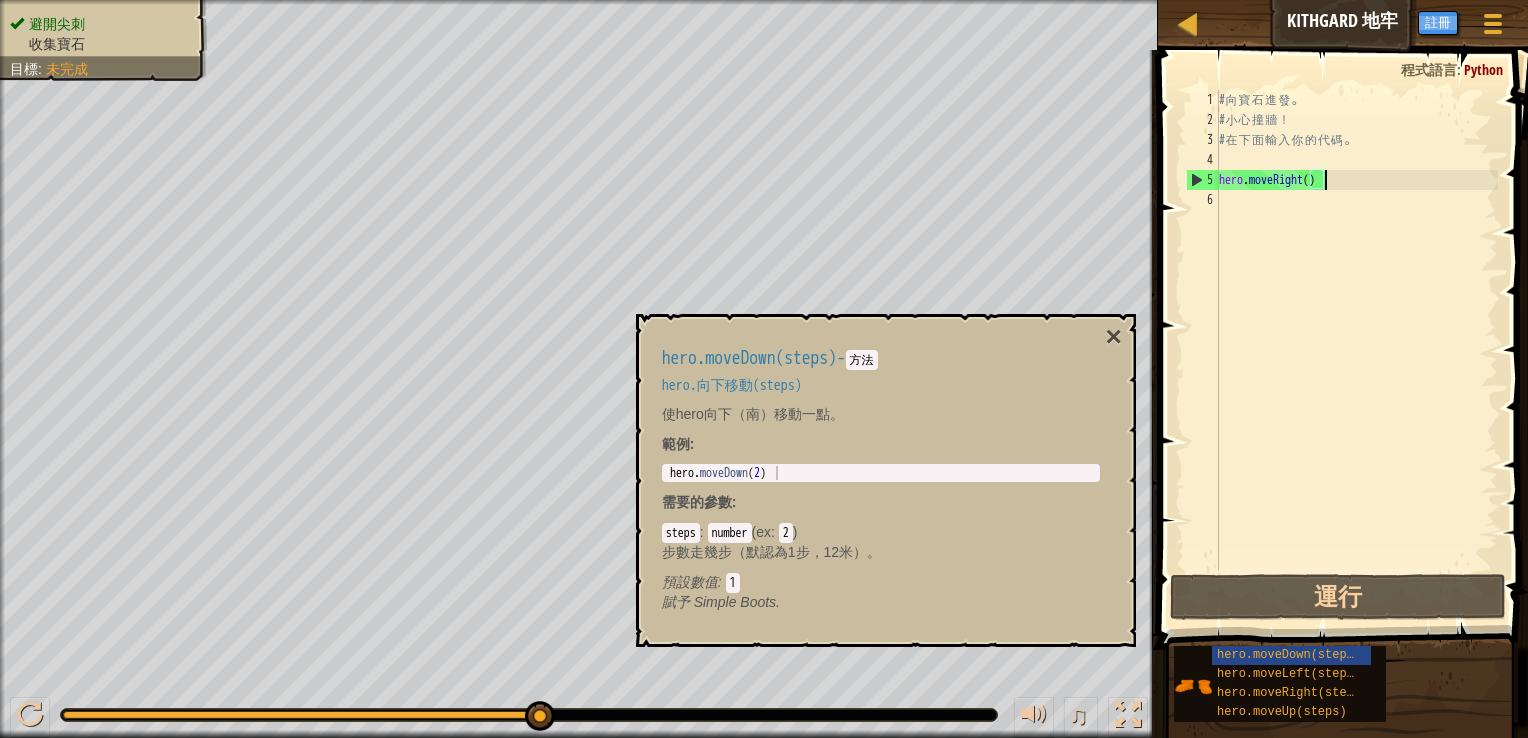 type on "hero.moveDown(2)" 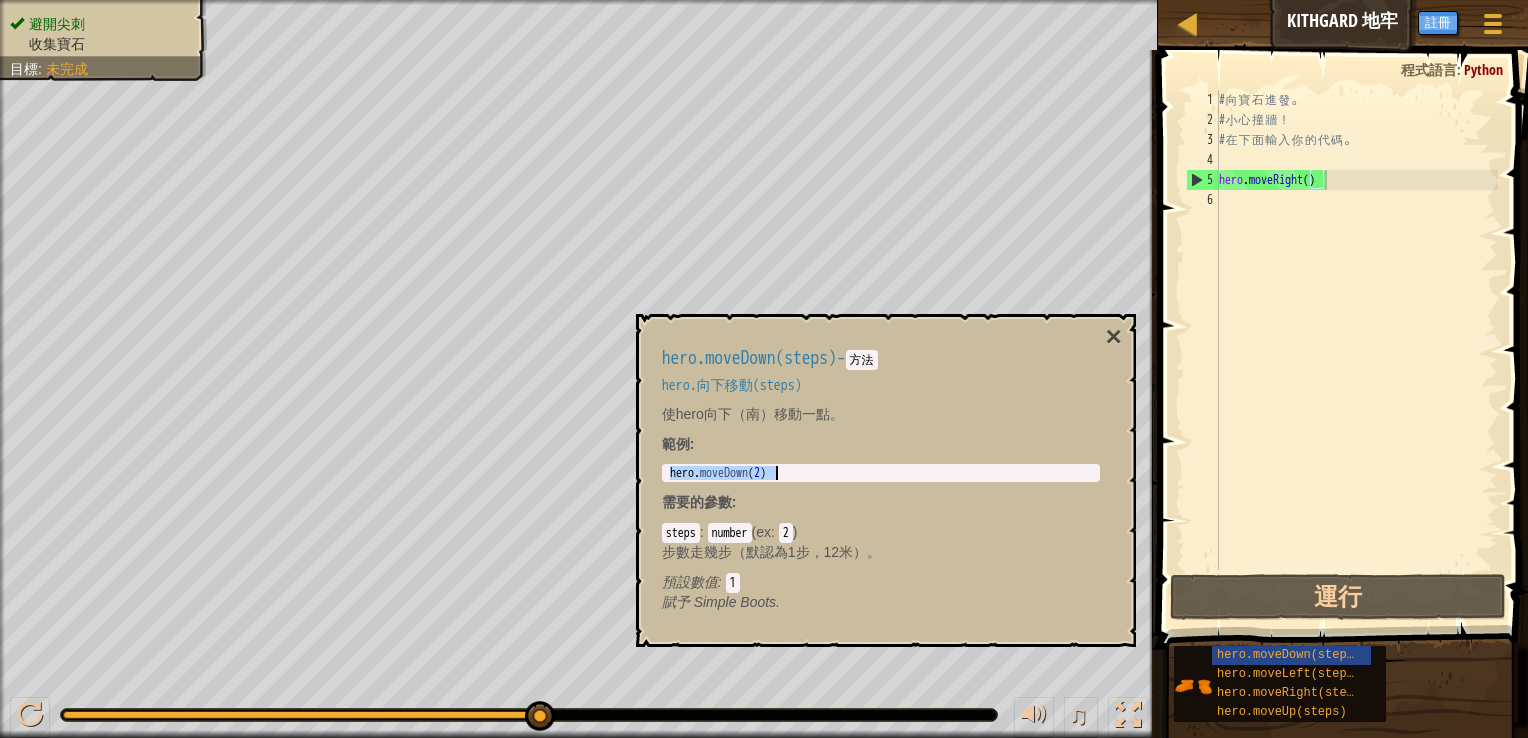 drag, startPoint x: 667, startPoint y: 467, endPoint x: 819, endPoint y: 488, distance: 153.4438 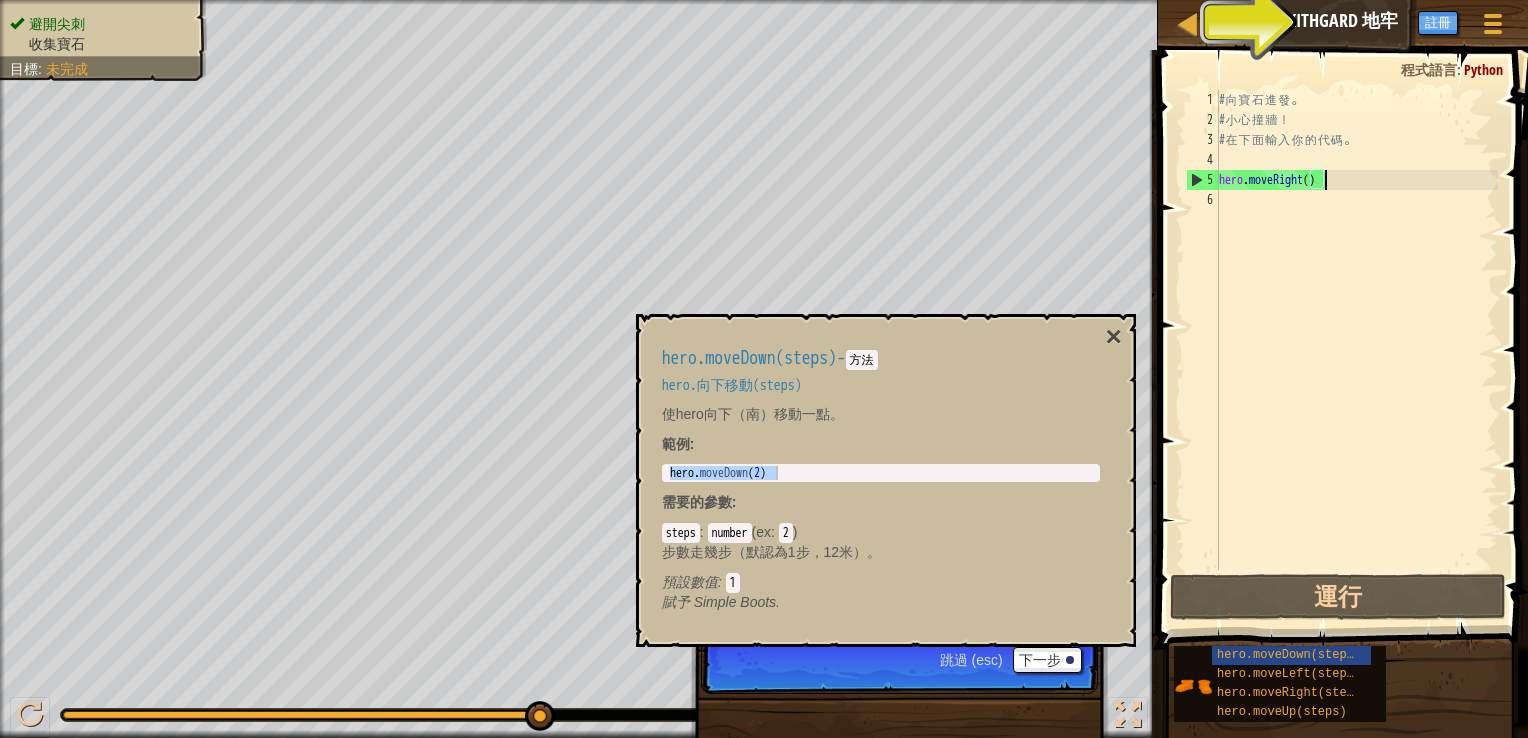 paste on "hero.moveDown(2)" 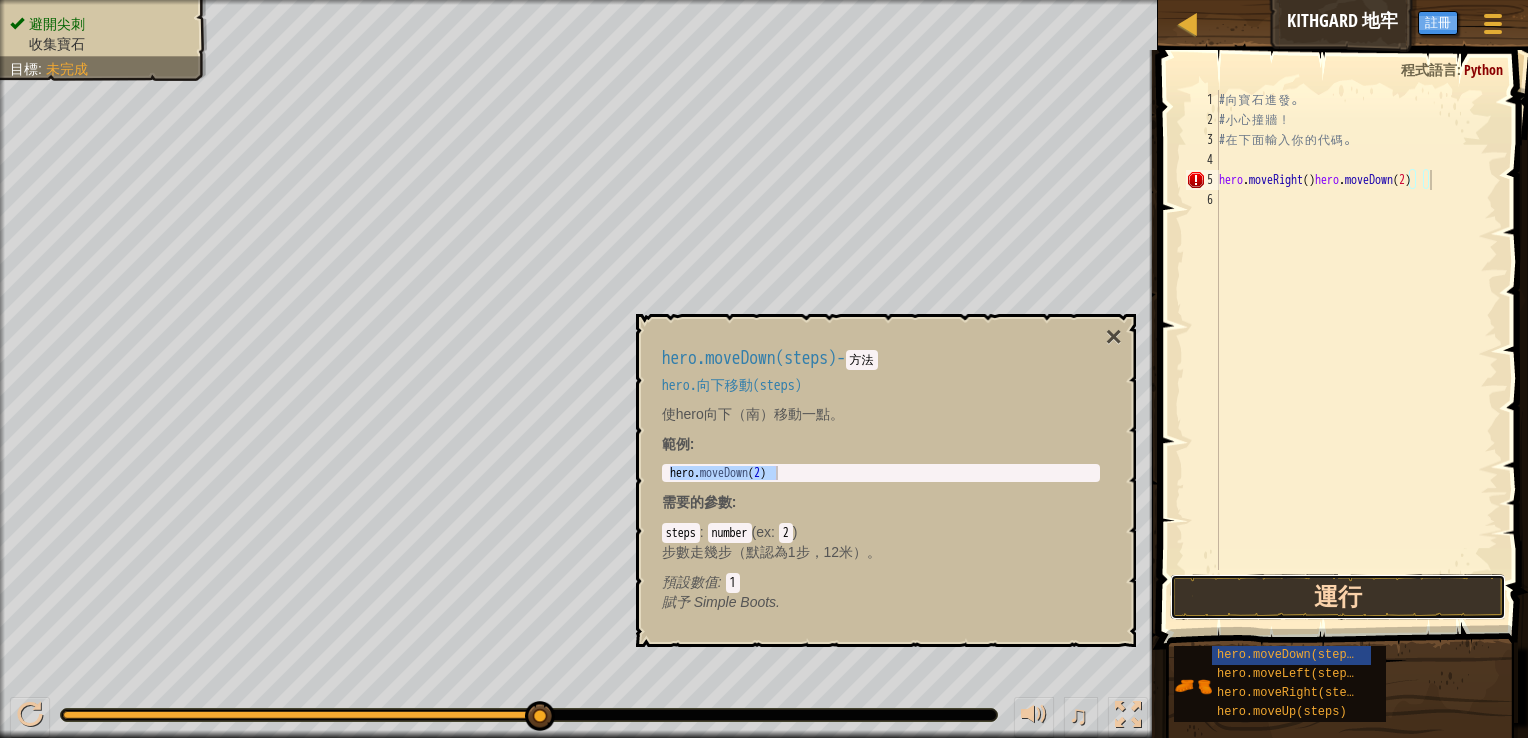 click on "運行" at bounding box center (1338, 597) 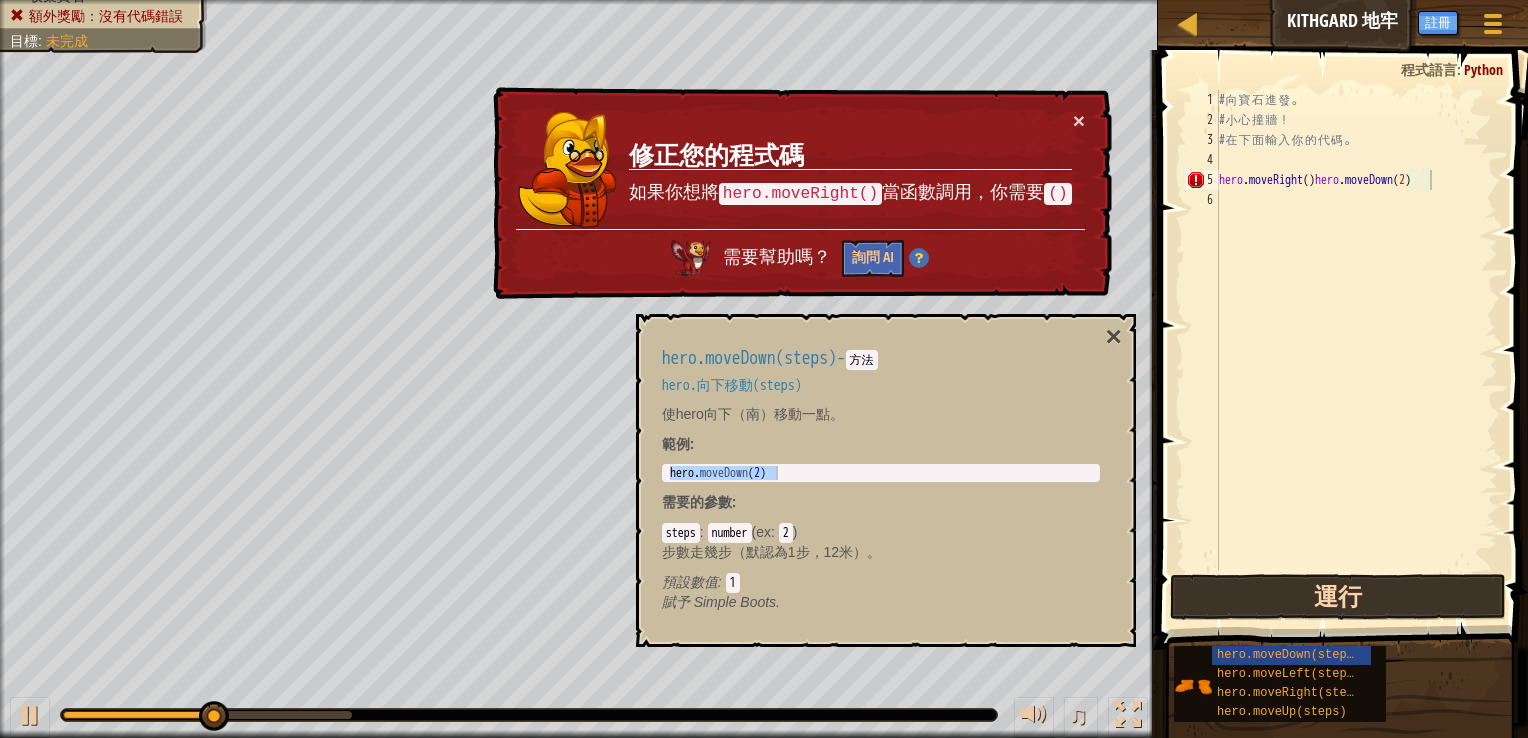 drag, startPoint x: 1273, startPoint y: 573, endPoint x: 1272, endPoint y: 583, distance: 10.049875 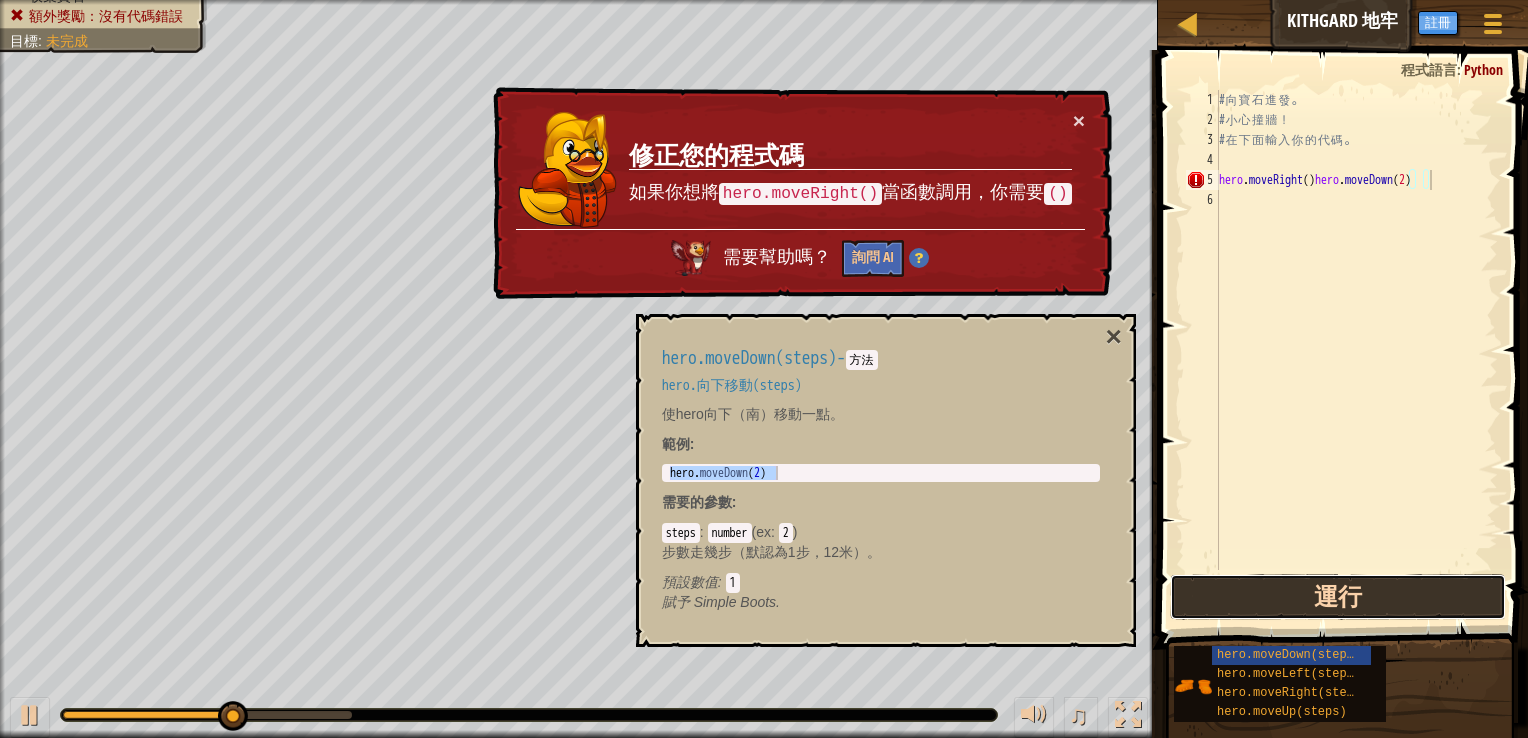 click on "運行" at bounding box center [1338, 597] 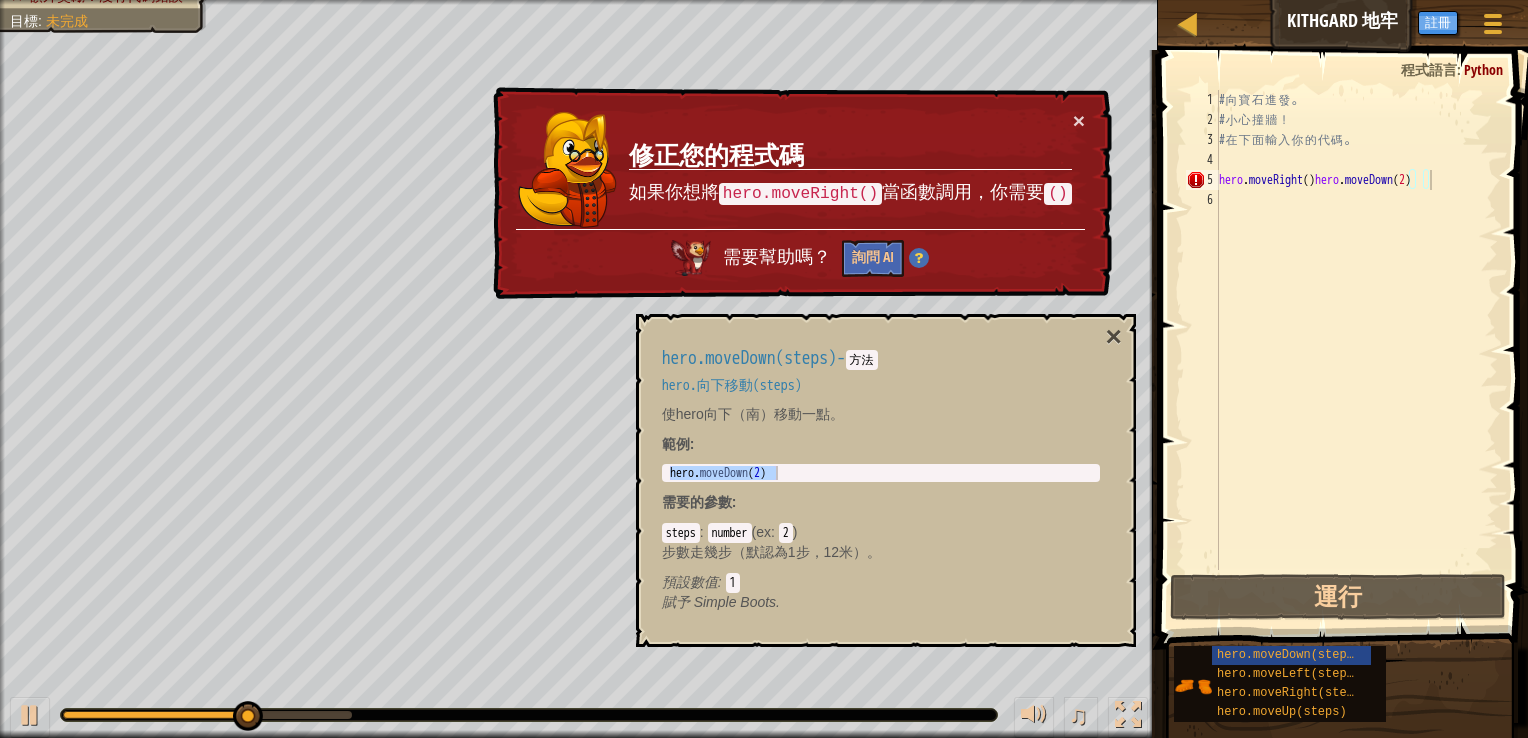 click on "修正您的程式碼 如果你想將  hero.moveRight()  當函數調用，你需要  ()" at bounding box center [850, 169] 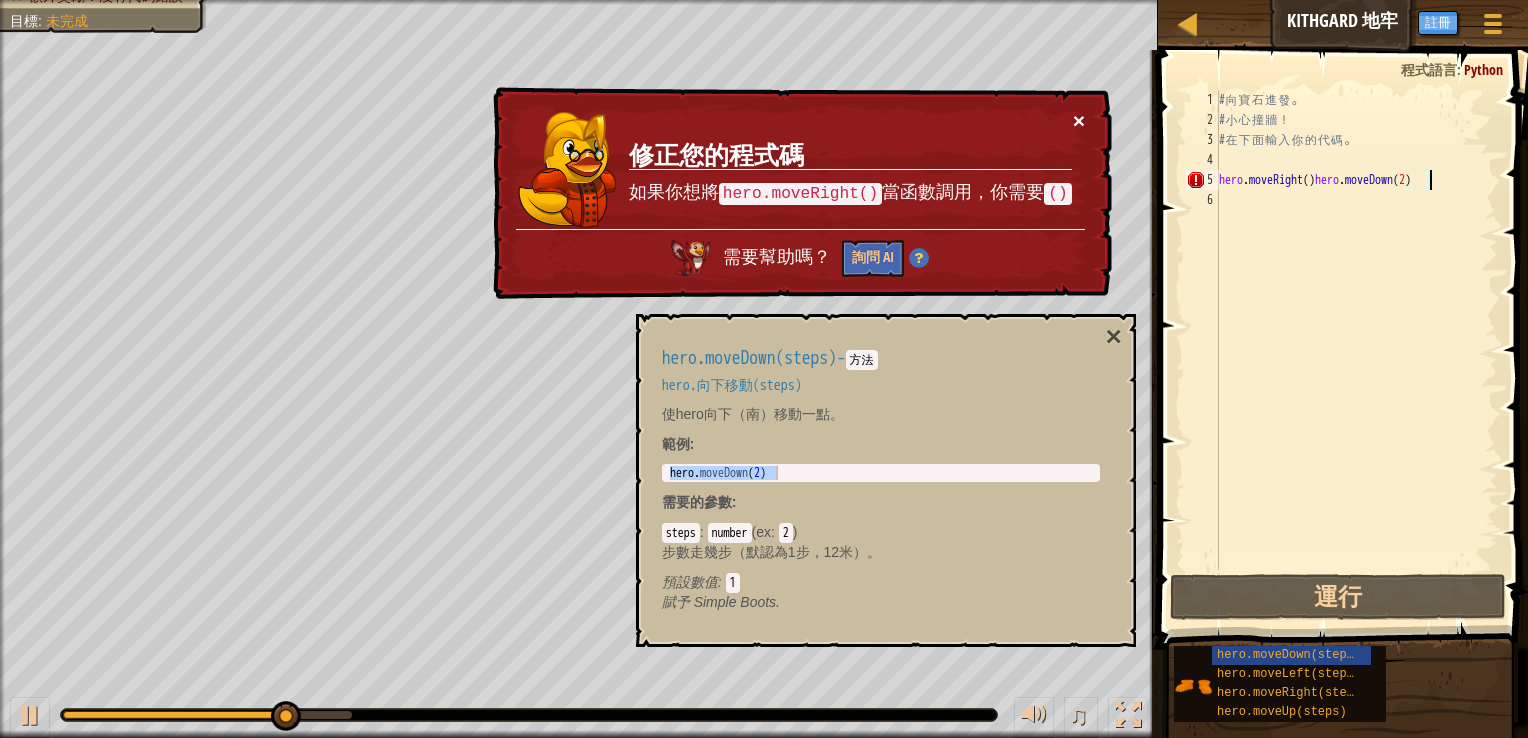 click on "×" at bounding box center (1079, 120) 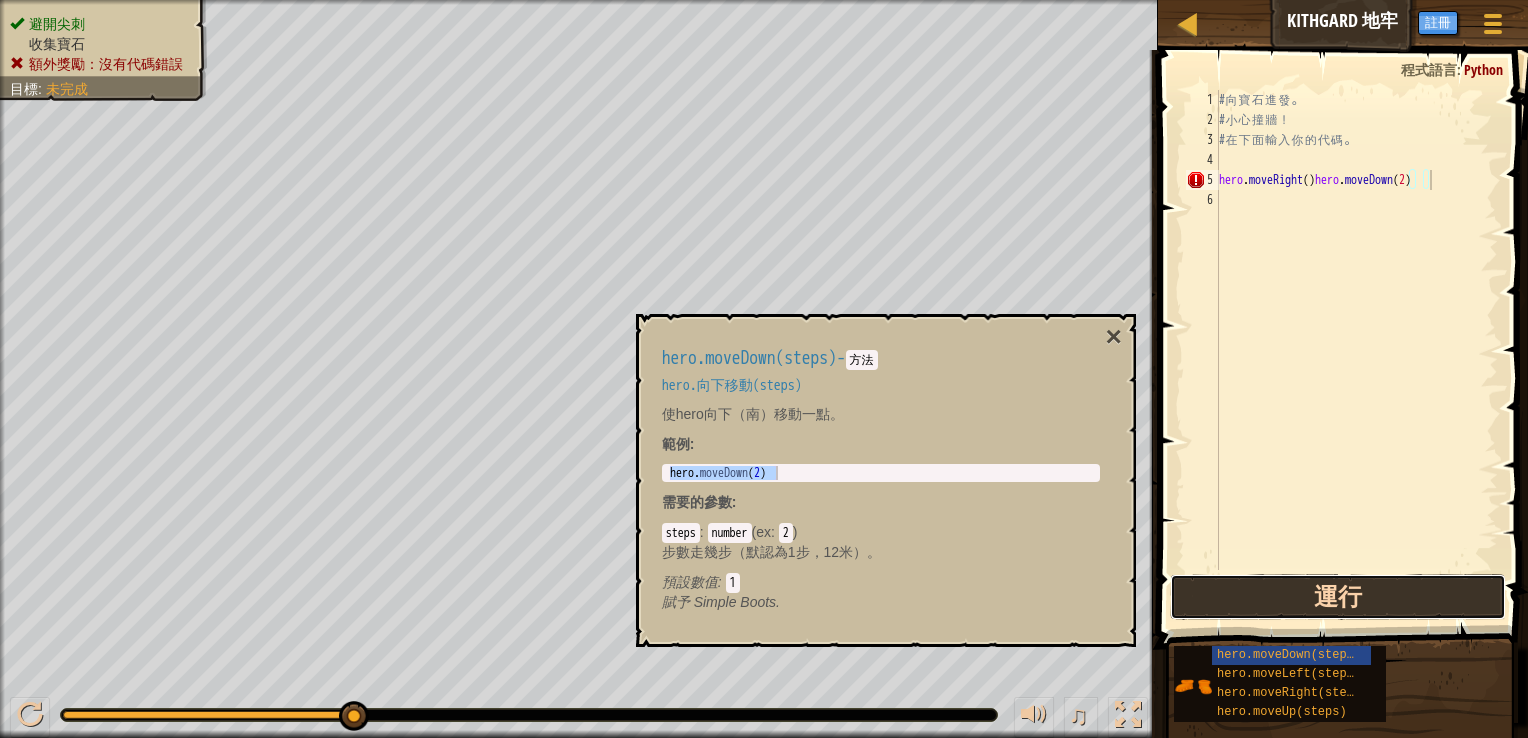 click on "運行" at bounding box center [1338, 597] 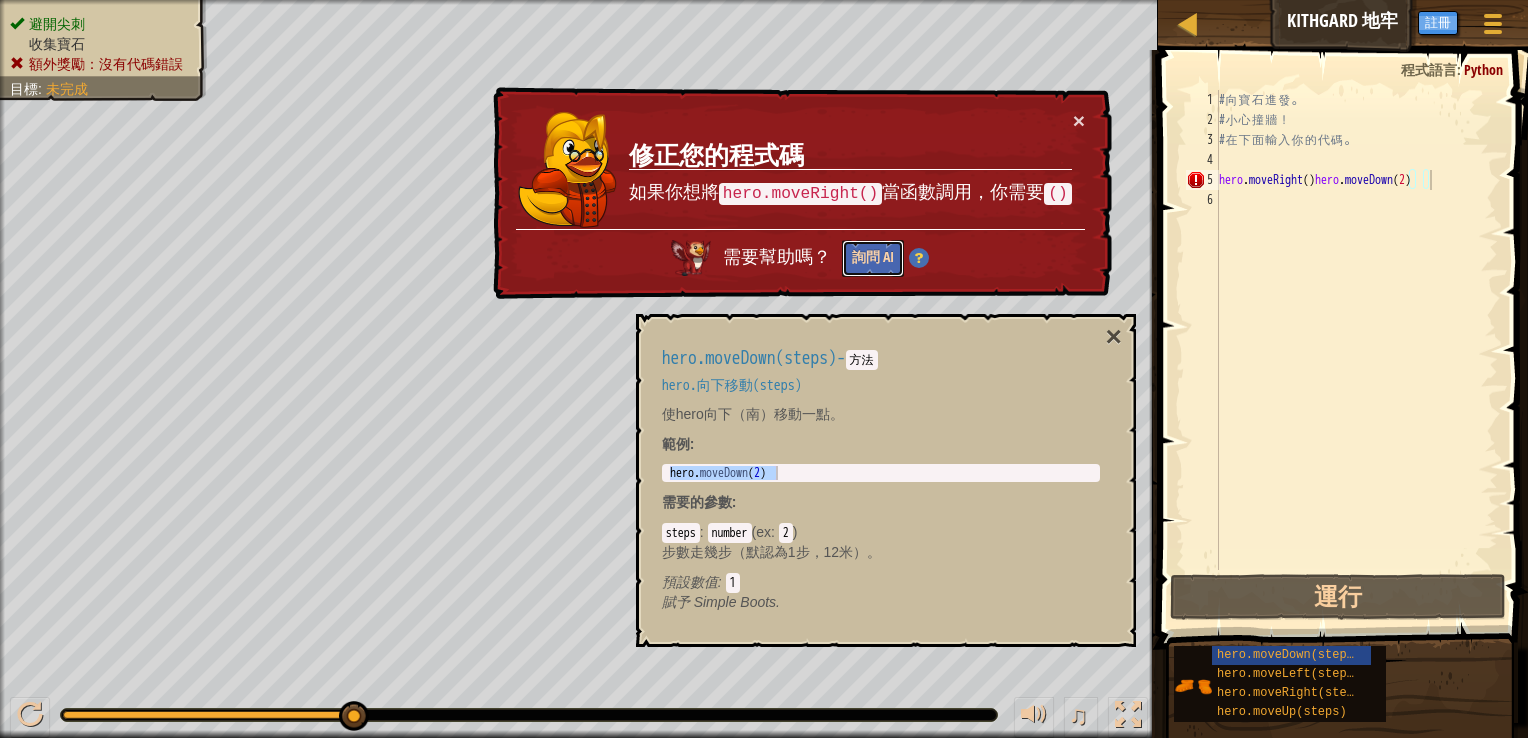 click on "詢問 AI" at bounding box center [873, 258] 